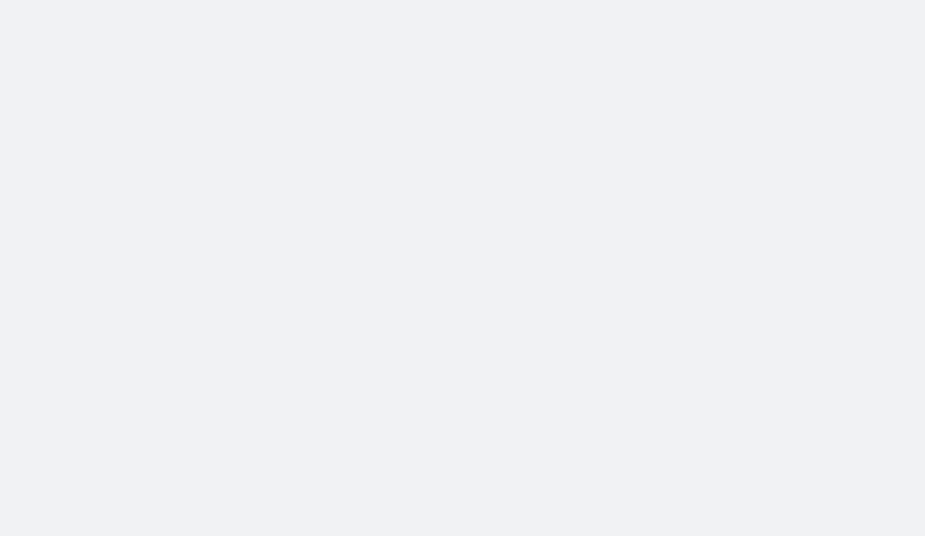 scroll, scrollTop: 0, scrollLeft: 0, axis: both 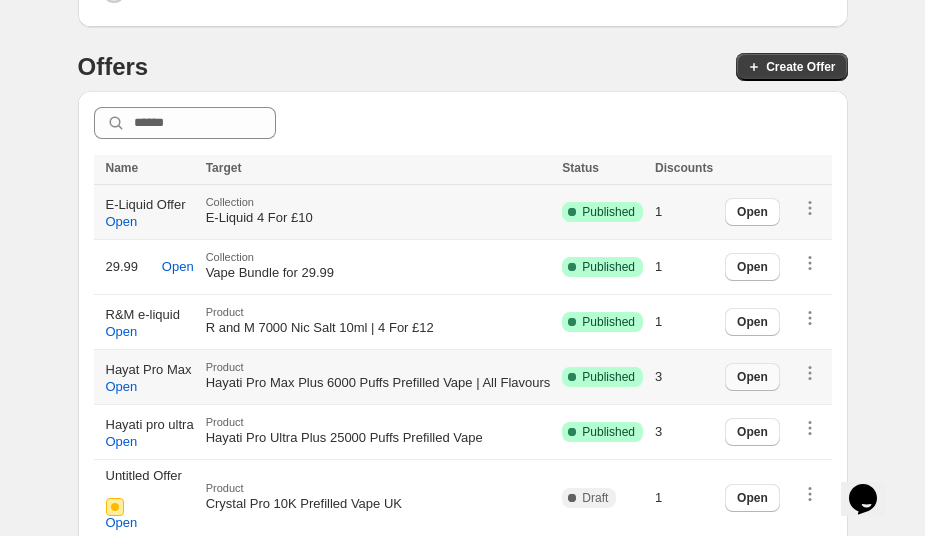 click on "Open" at bounding box center (752, 377) 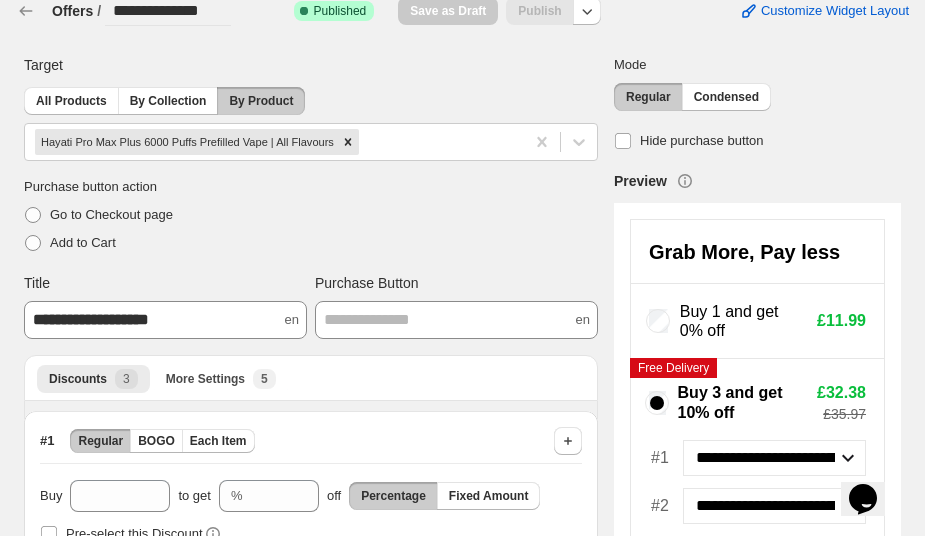scroll, scrollTop: 0, scrollLeft: 0, axis: both 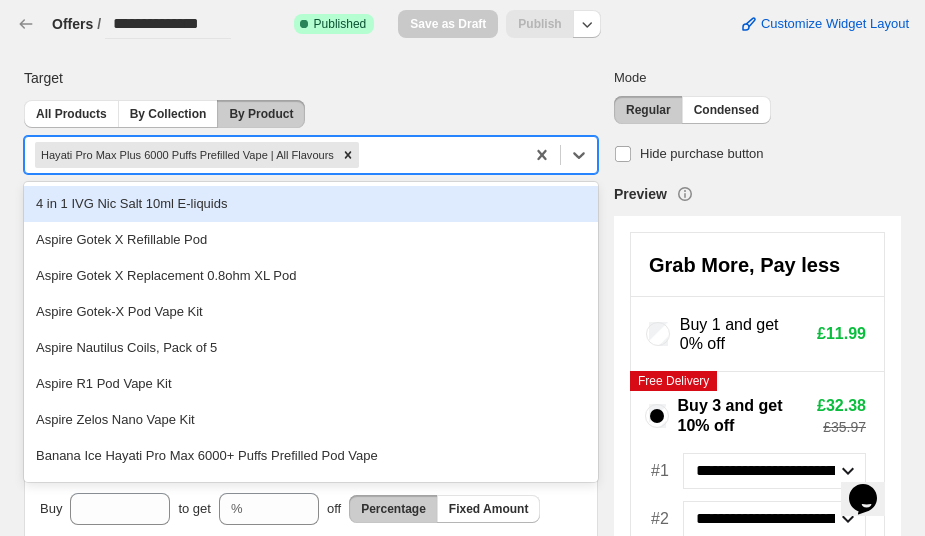 click at bounding box center [438, 155] 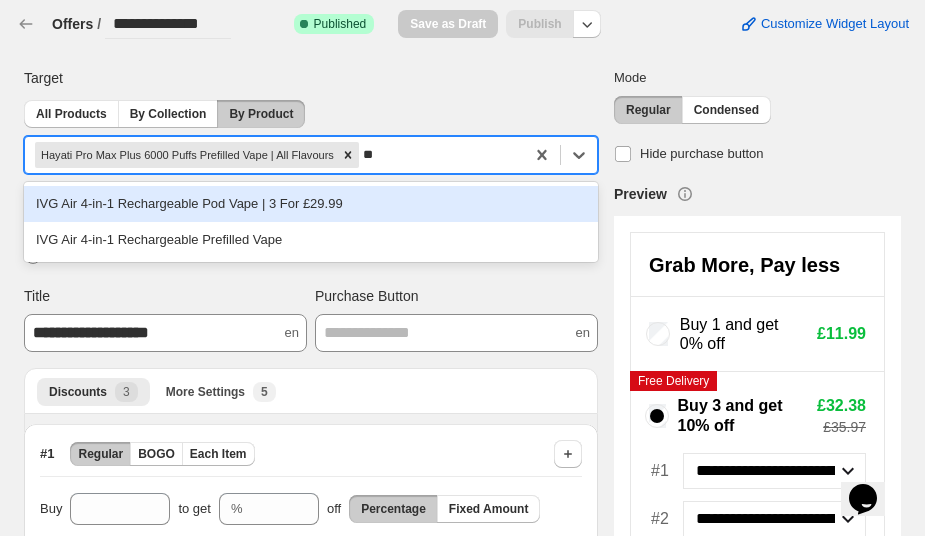 type on "*" 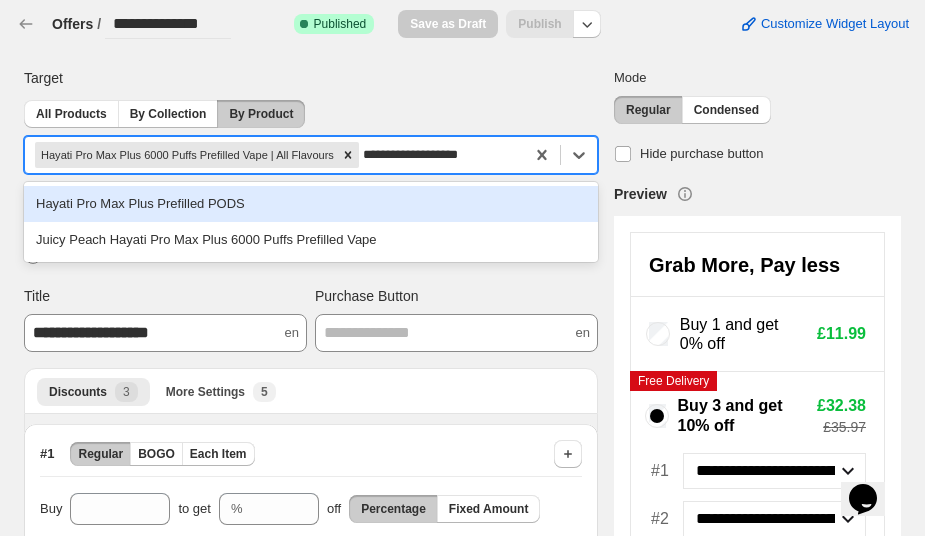 type on "**********" 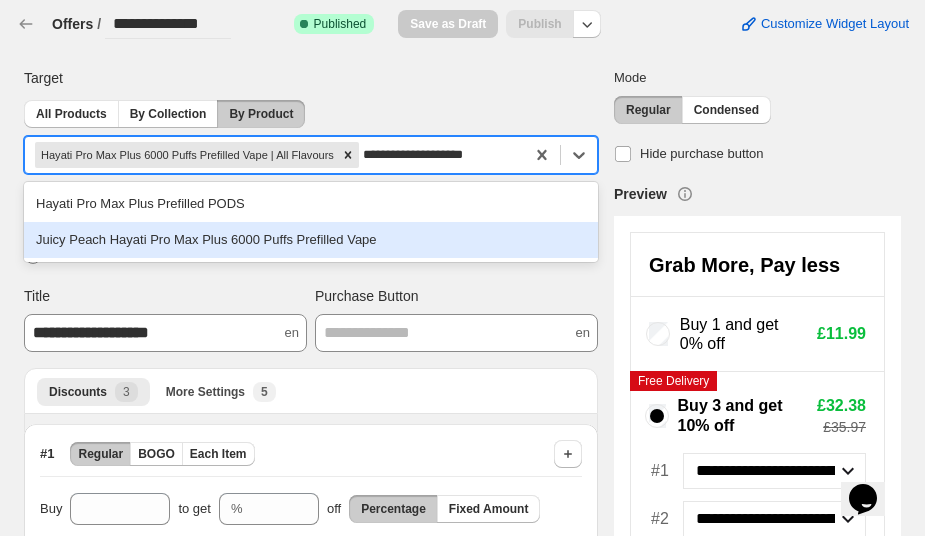 click on "Juicy Peach Hayati Pro Max Plus 6000 Puffs Prefilled  Vape" at bounding box center [311, 240] 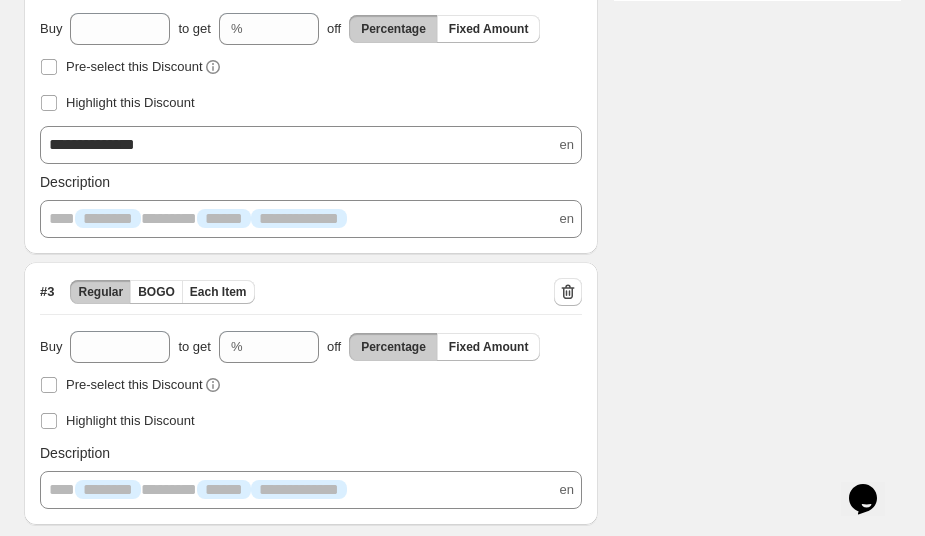 scroll, scrollTop: 821, scrollLeft: 0, axis: vertical 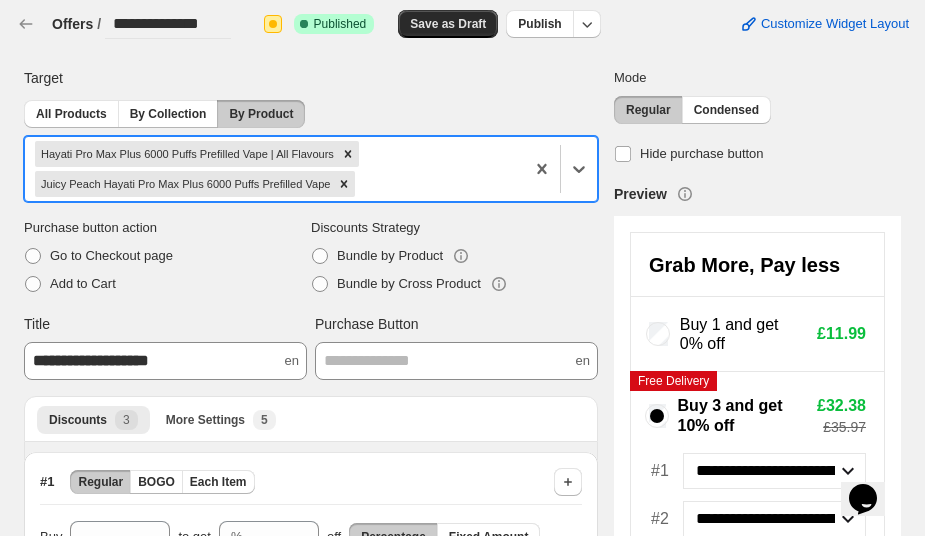 click on "Save as Draft" at bounding box center [448, 24] 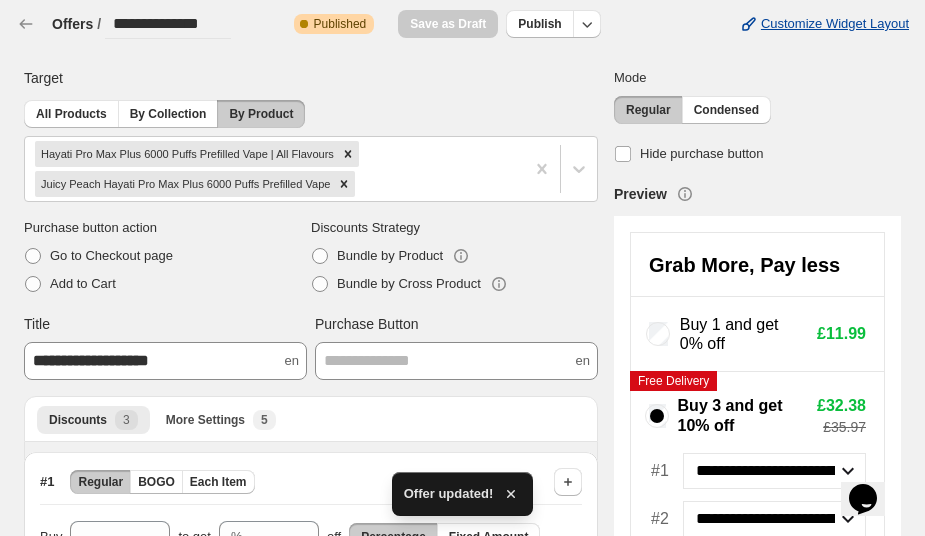 click 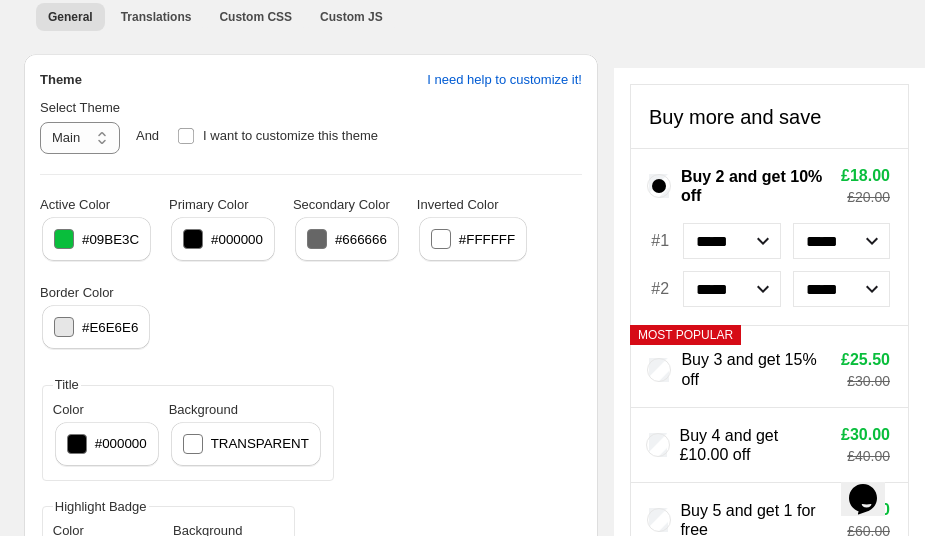 scroll, scrollTop: 160, scrollLeft: 0, axis: vertical 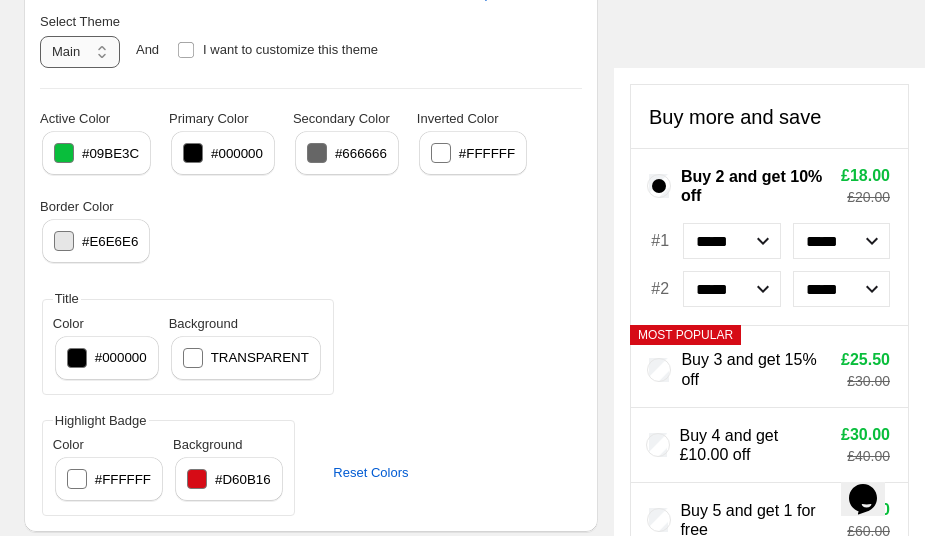 click on "**********" at bounding box center [80, 52] 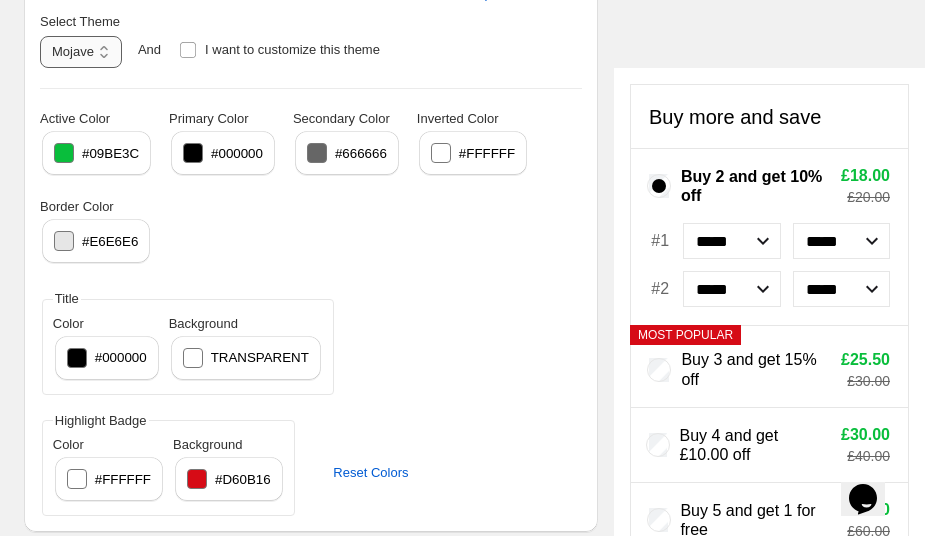 click on "**********" at bounding box center [81, 52] 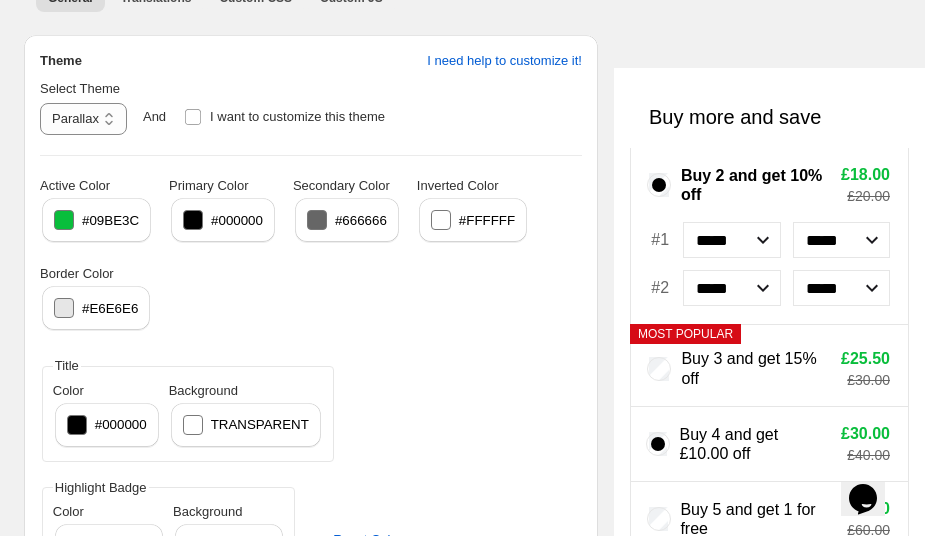 scroll, scrollTop: 160, scrollLeft: 0, axis: vertical 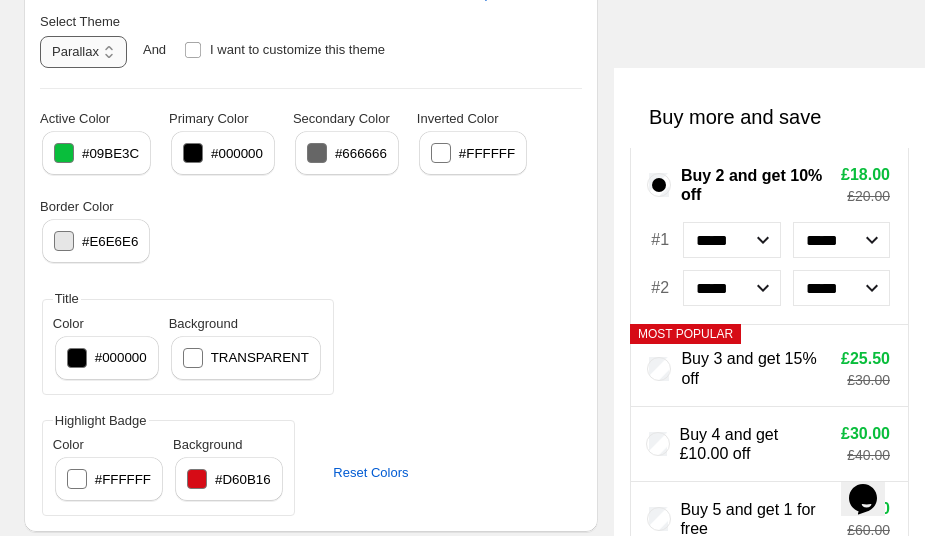 click on "**********" at bounding box center [83, 52] 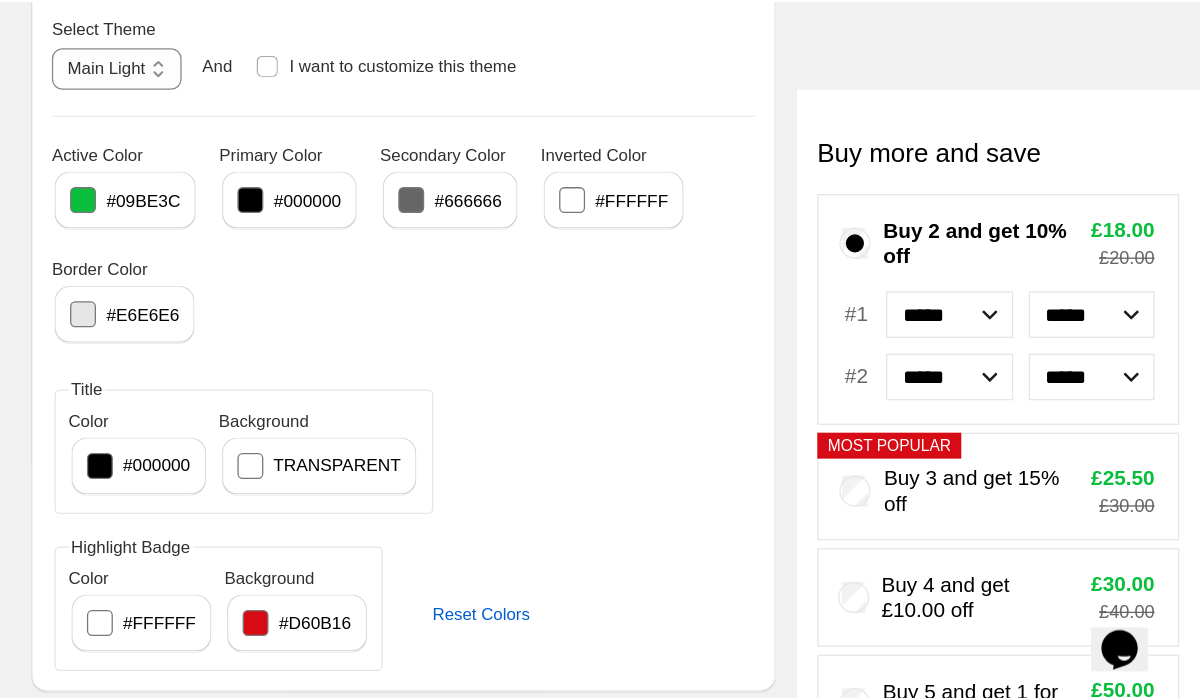 scroll, scrollTop: 0, scrollLeft: 0, axis: both 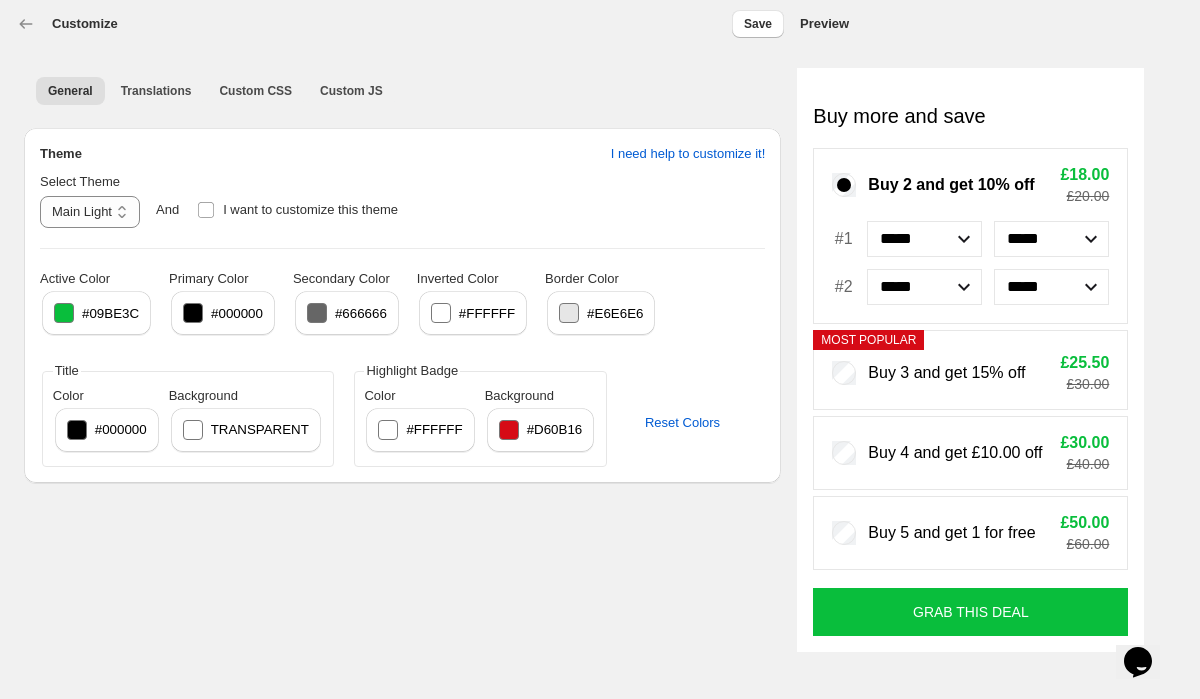 click on "**********" at bounding box center [90, 200] 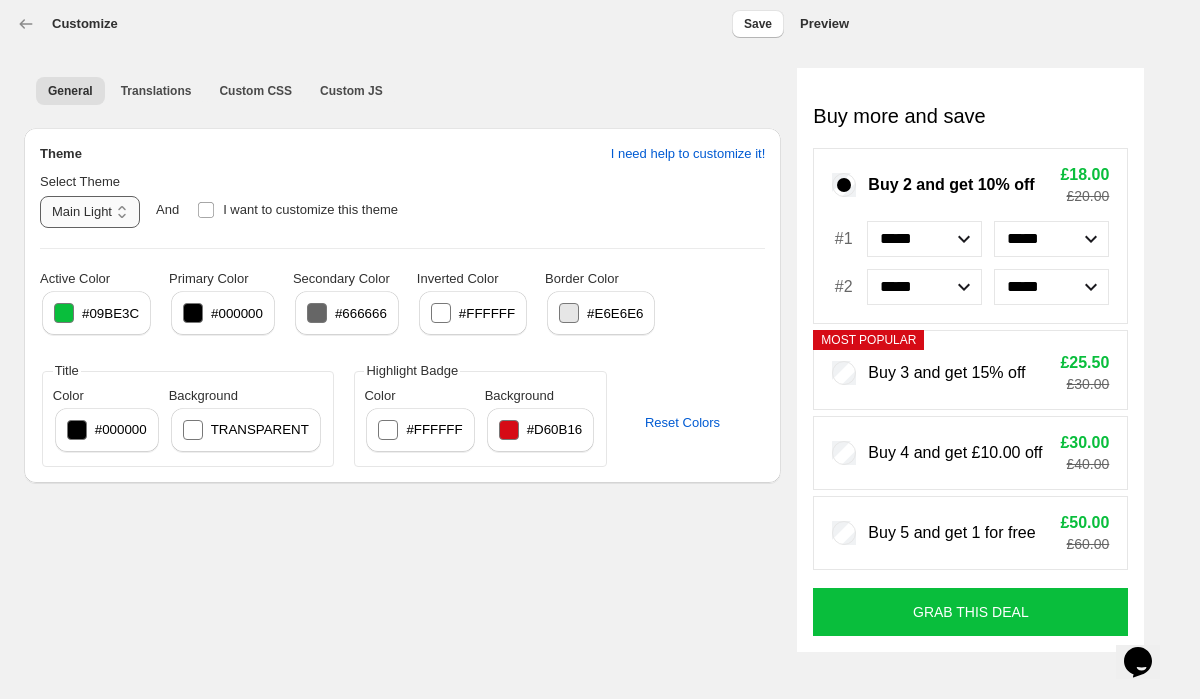 click on "**********" at bounding box center (90, 212) 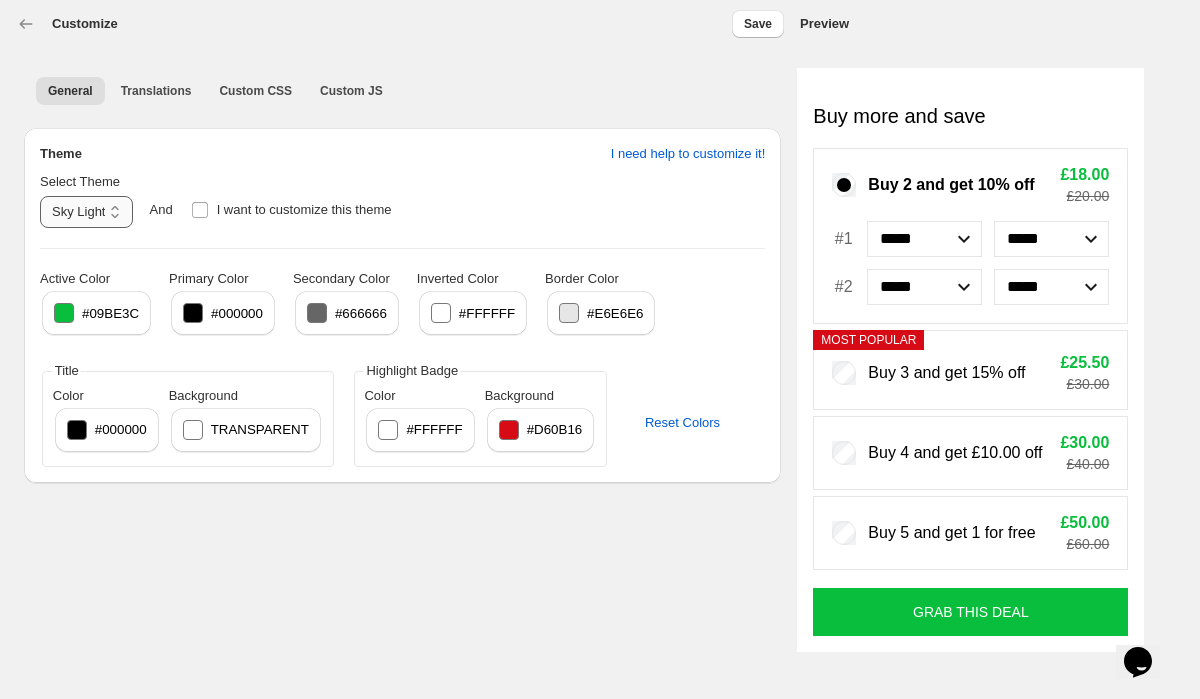 click on "**********" at bounding box center (86, 212) 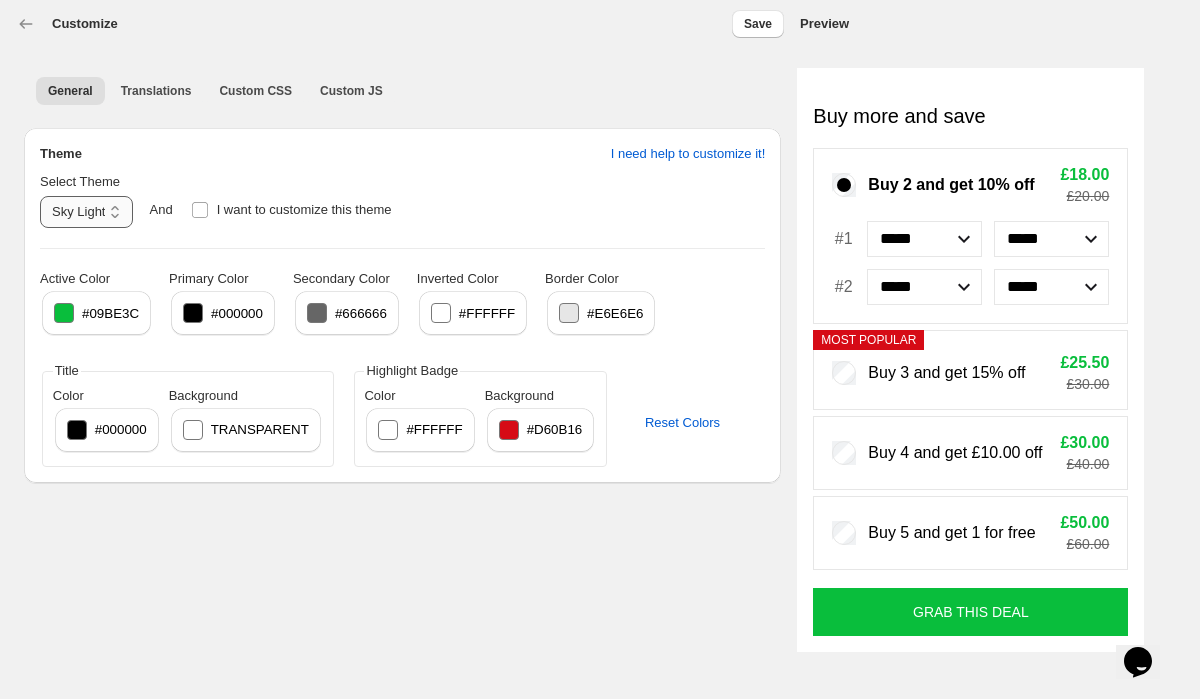 click on "**********" at bounding box center (86, 212) 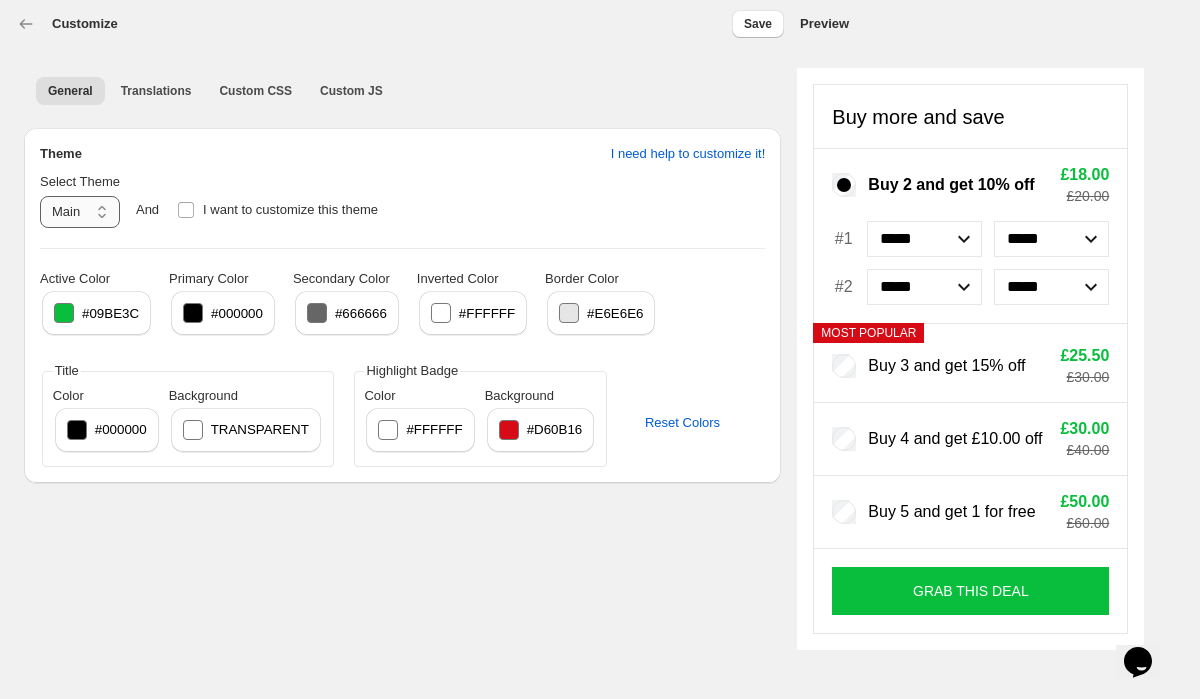 click on "**********" at bounding box center [80, 212] 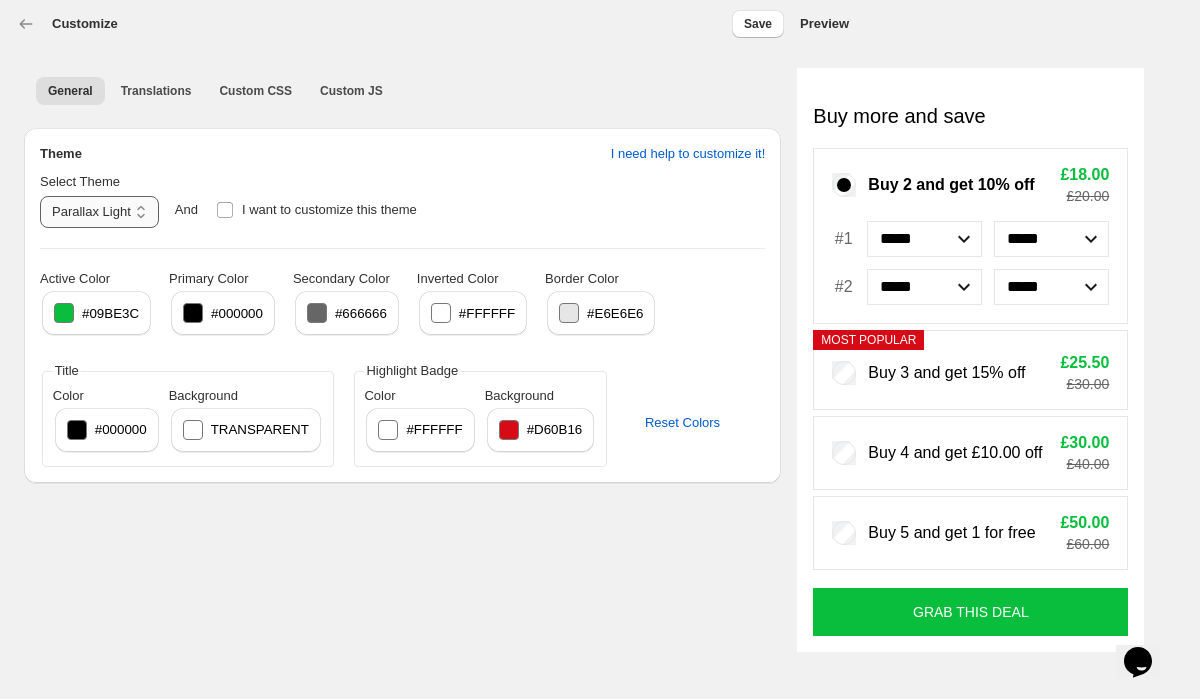 click on "**********" at bounding box center [99, 212] 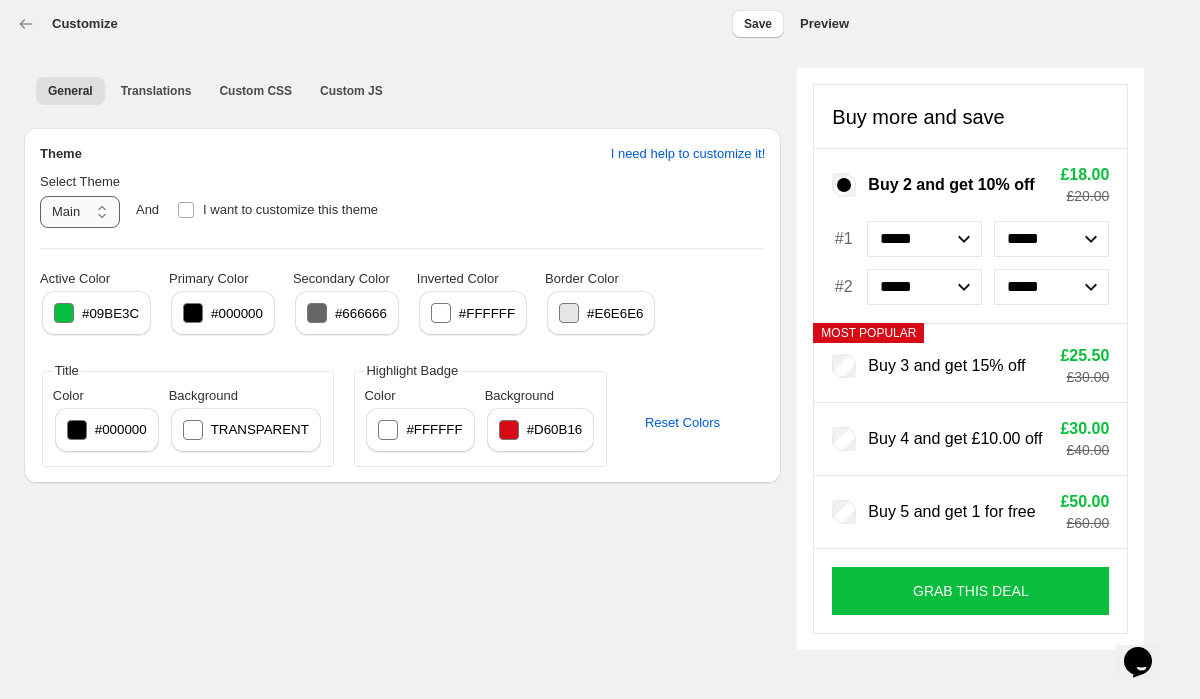 click on "**********" at bounding box center (80, 212) 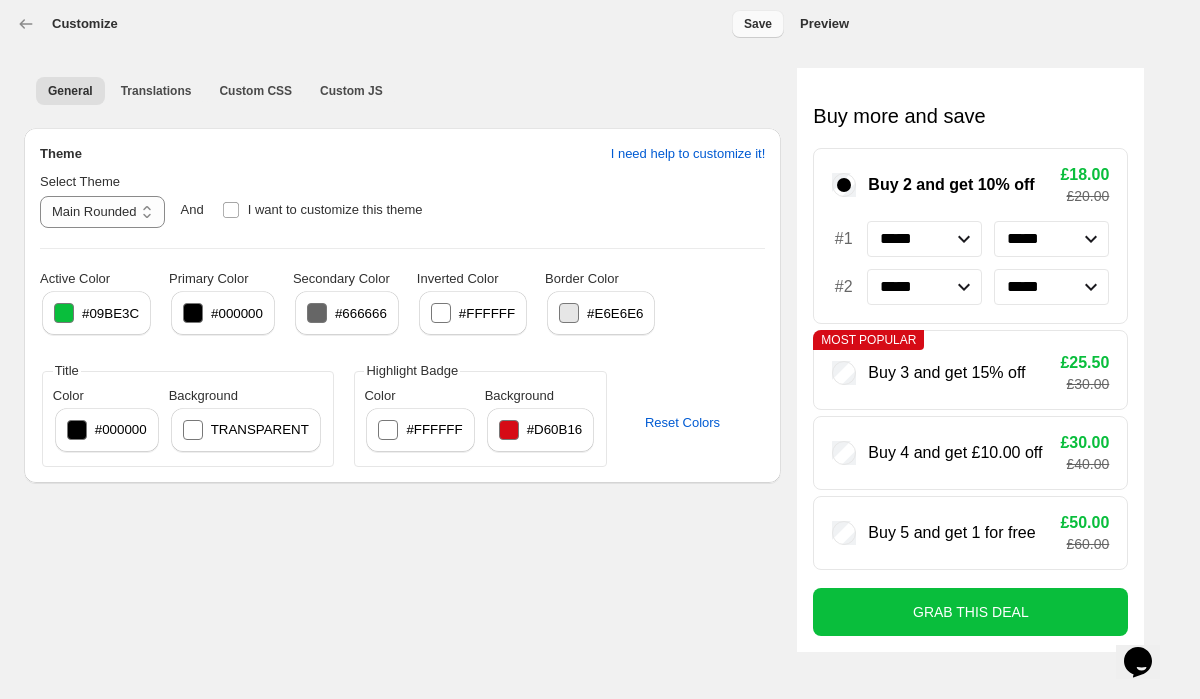 click on "Save" at bounding box center [758, 24] 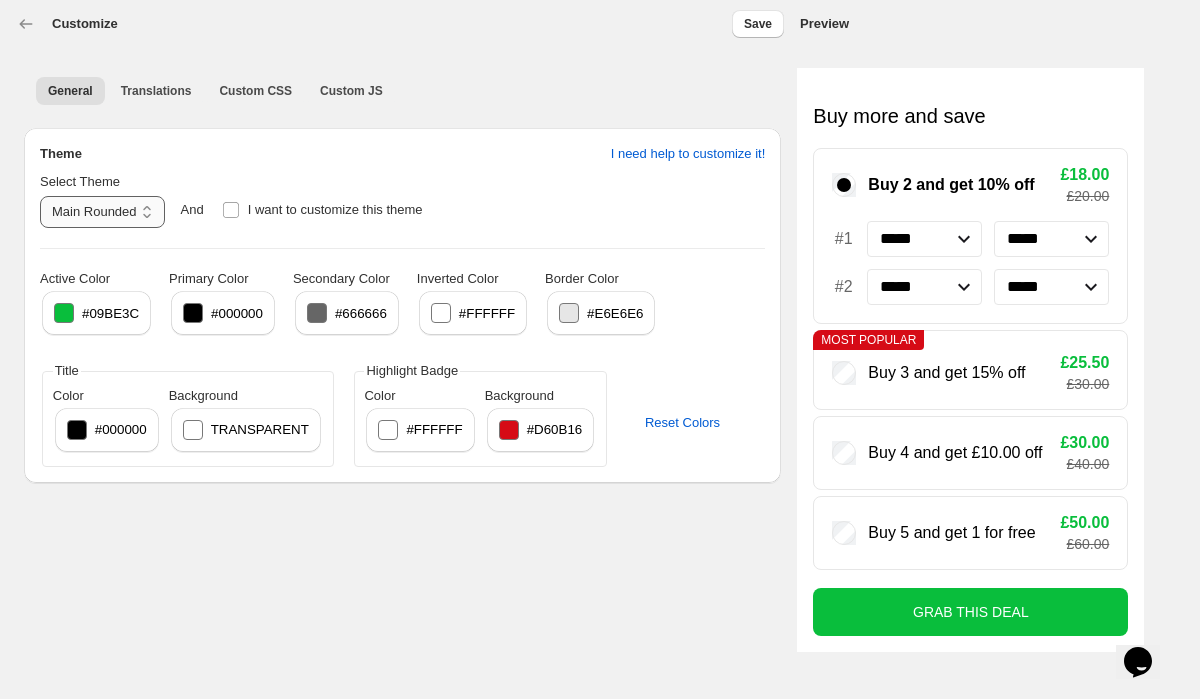 click on "**********" at bounding box center [102, 212] 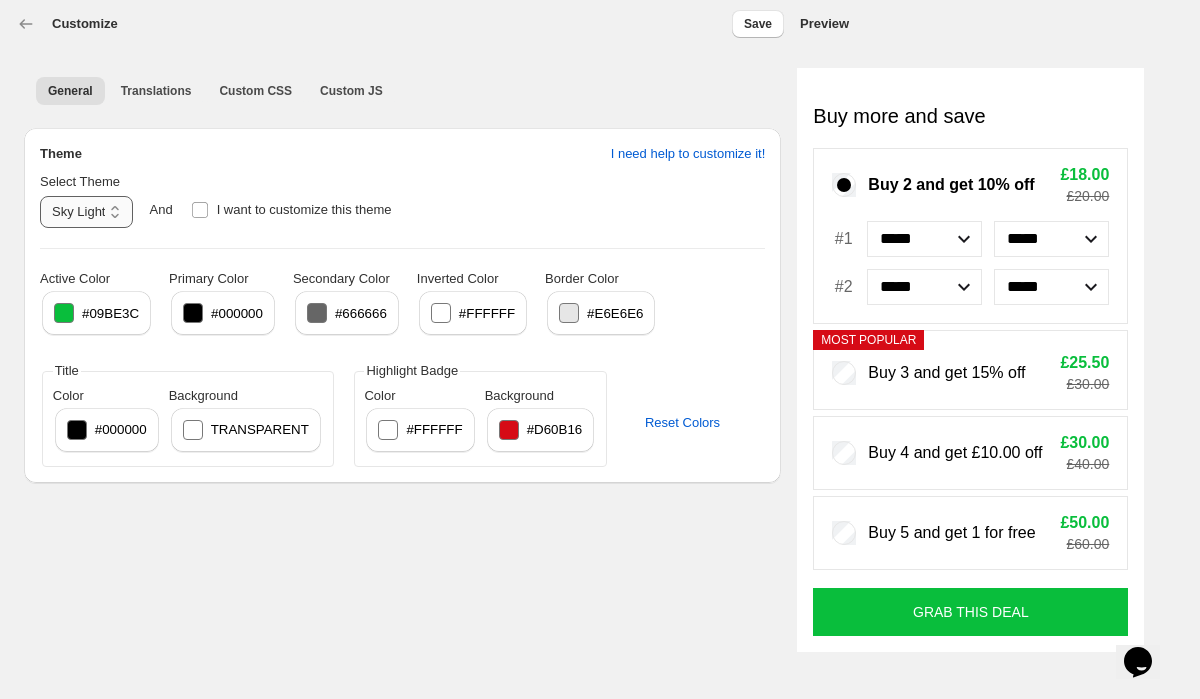 click on "**********" at bounding box center [86, 212] 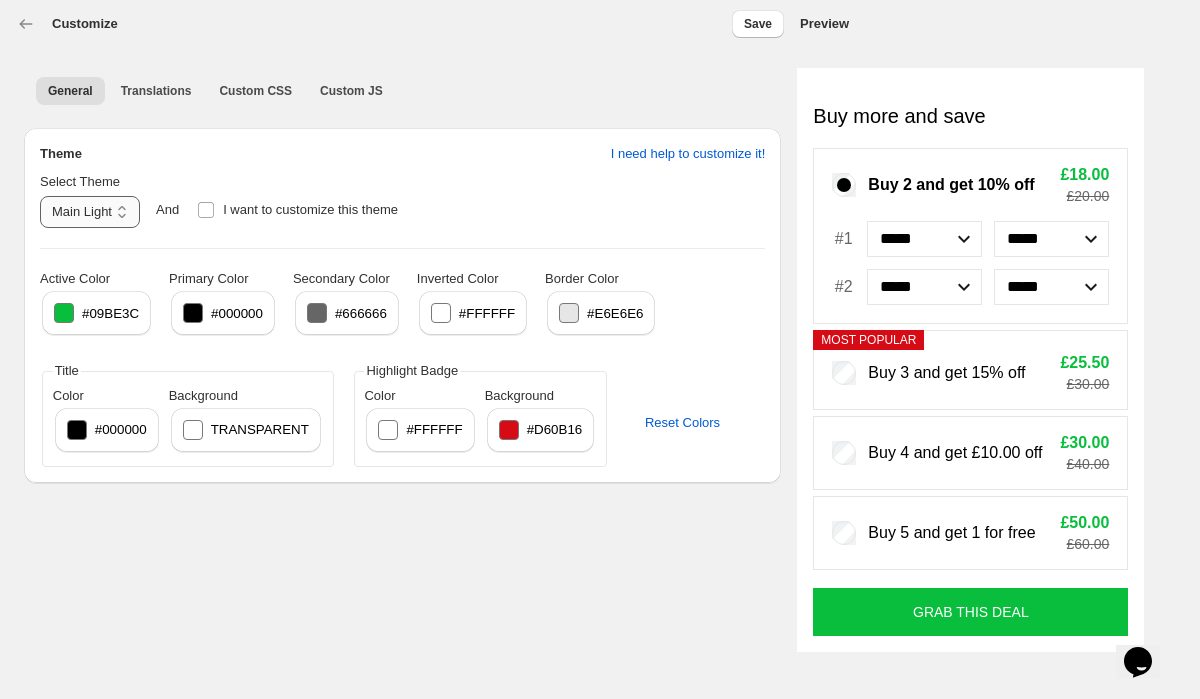 click on "**********" at bounding box center [90, 212] 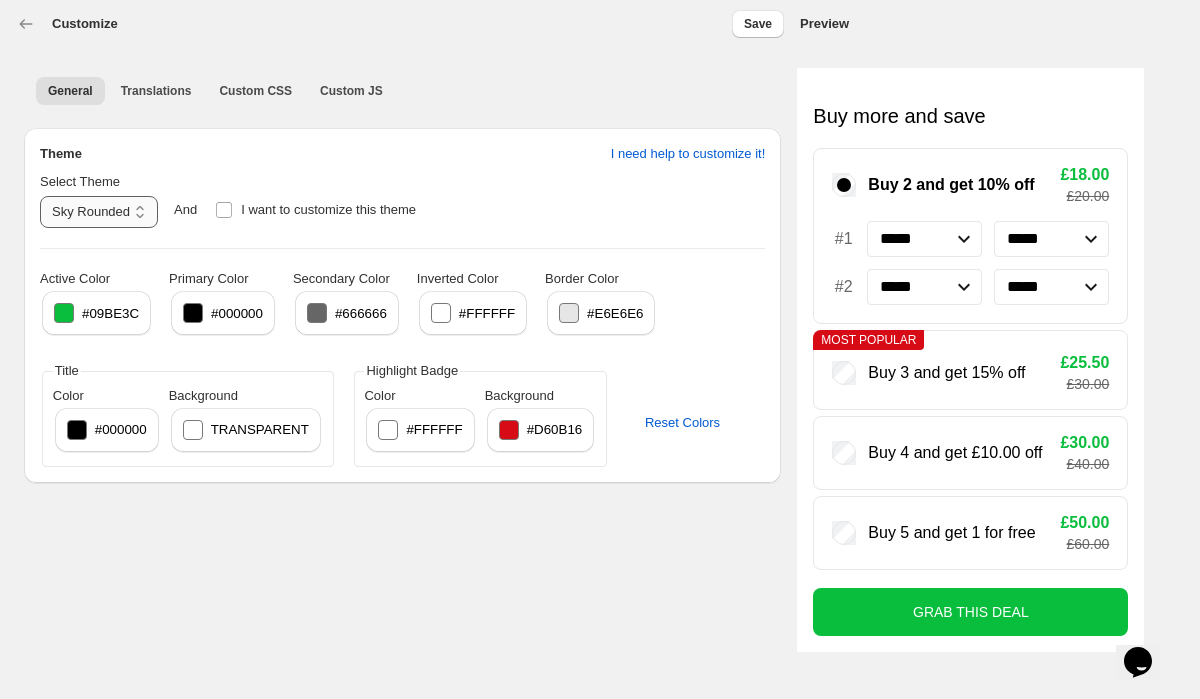 click on "**********" at bounding box center [99, 212] 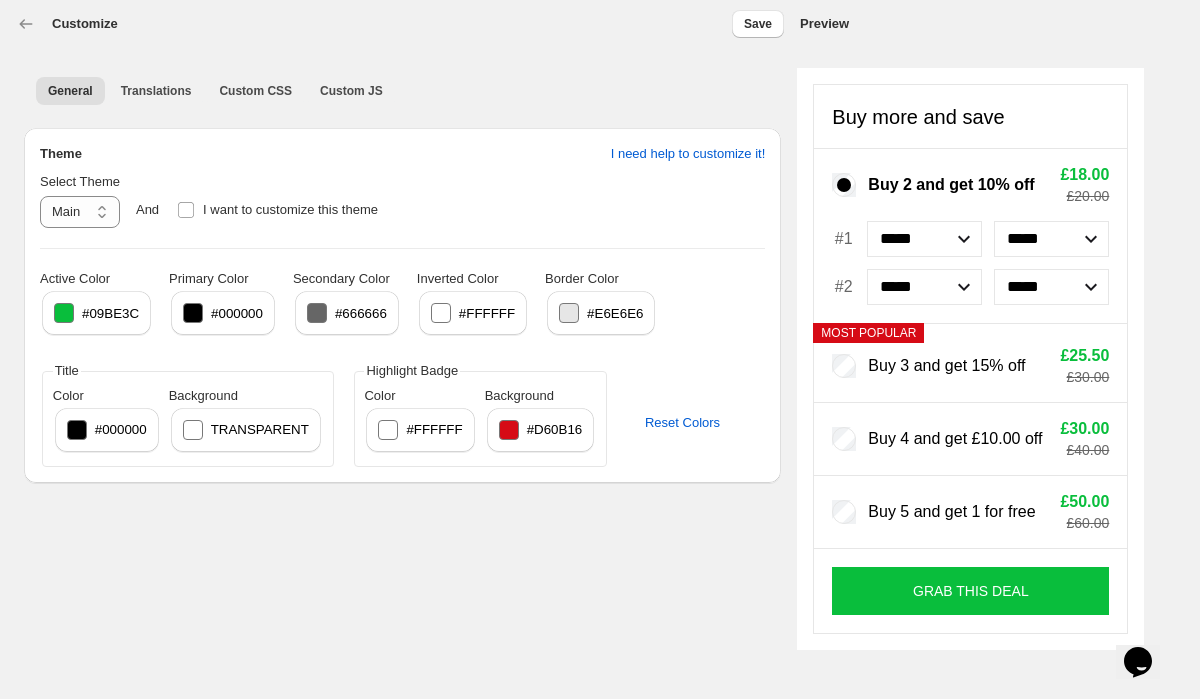 click on "**********" at bounding box center [402, 319] 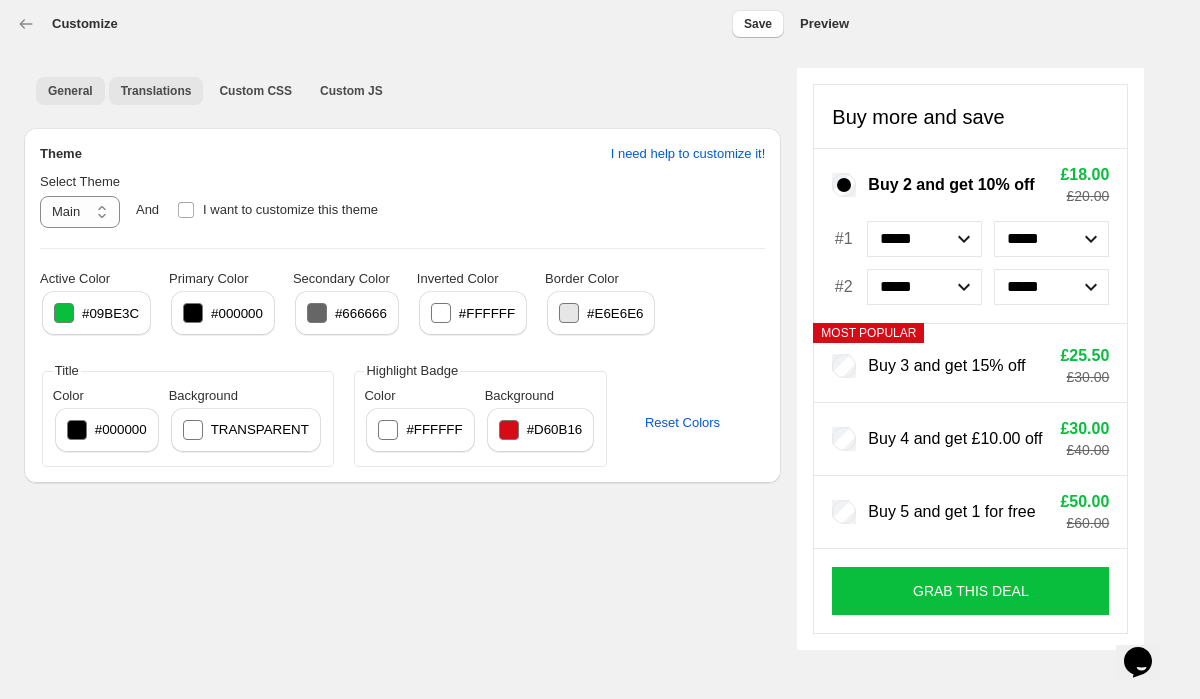 click on "Translations" at bounding box center (156, 91) 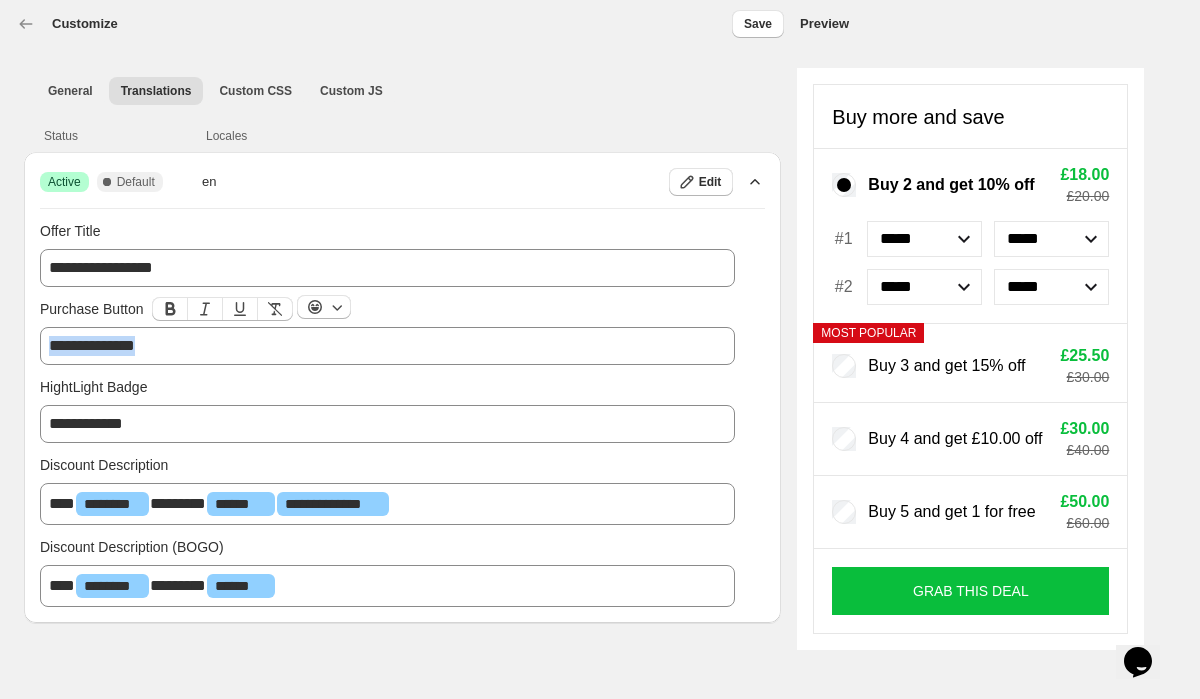 drag, startPoint x: 188, startPoint y: 347, endPoint x: 49, endPoint y: 344, distance: 139.03236 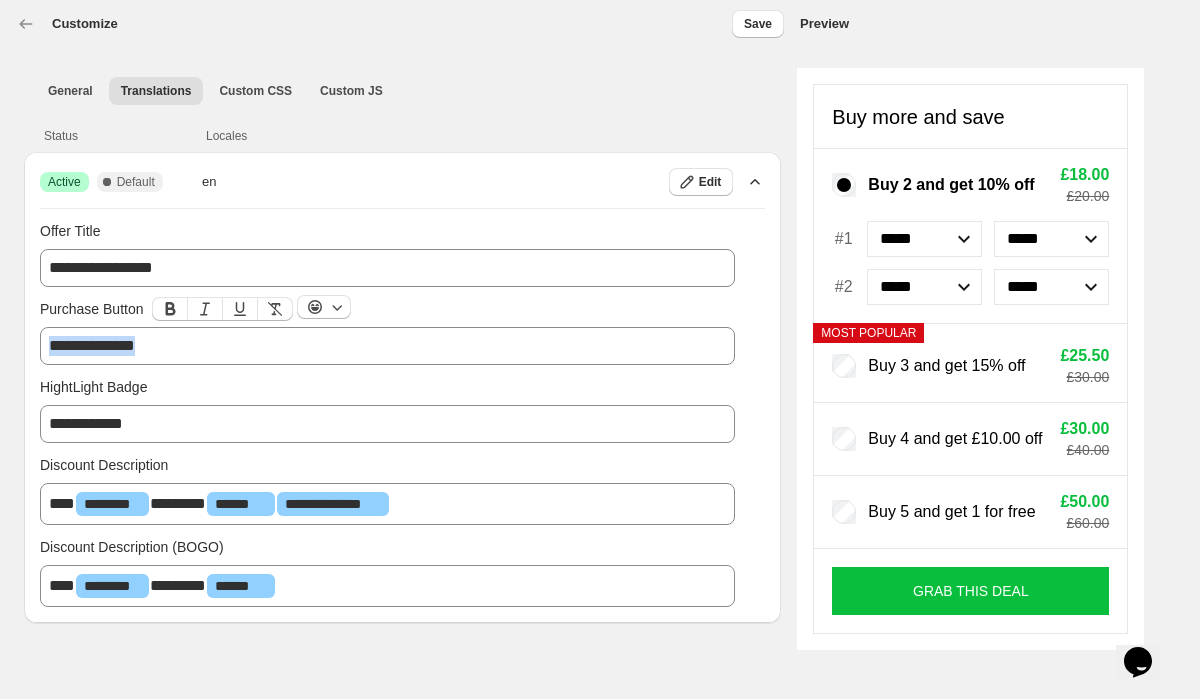 click on "**********" at bounding box center (387, 346) 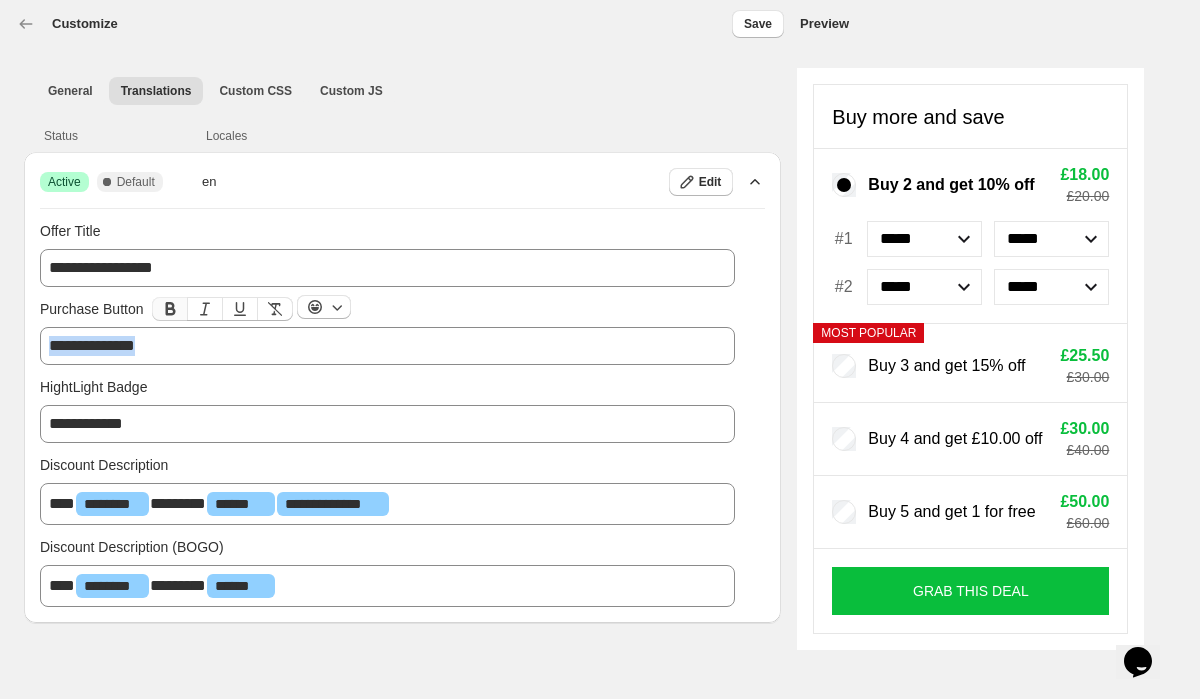 click 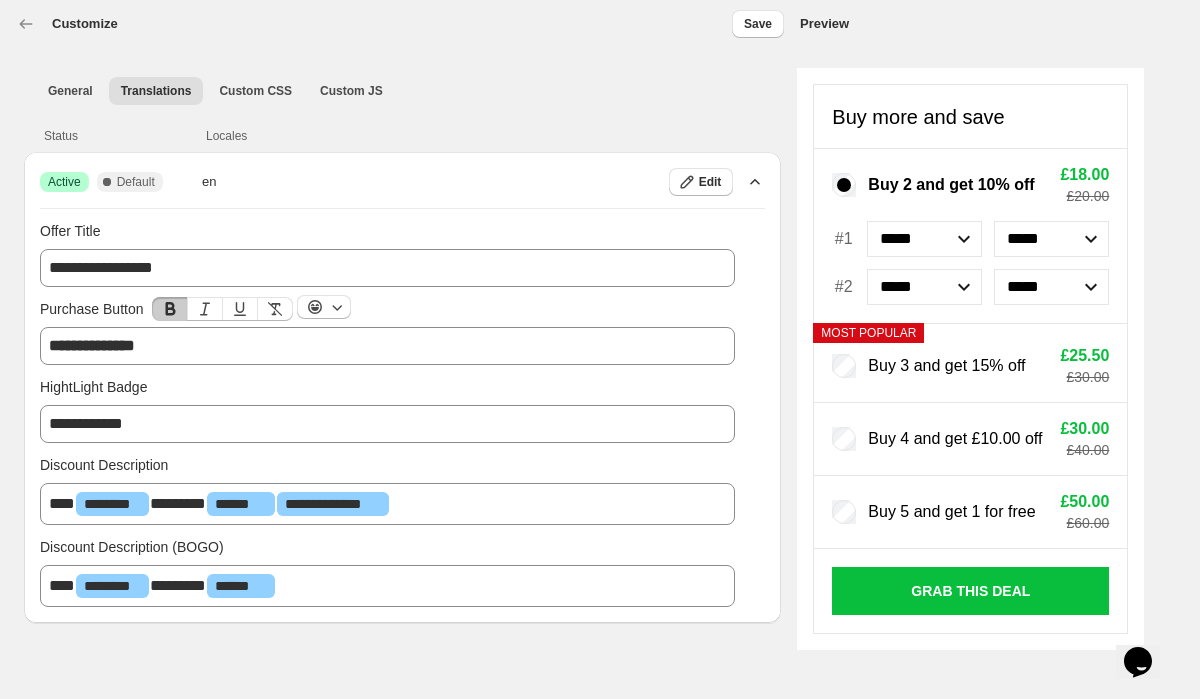 click on "HightLight Badge" at bounding box center [387, 387] 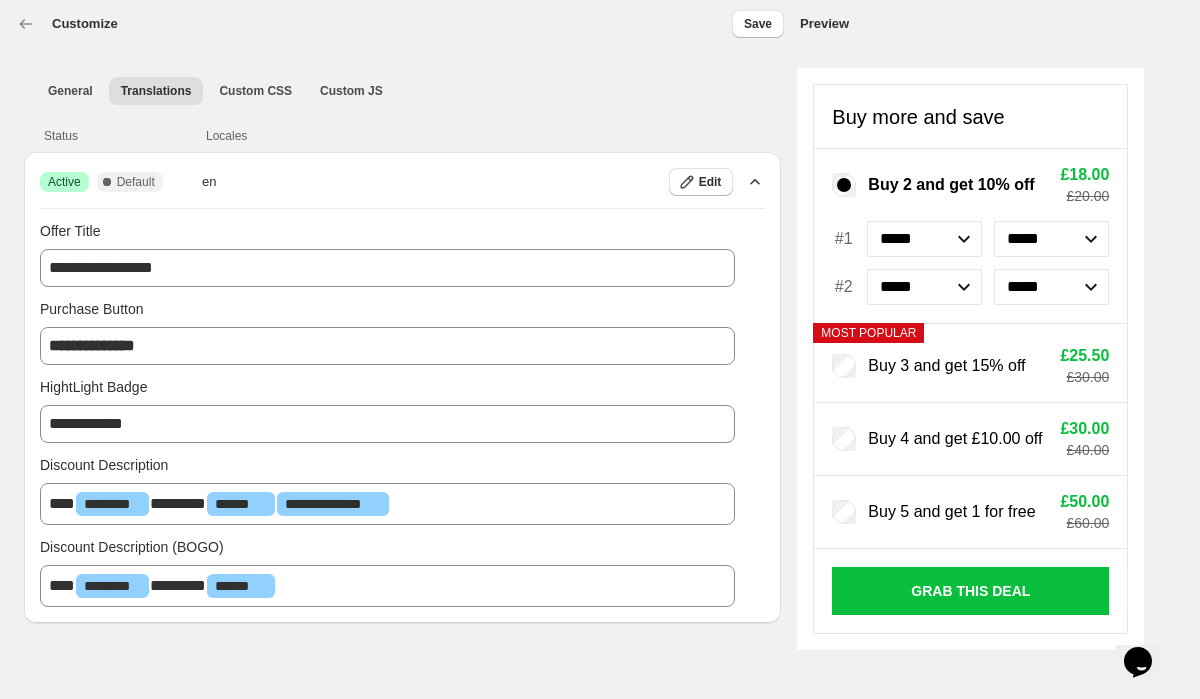 click on "Purchase Button" at bounding box center [387, 309] 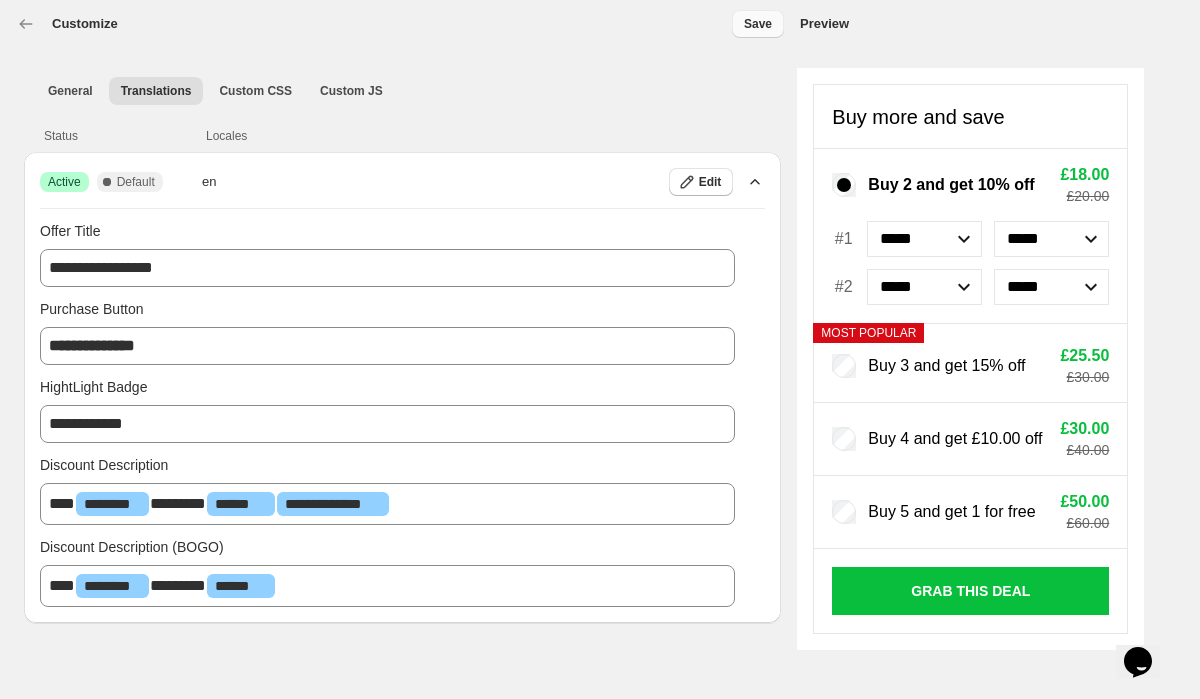 click on "Save" at bounding box center [758, 24] 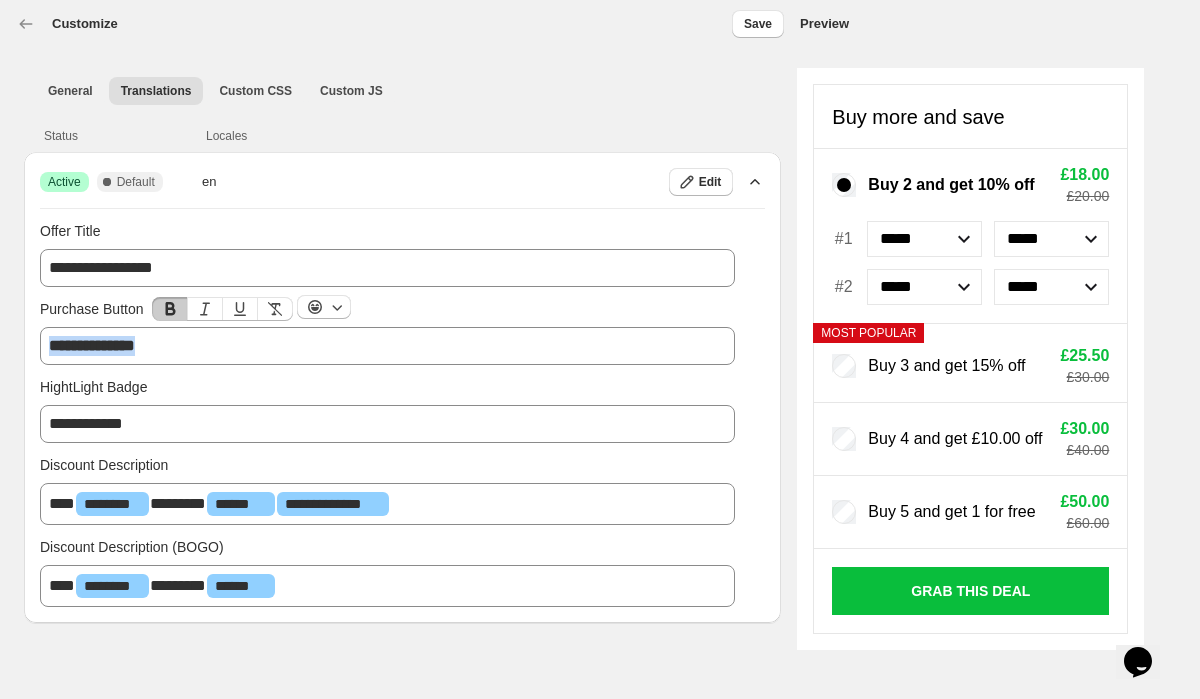drag, startPoint x: 194, startPoint y: 350, endPoint x: 49, endPoint y: 344, distance: 145.12408 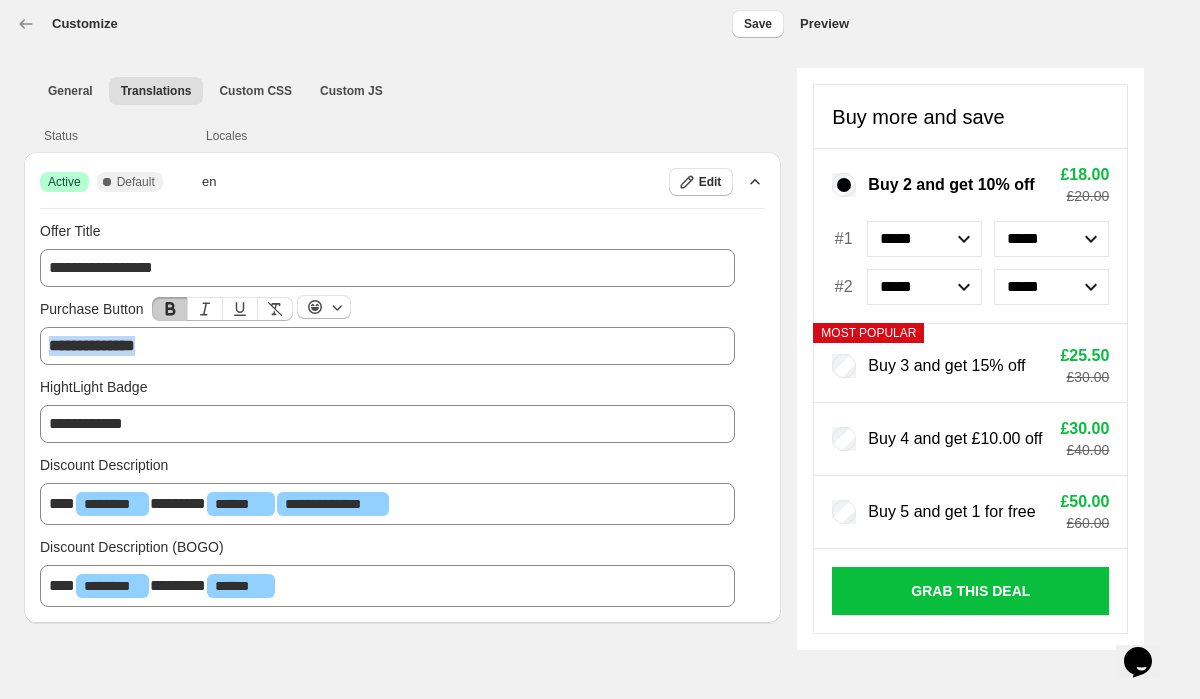 click on "**********" at bounding box center (387, 346) 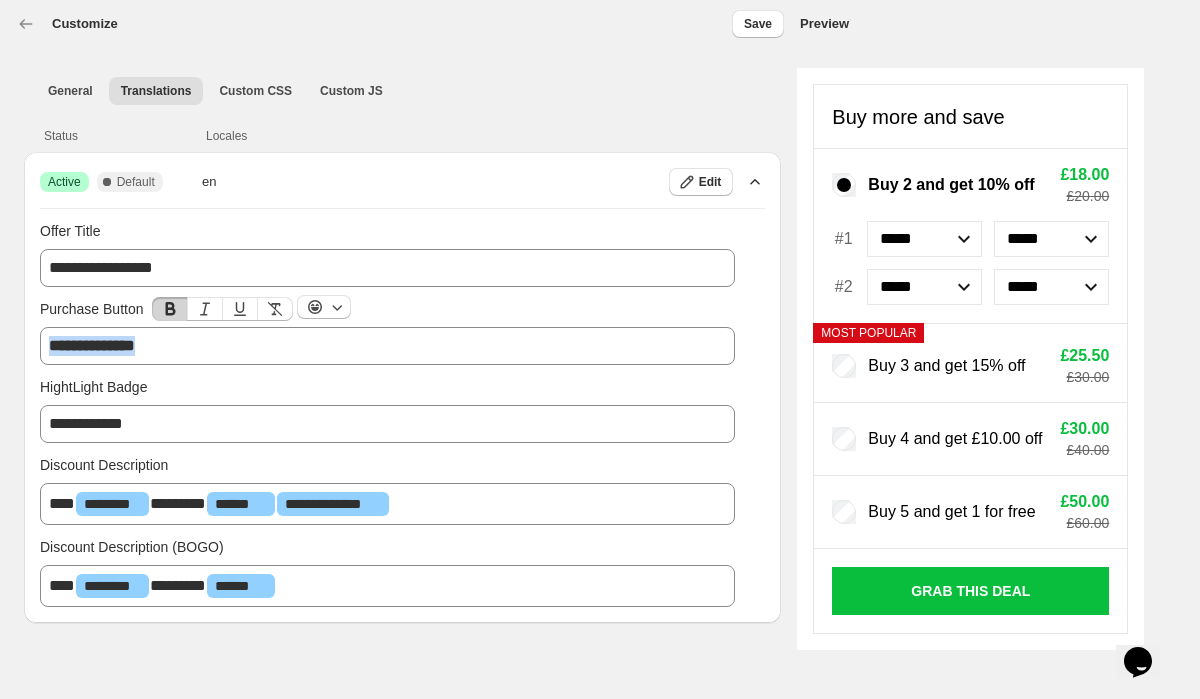 click 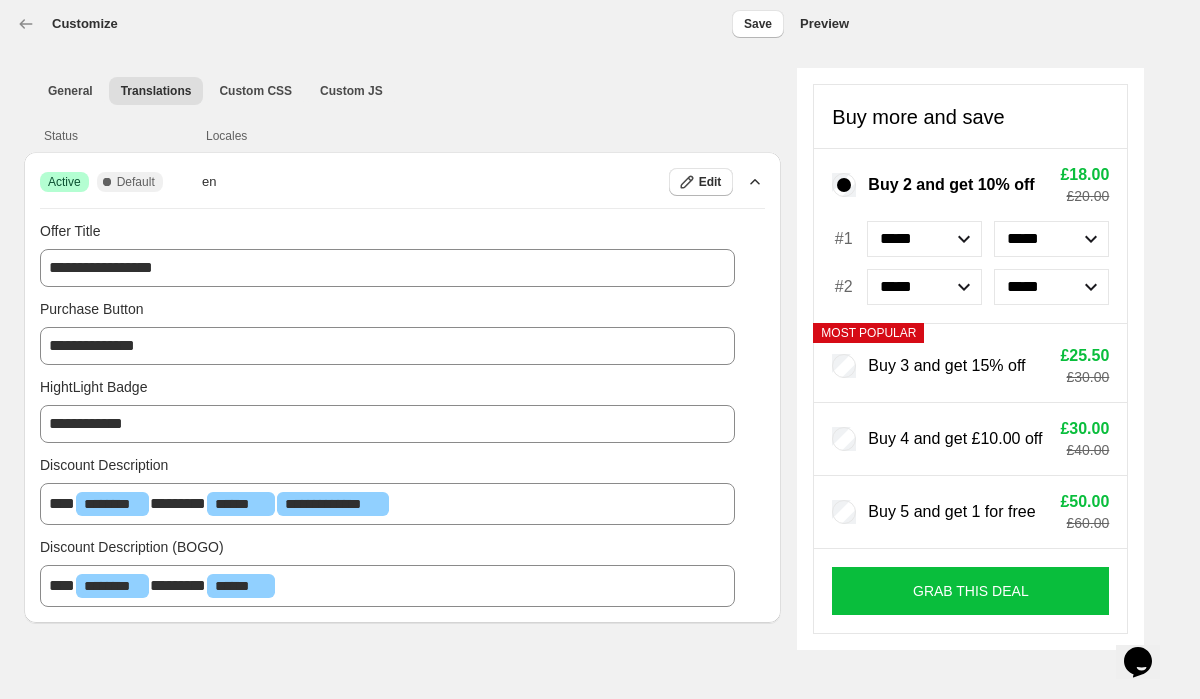 click on "**********" at bounding box center [402, 414] 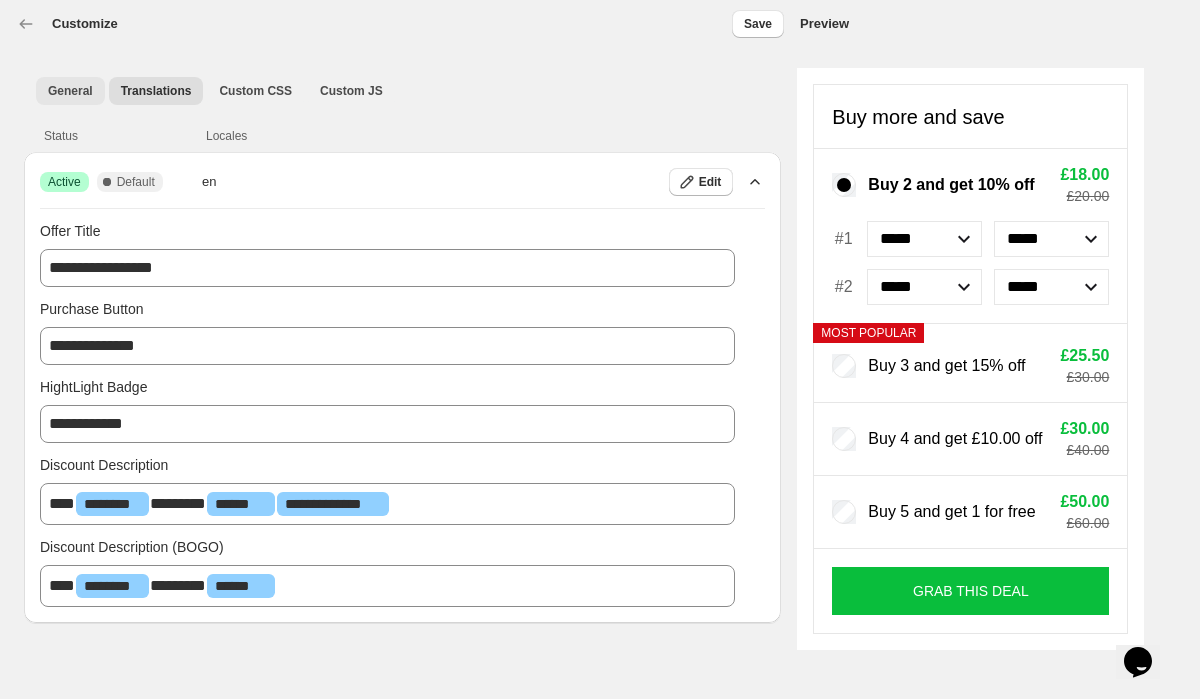 click on "General" at bounding box center (70, 91) 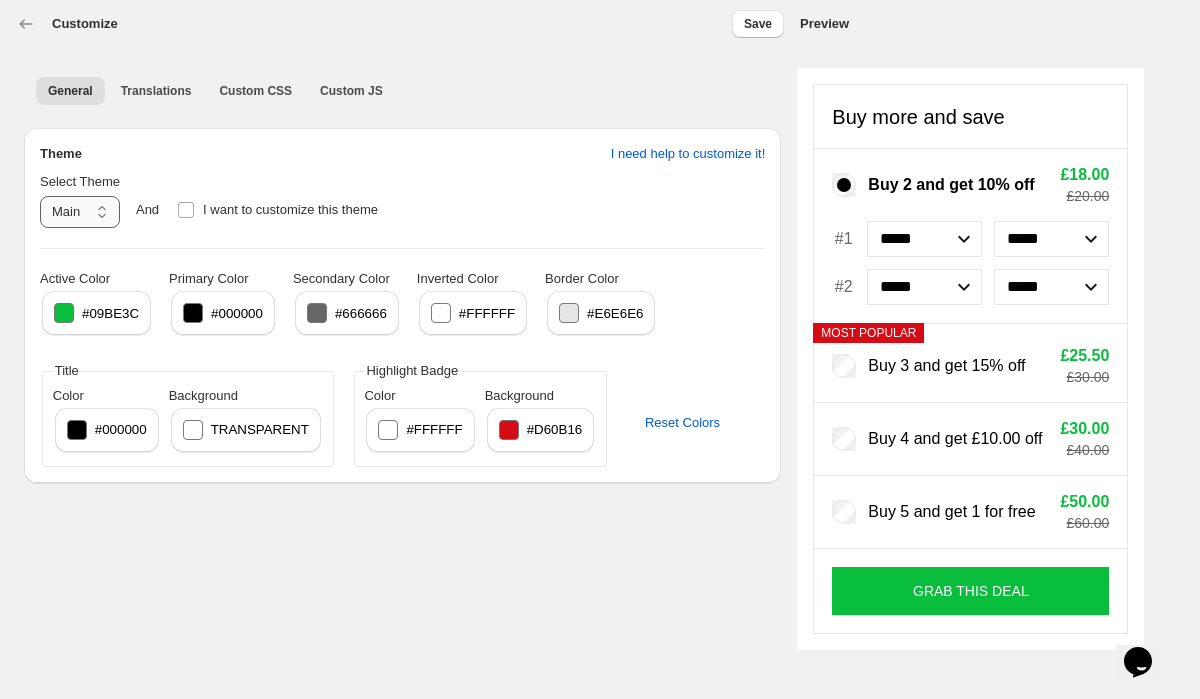 click on "**********" at bounding box center [80, 212] 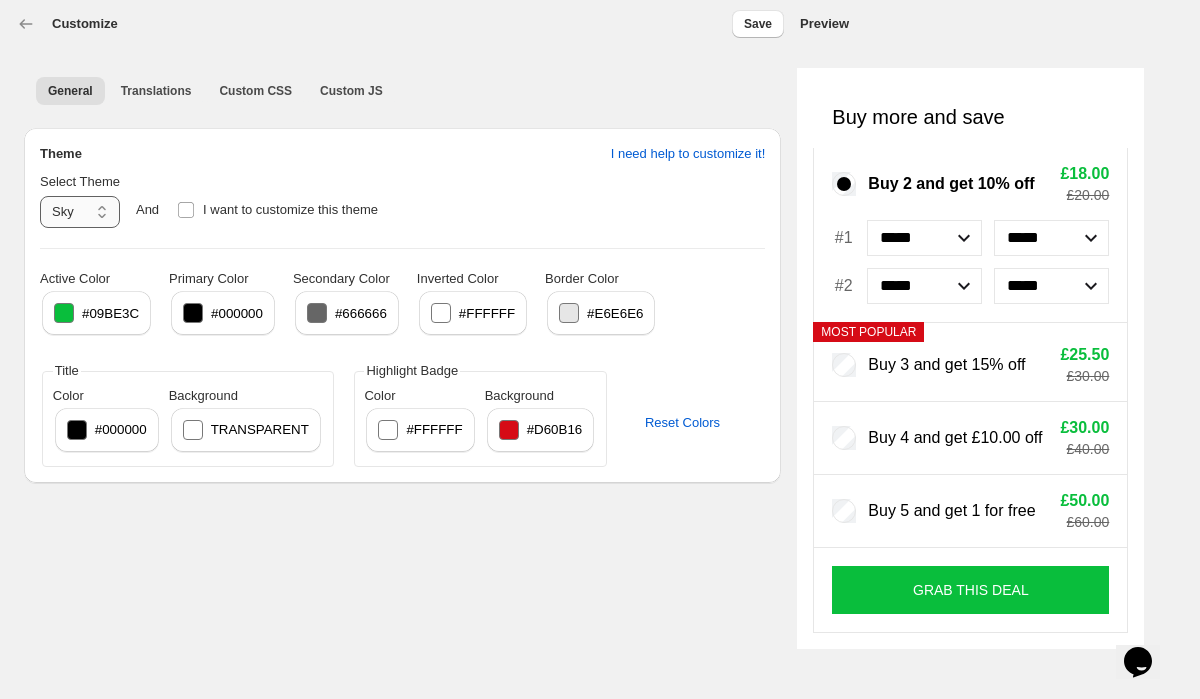 click on "**********" at bounding box center [80, 212] 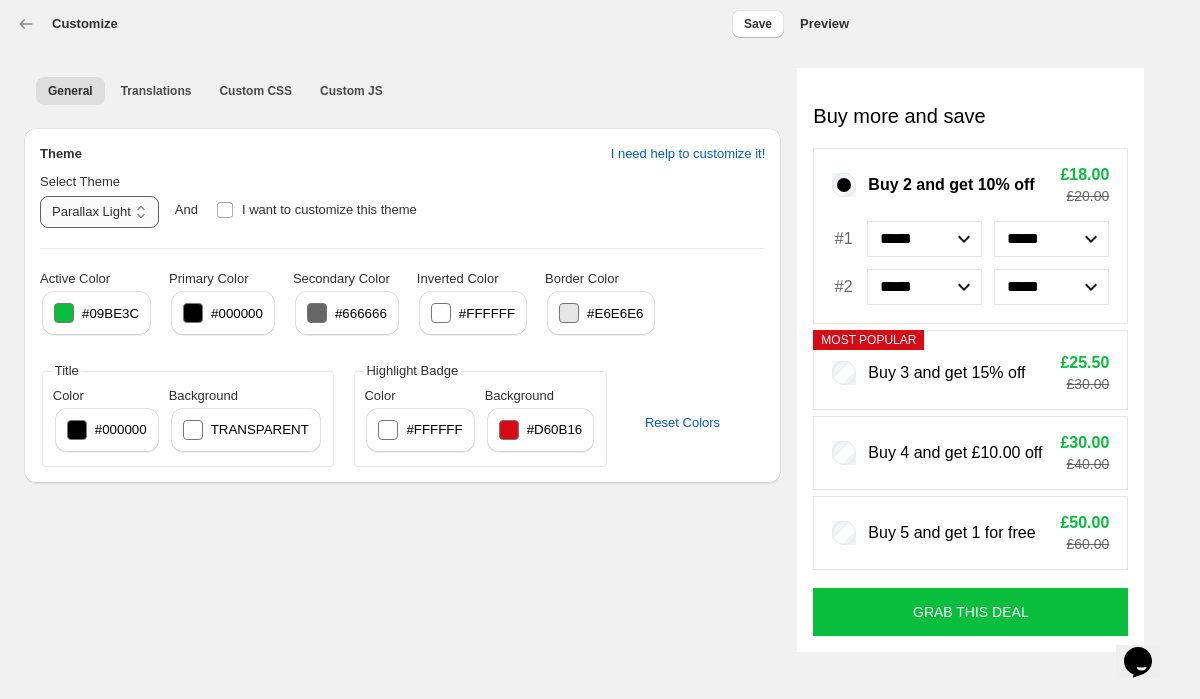 click on "**********" at bounding box center [99, 212] 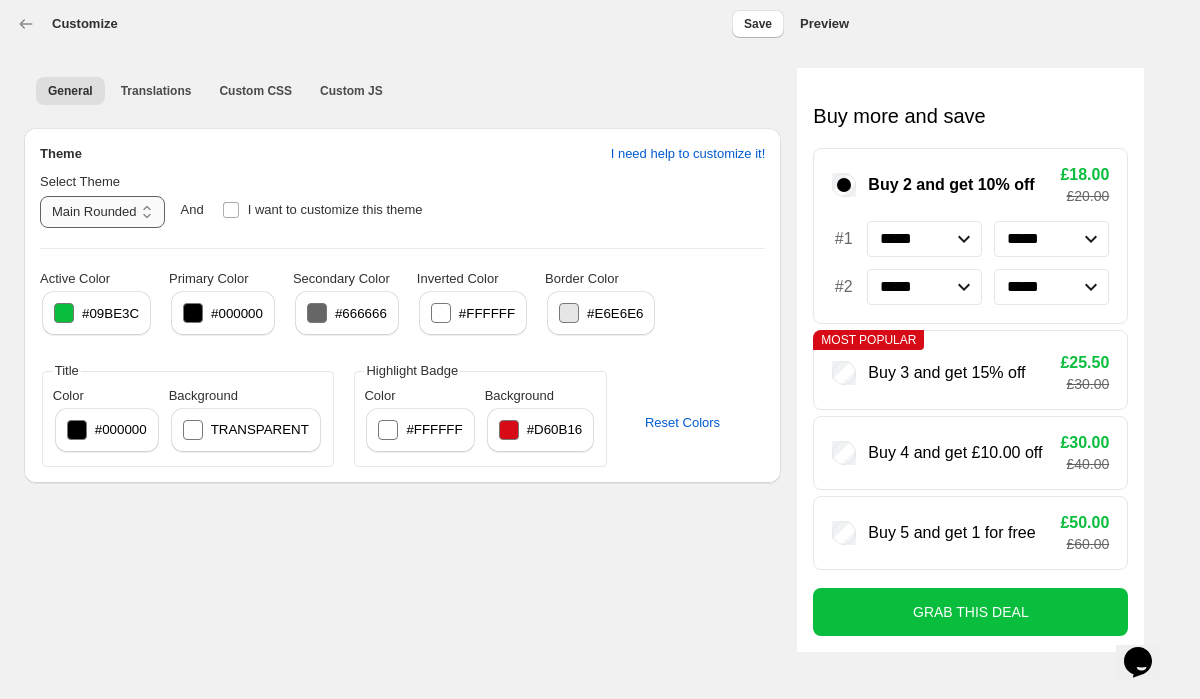 click on "**********" at bounding box center (102, 212) 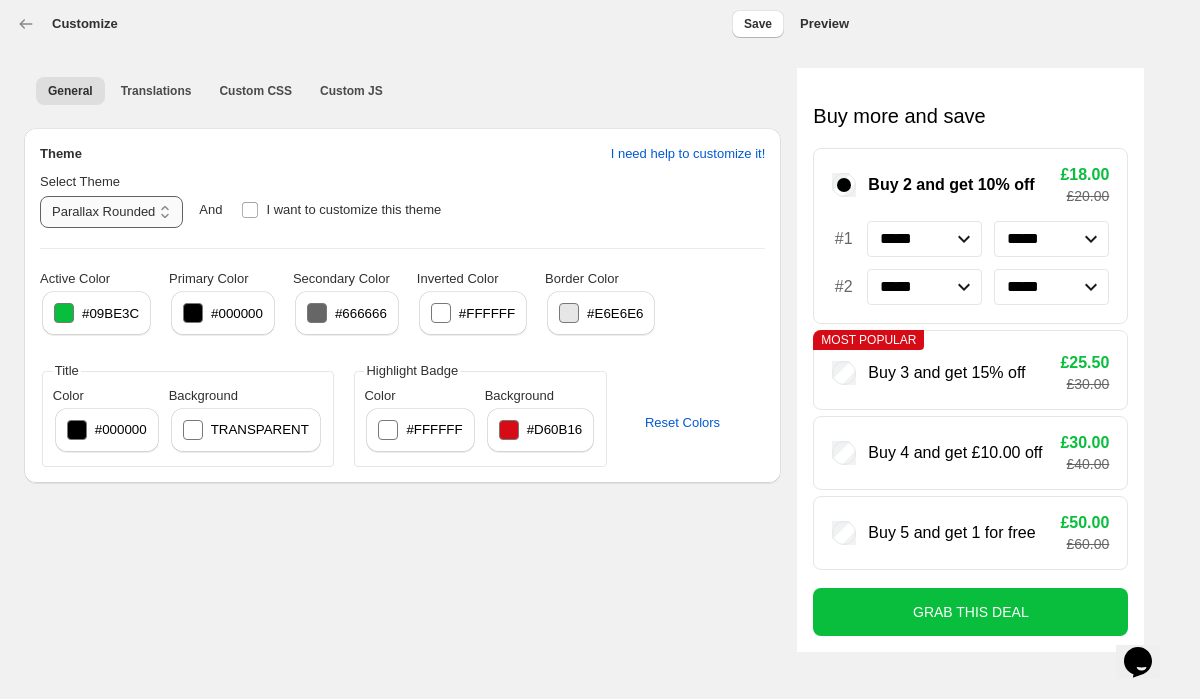 click on "**********" at bounding box center (111, 212) 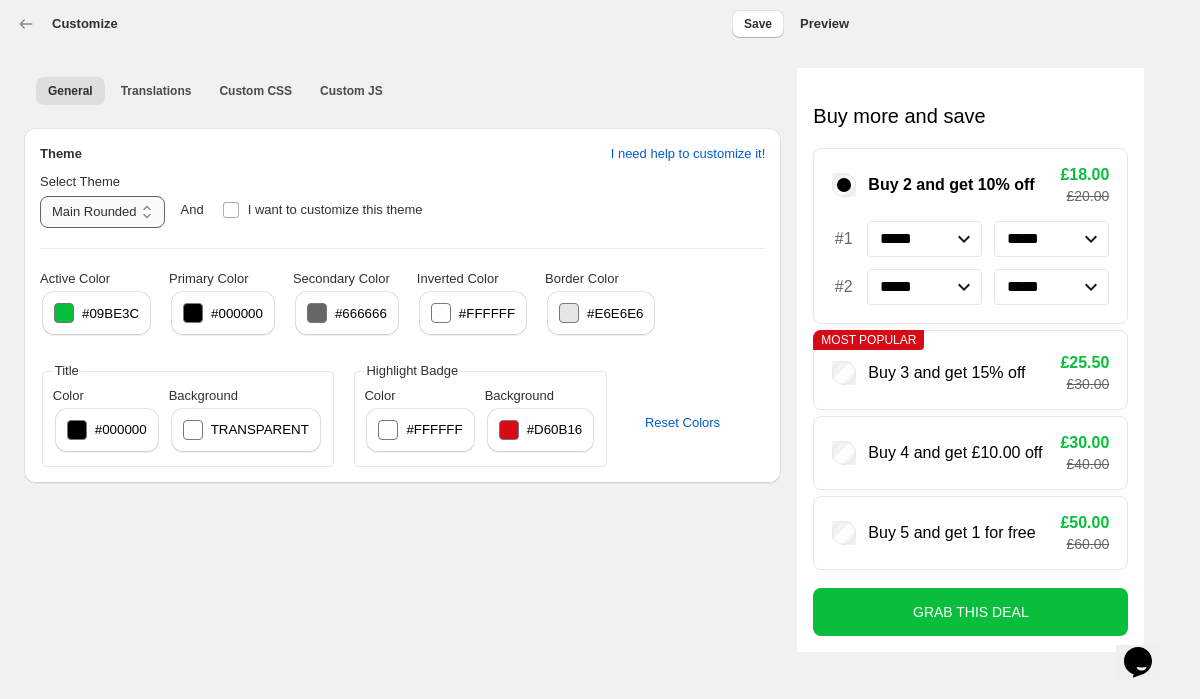 click on "**********" at bounding box center (102, 212) 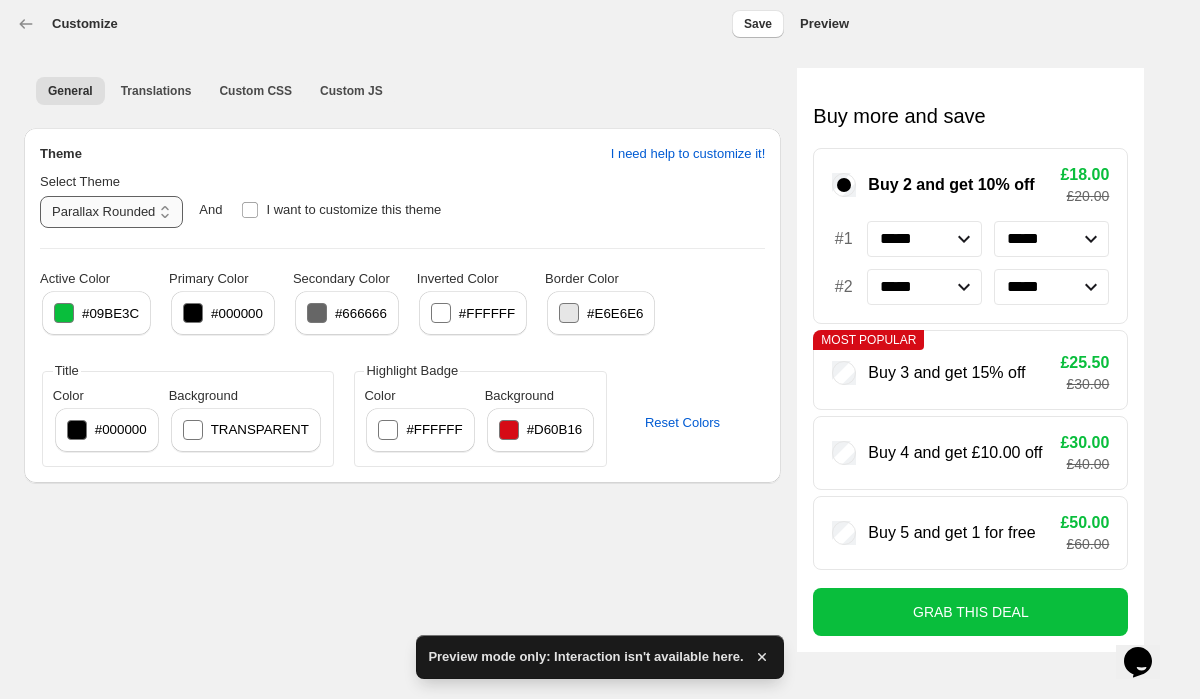 click on "**********" at bounding box center (111, 212) 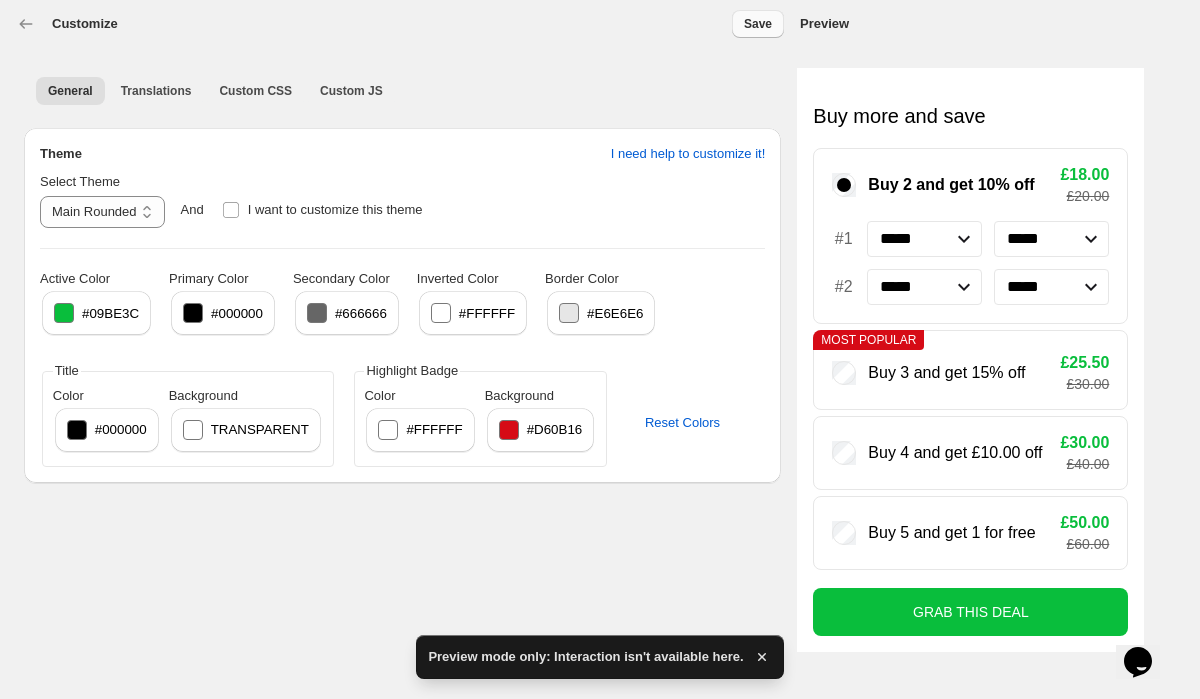 click on "Save" at bounding box center (758, 24) 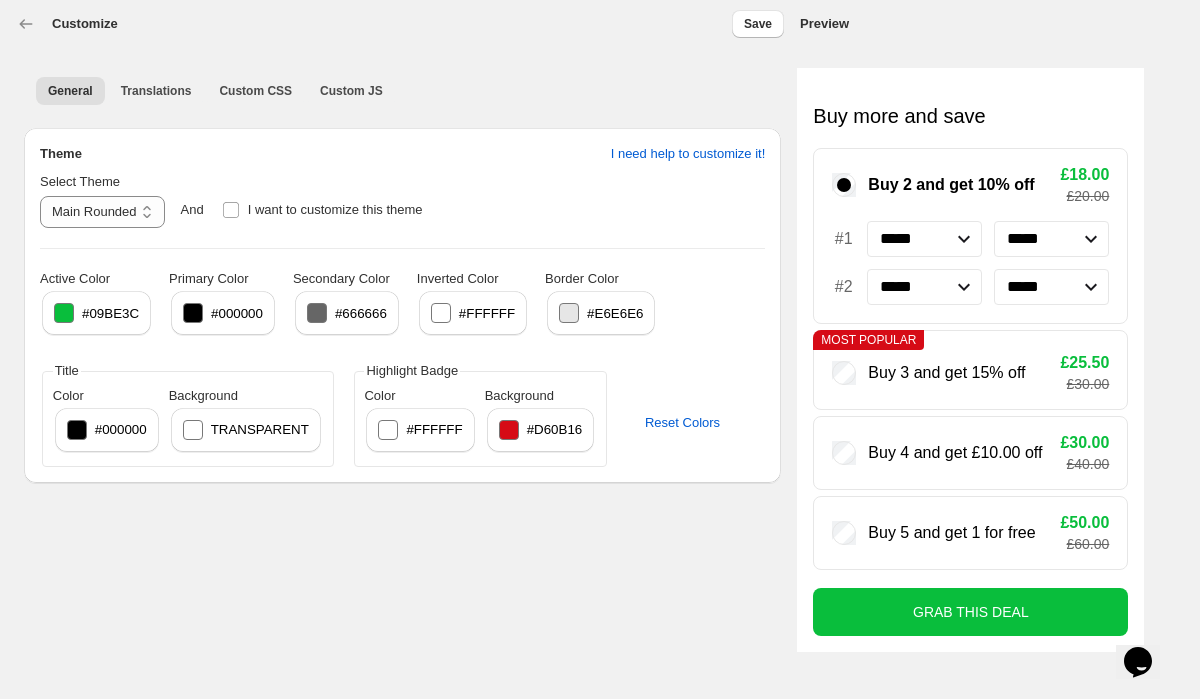 click at bounding box center (569, 313) 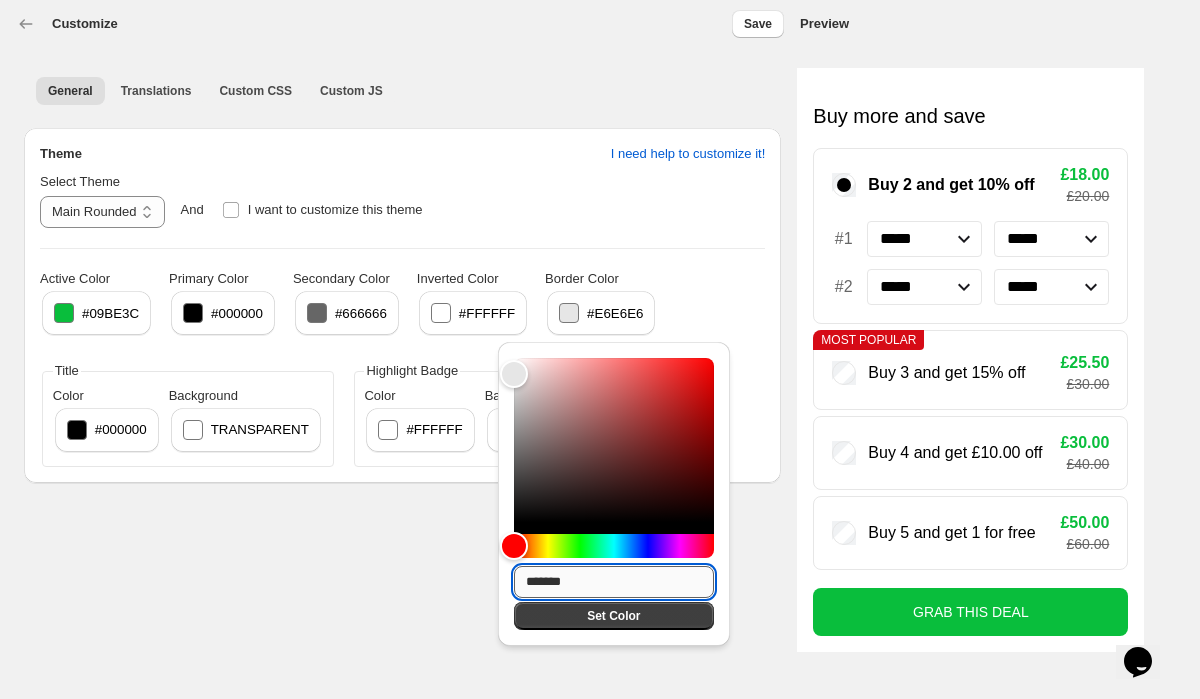 click on "*******" at bounding box center [614, 582] 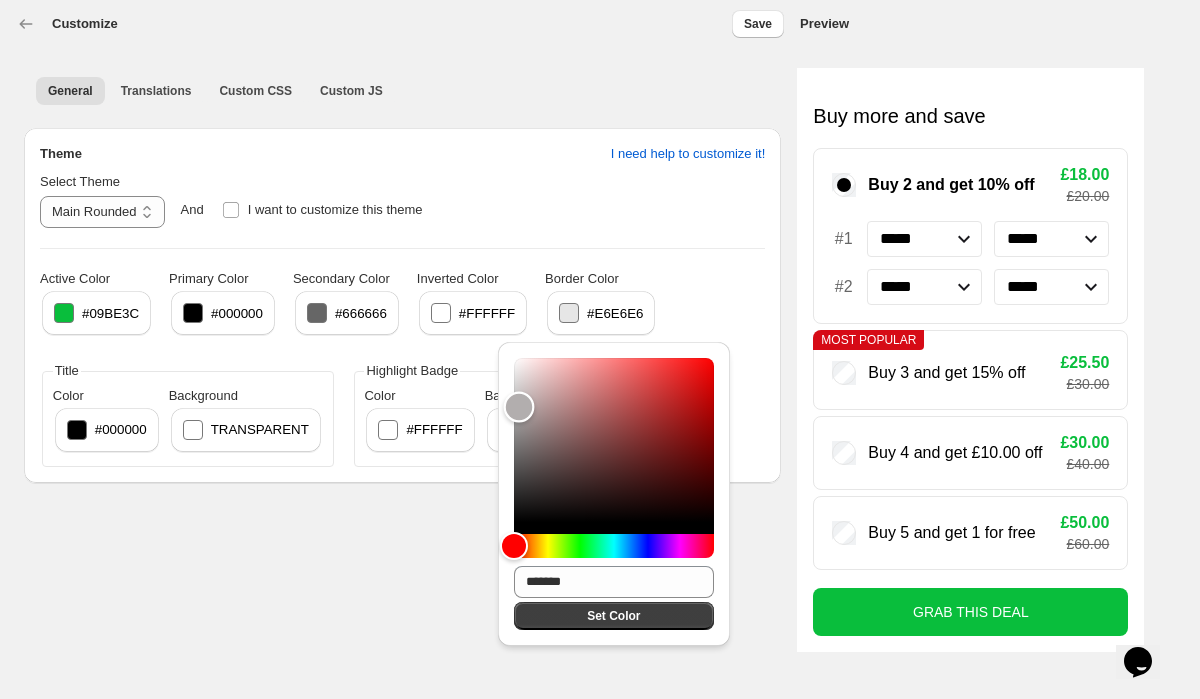 drag, startPoint x: 513, startPoint y: 373, endPoint x: 519, endPoint y: 408, distance: 35.510563 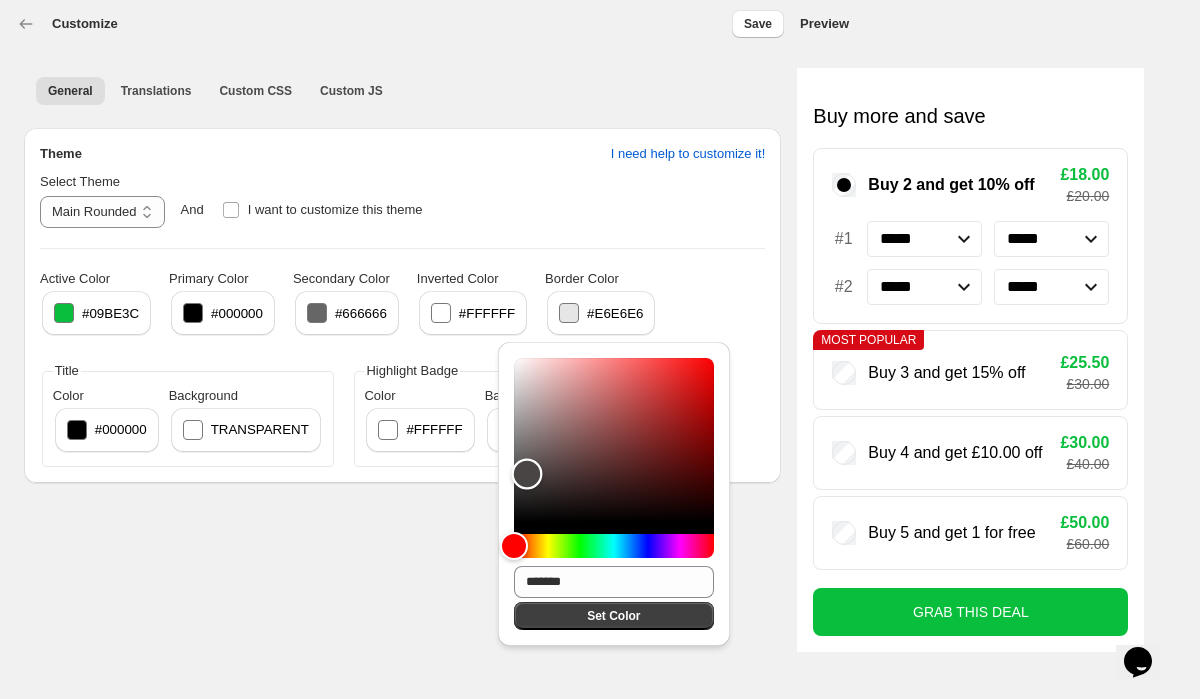 drag, startPoint x: 519, startPoint y: 406, endPoint x: 545, endPoint y: 505, distance: 102.357216 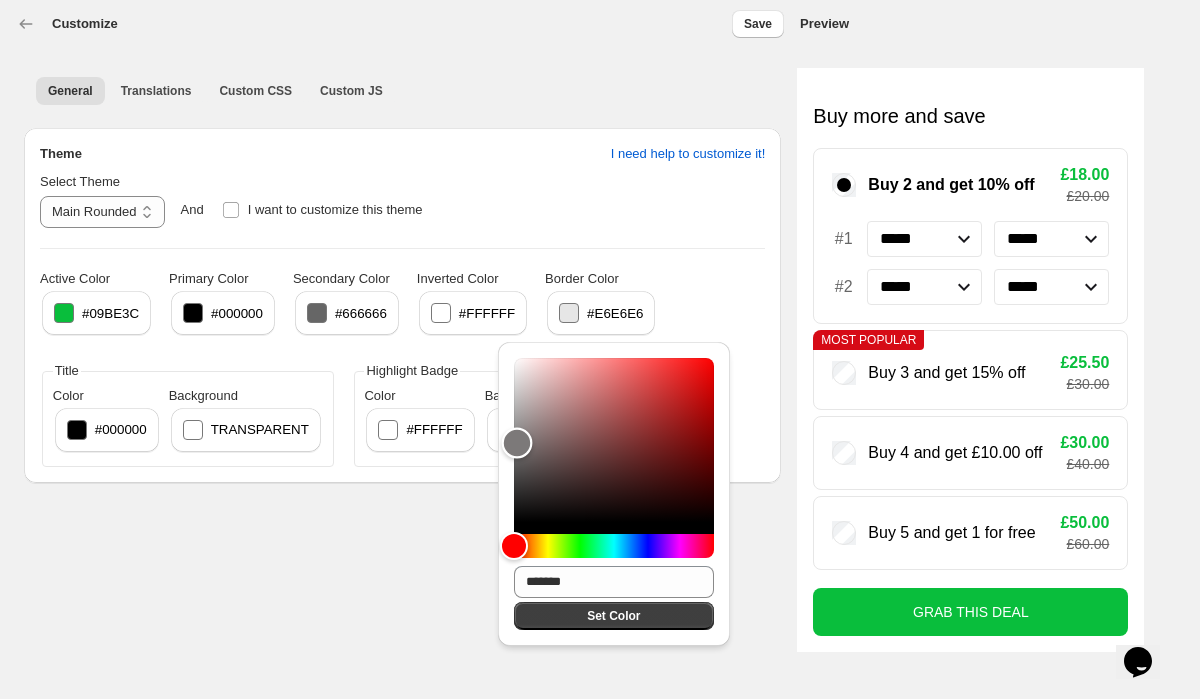 type on "*******" 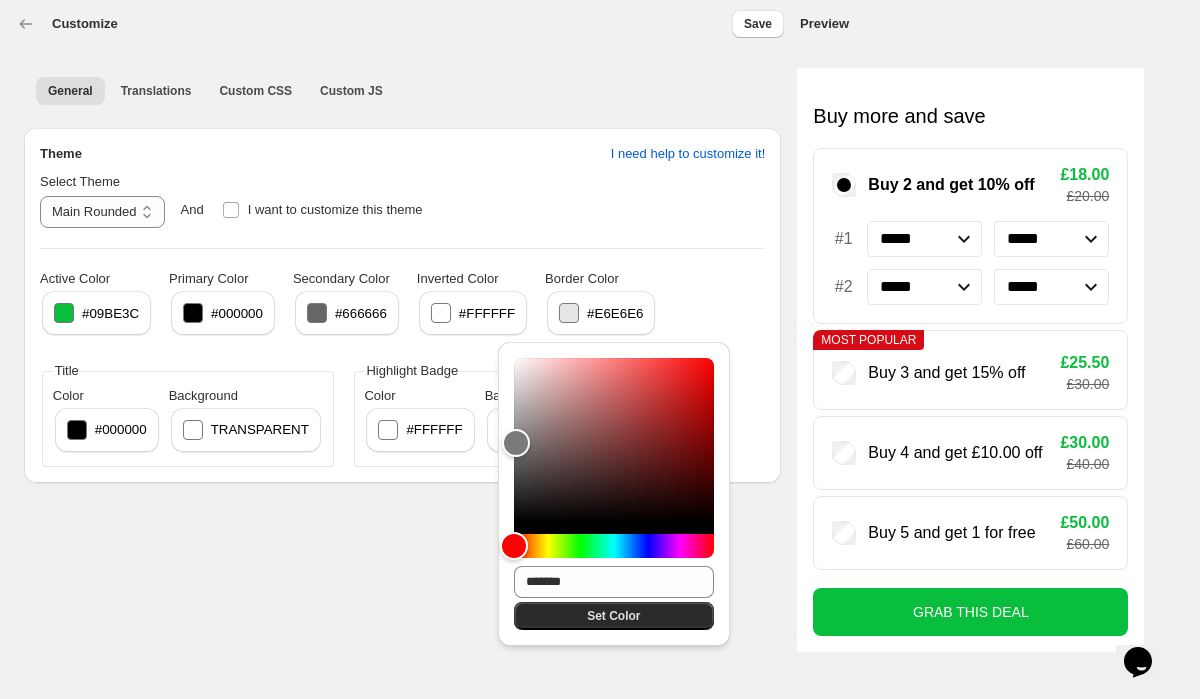 click on "Set Color" at bounding box center (613, 616) 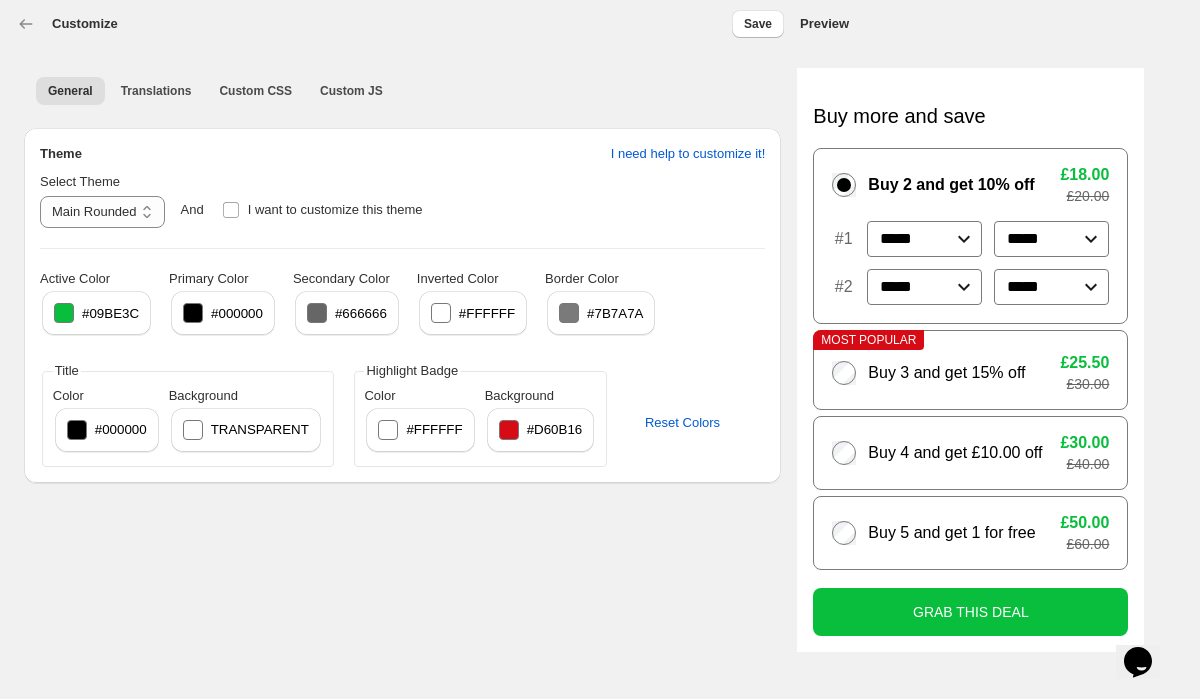 click at bounding box center [569, 313] 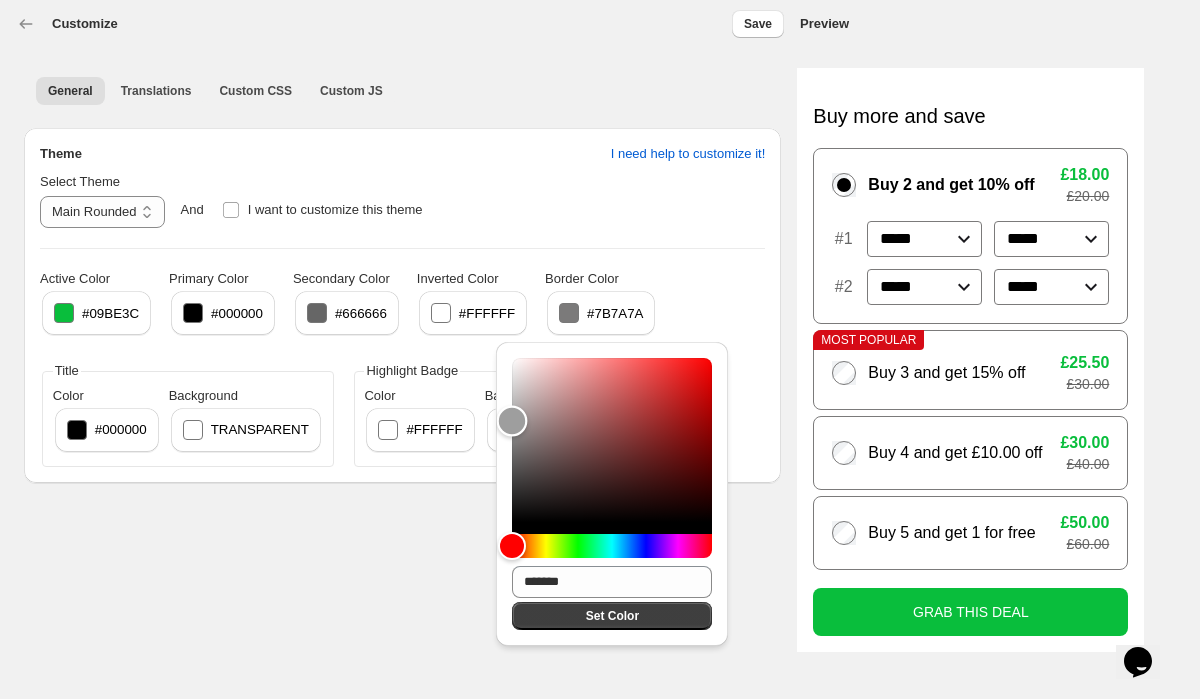 type on "*******" 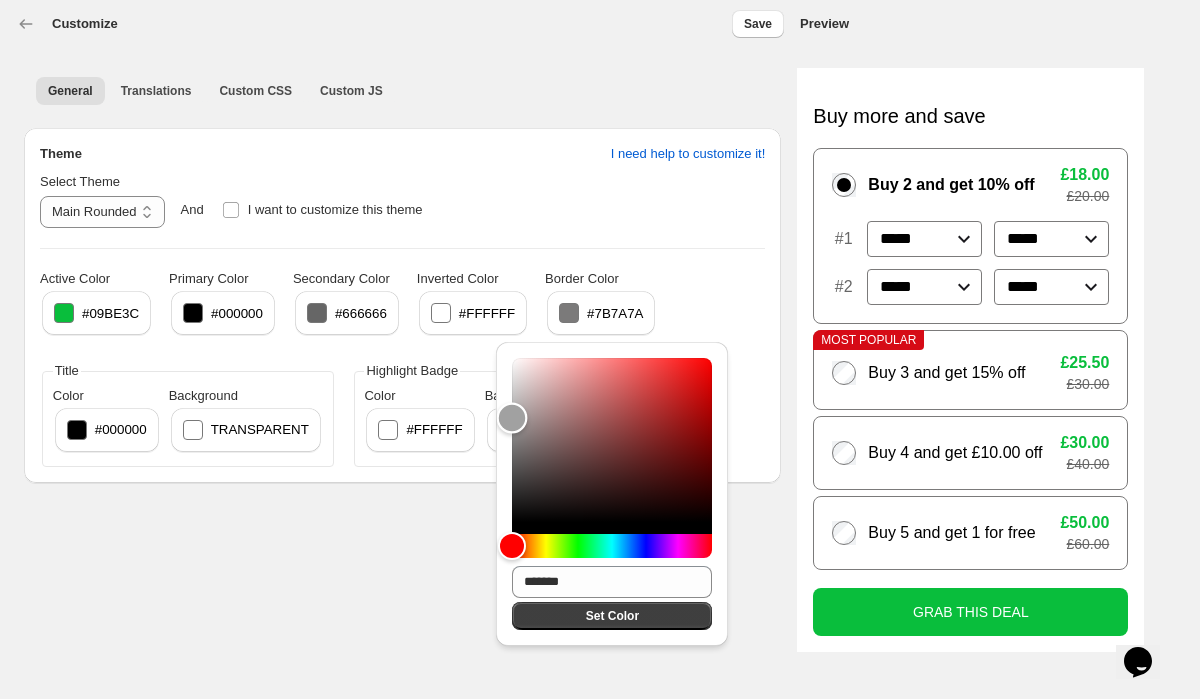 drag, startPoint x: 508, startPoint y: 443, endPoint x: 509, endPoint y: 418, distance: 25.019993 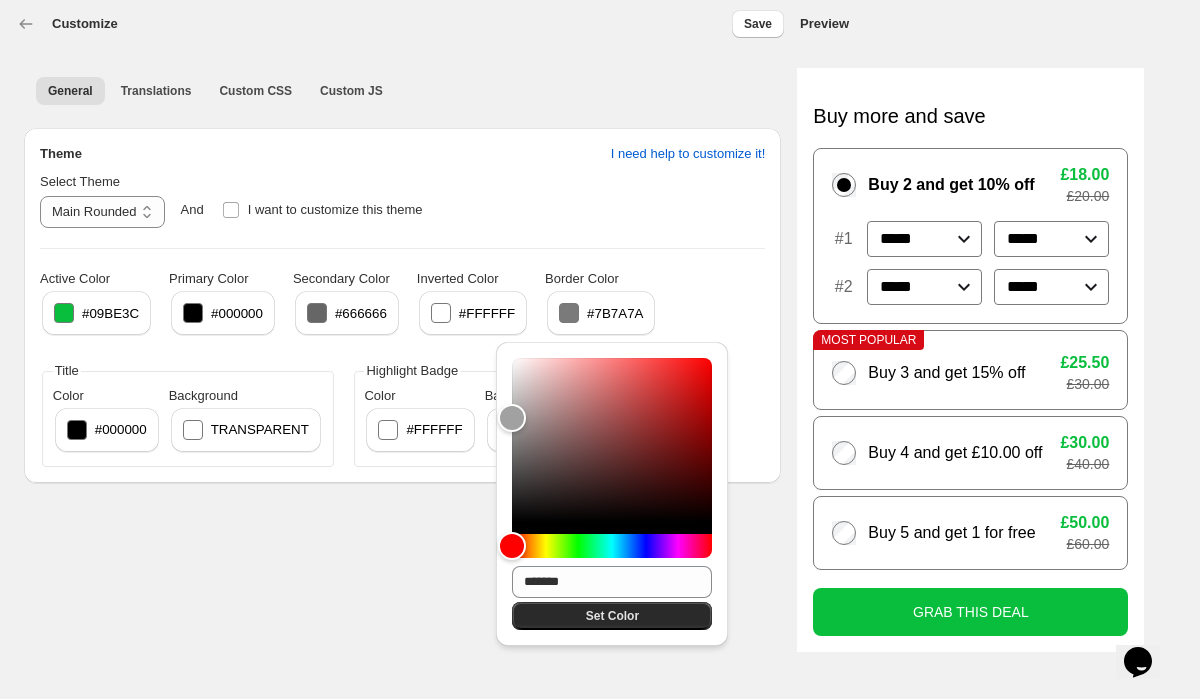 click on "Set Color" at bounding box center (612, 616) 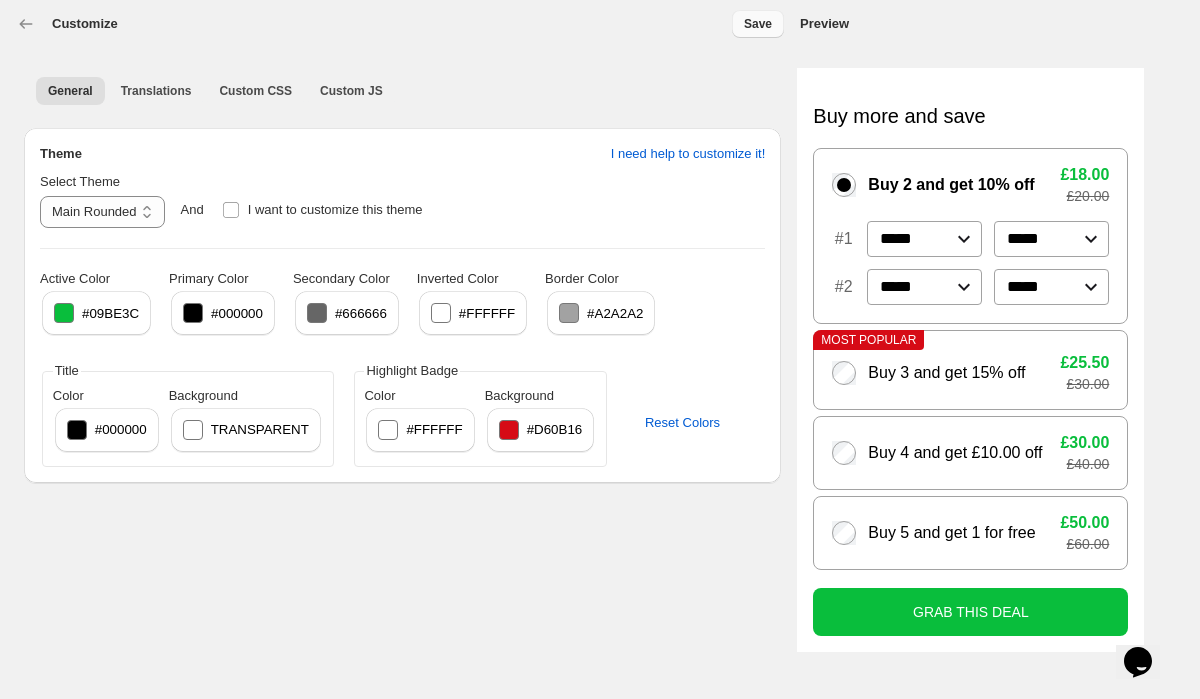 click on "Save" at bounding box center [758, 24] 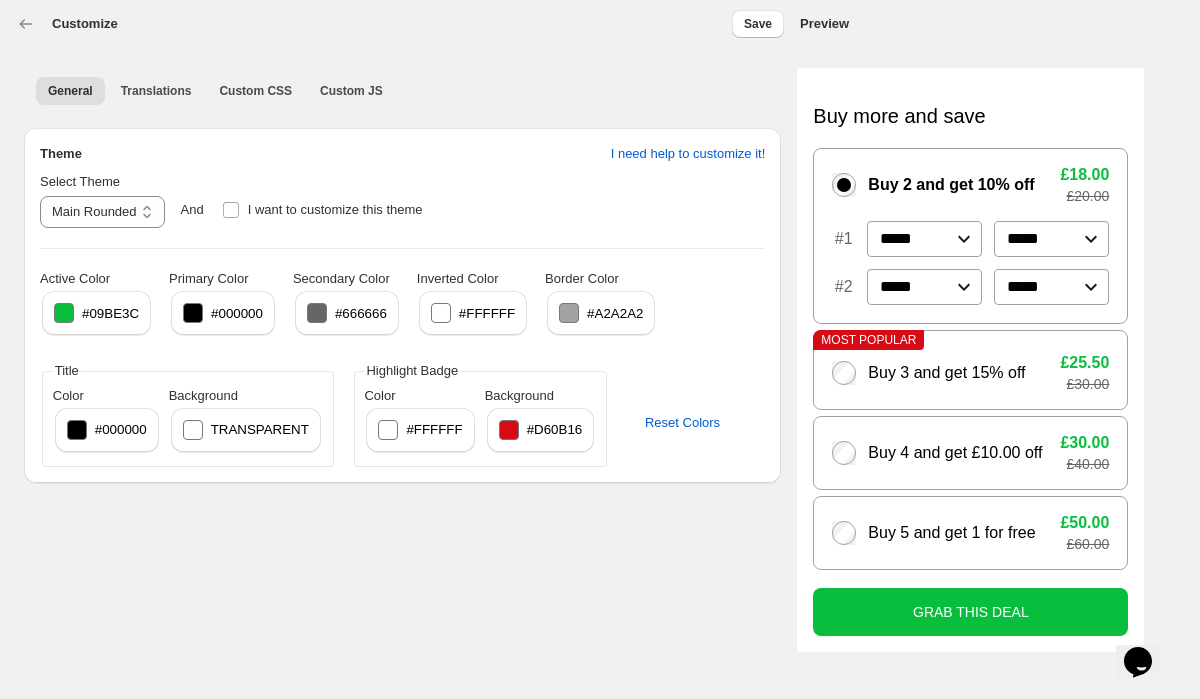 click at bounding box center (569, 313) 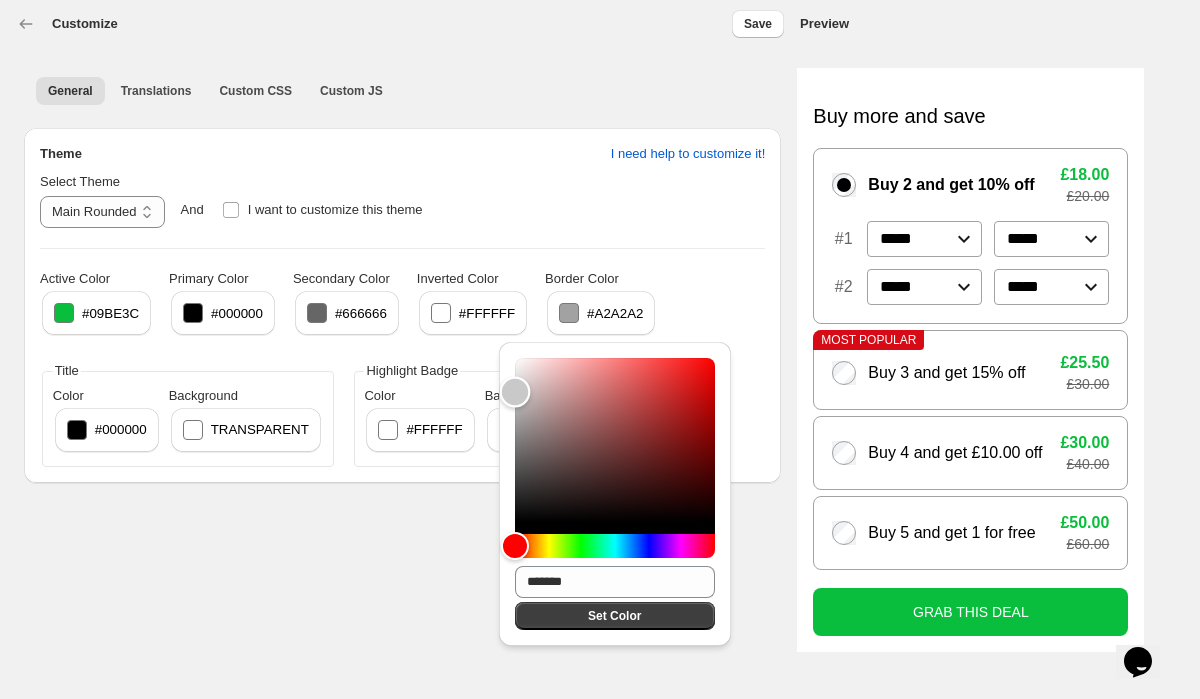 type on "*******" 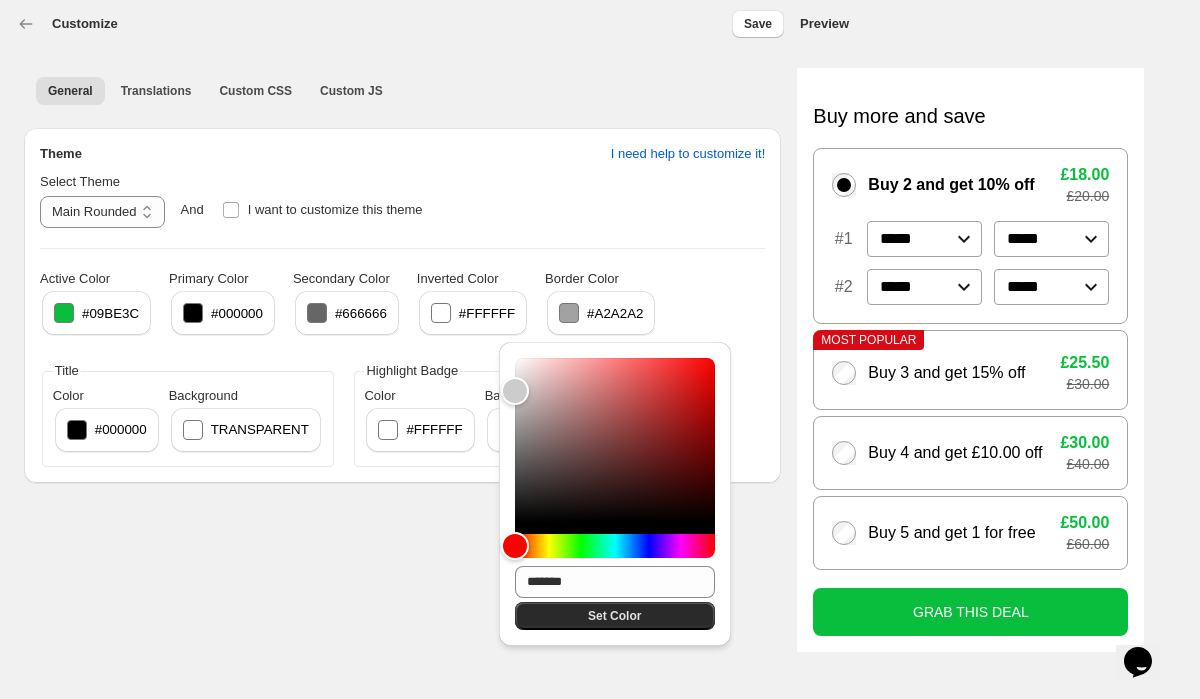 click on "Set Color" at bounding box center (614, 616) 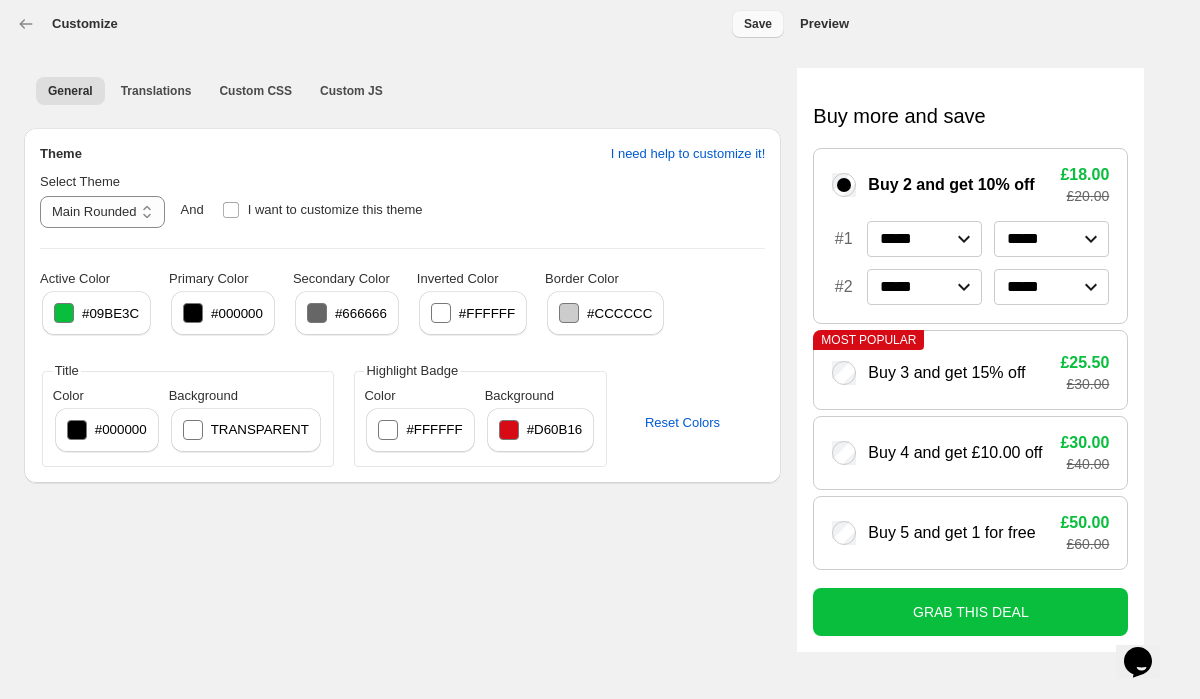 click on "Save" at bounding box center [758, 24] 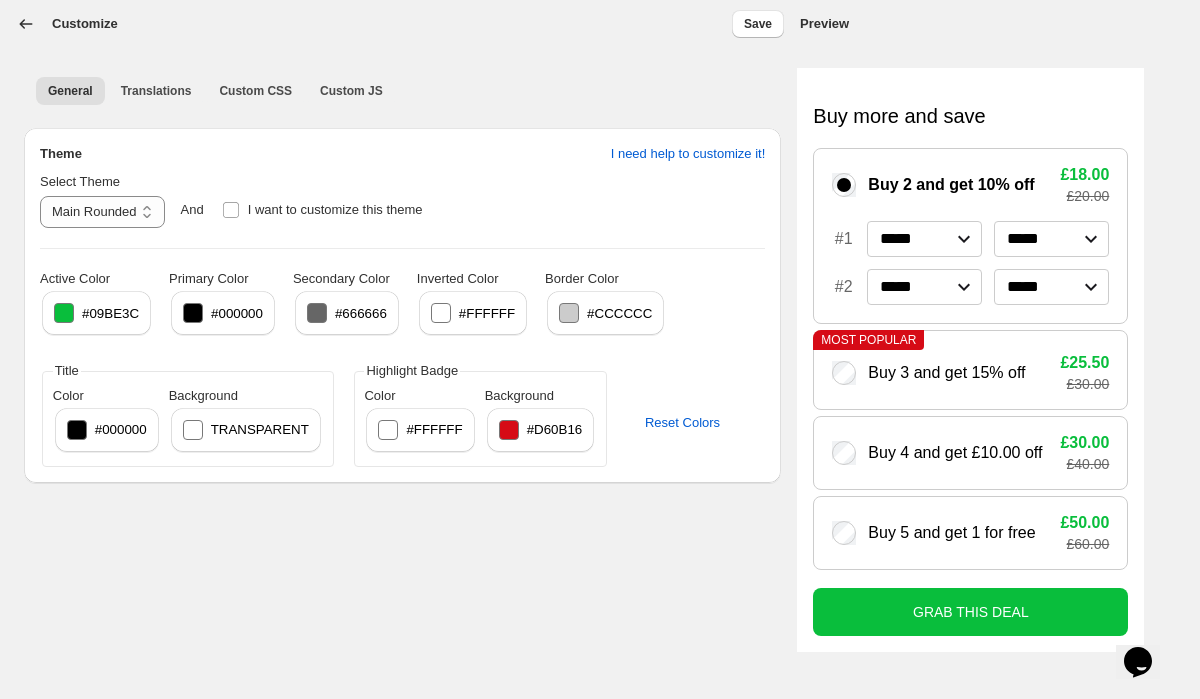 click 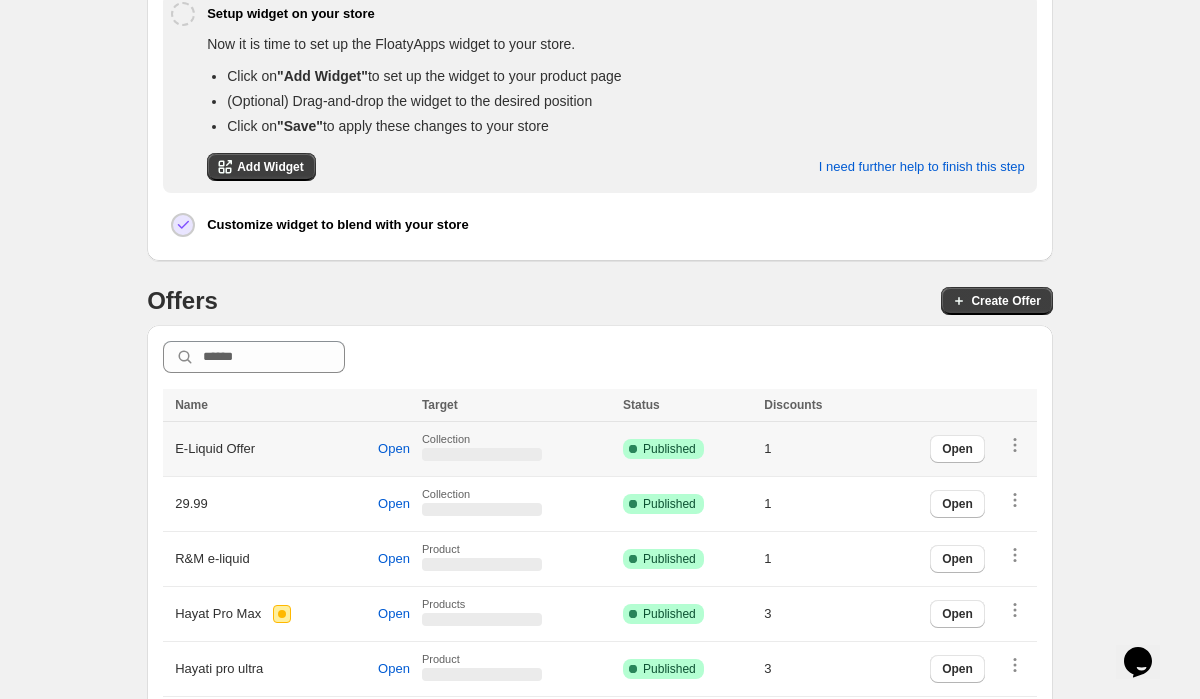 scroll, scrollTop: 549, scrollLeft: 0, axis: vertical 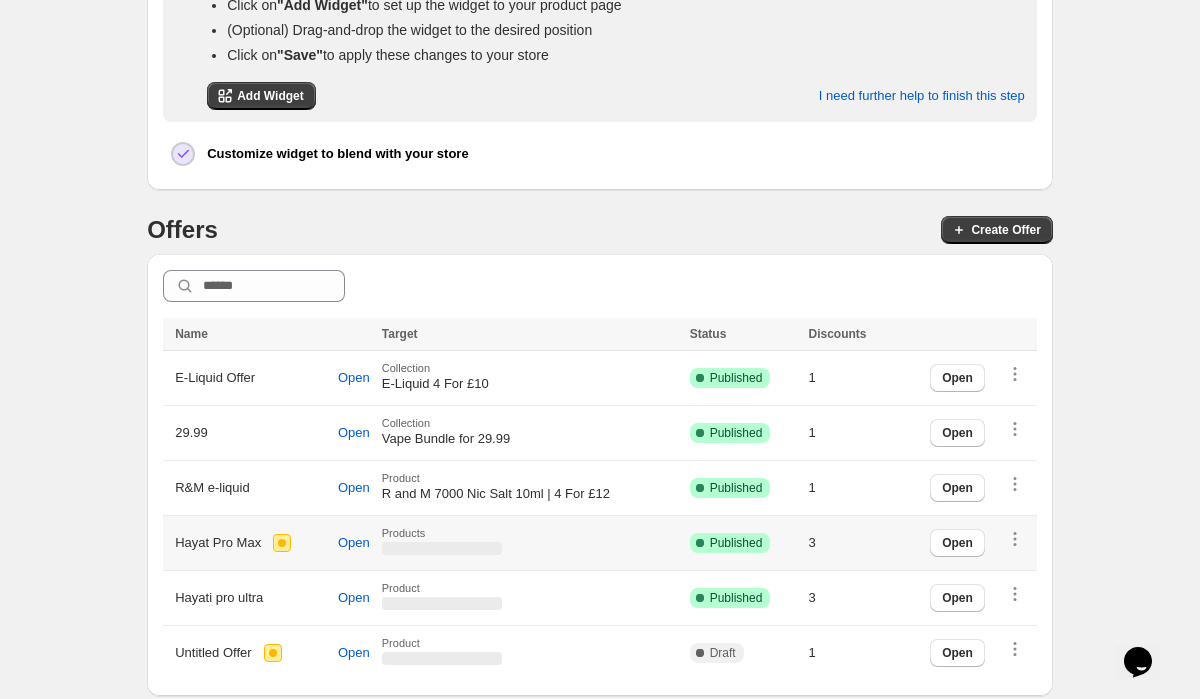 click on "Hayat Pro Max" at bounding box center [218, 543] 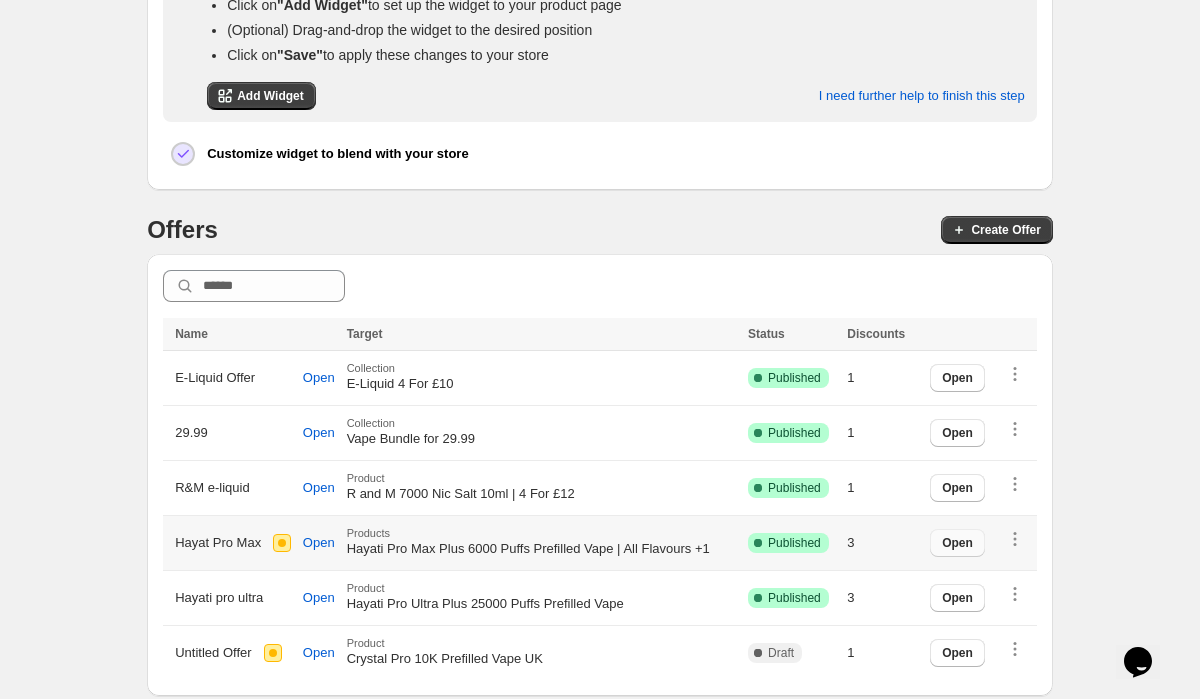click on "Open" at bounding box center (957, 543) 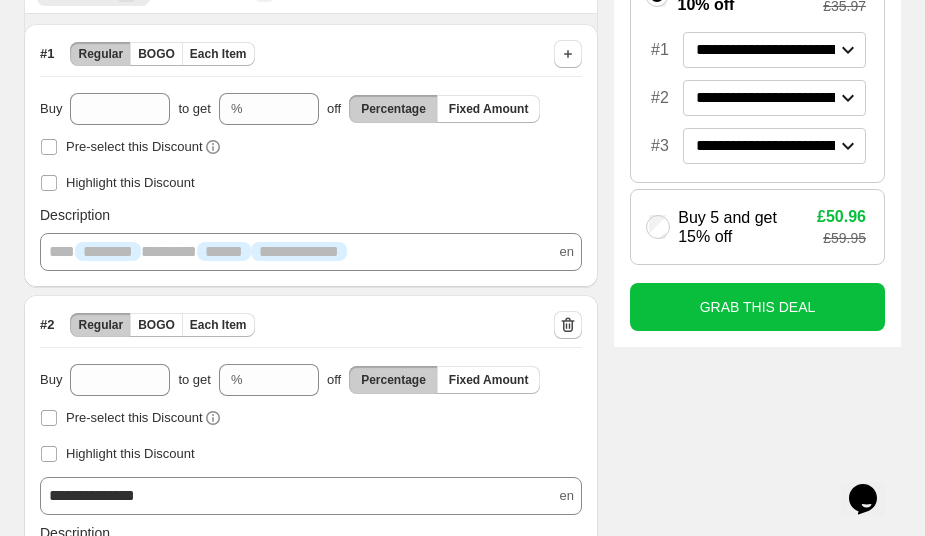 scroll, scrollTop: 422, scrollLeft: 0, axis: vertical 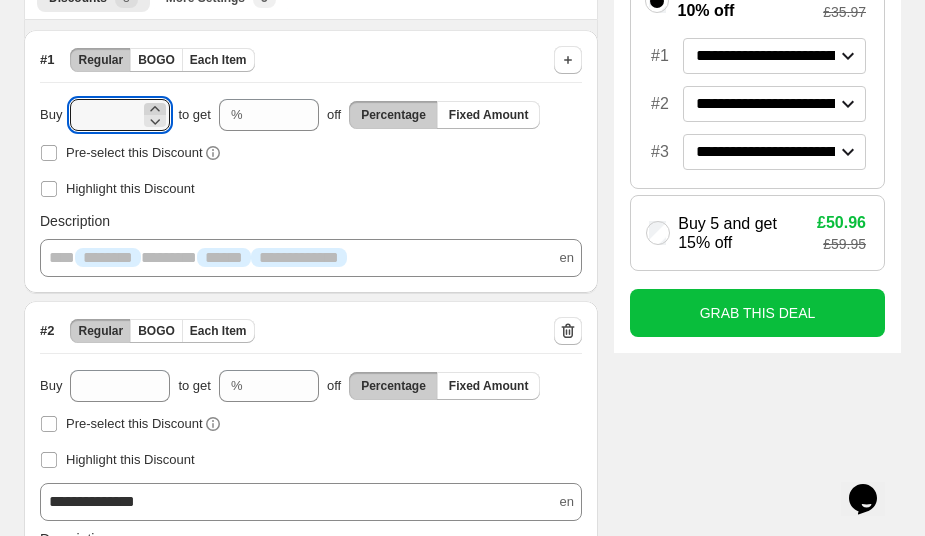 click 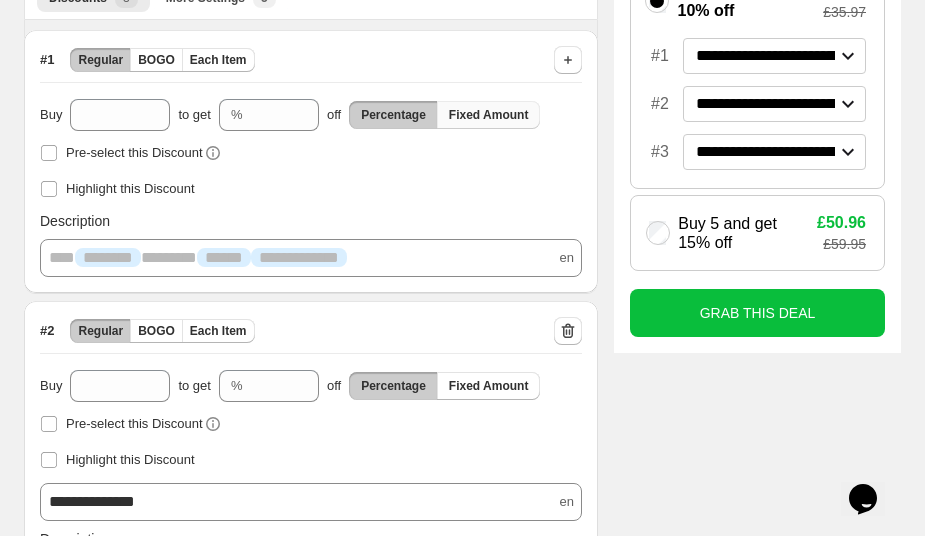 click on "Fixed Amount" at bounding box center (489, 115) 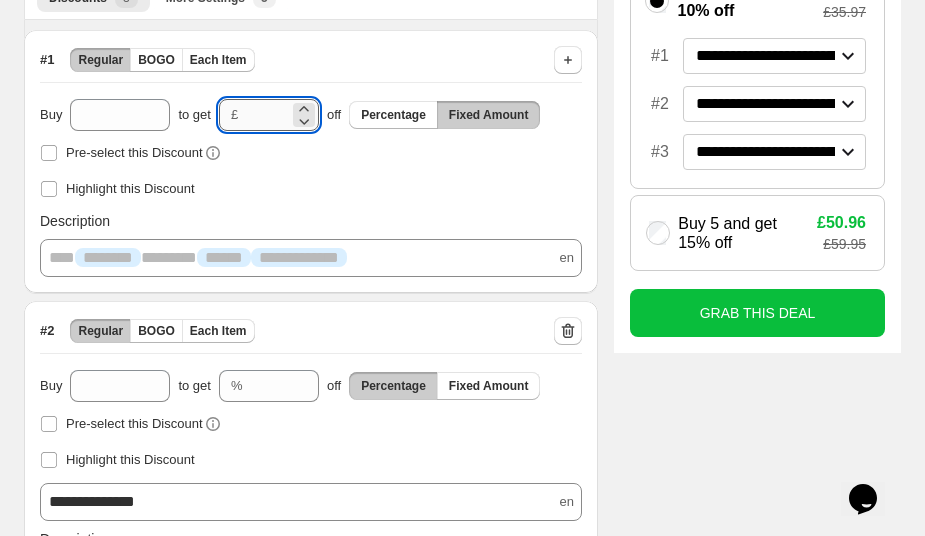 click on "*" at bounding box center [267, 115] 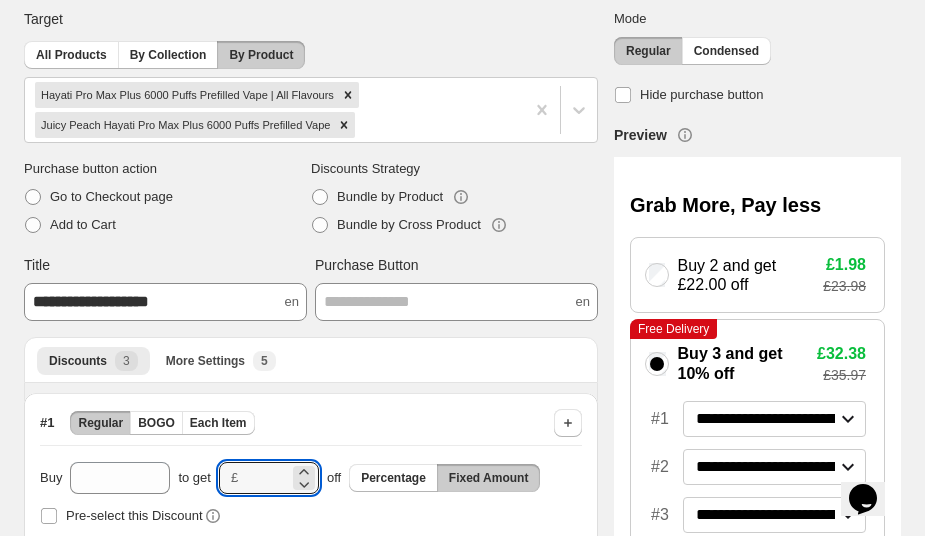 scroll, scrollTop: 0, scrollLeft: 0, axis: both 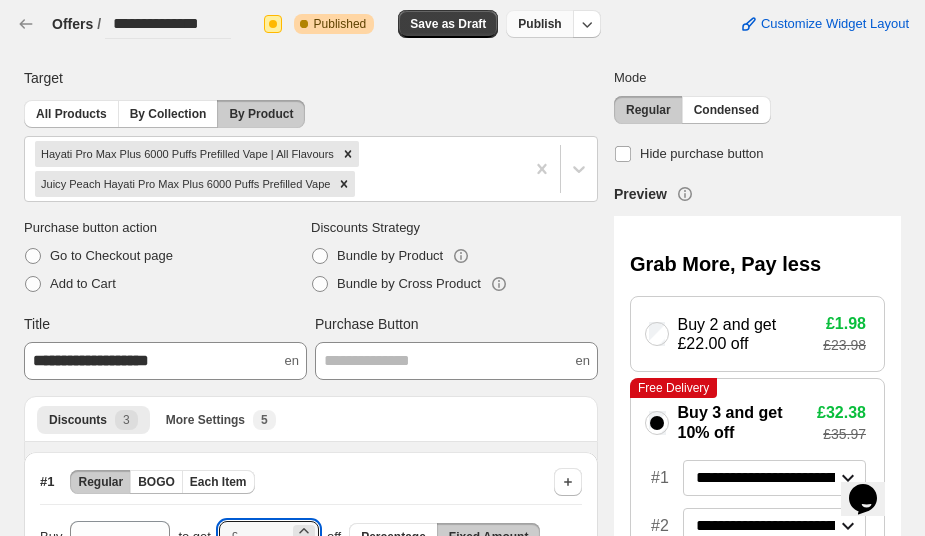 click on "Publish" at bounding box center [539, 24] 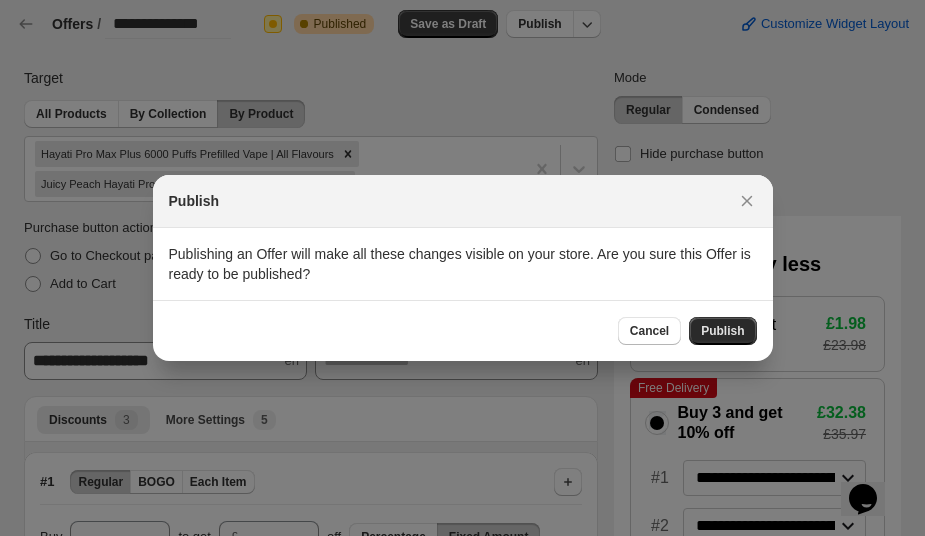 click on "Publish" at bounding box center [722, 331] 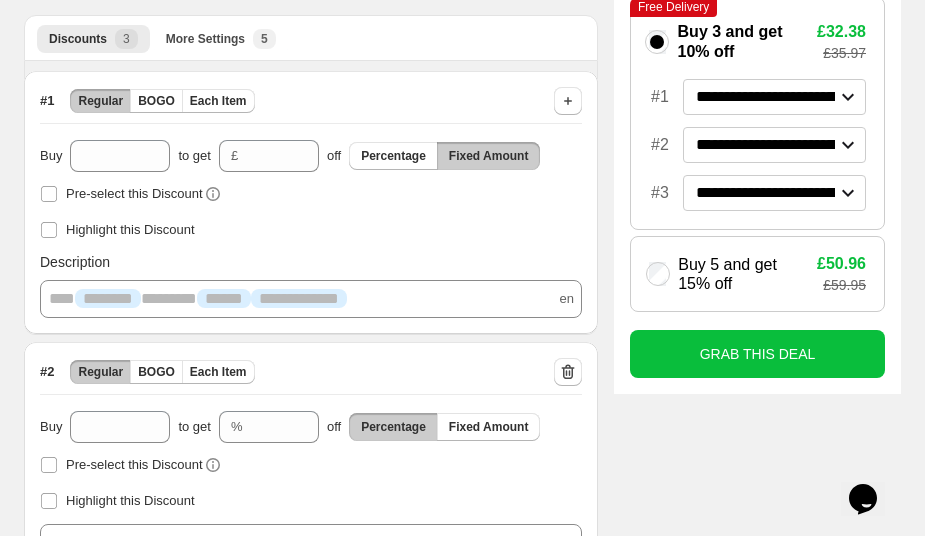 scroll, scrollTop: 343, scrollLeft: 0, axis: vertical 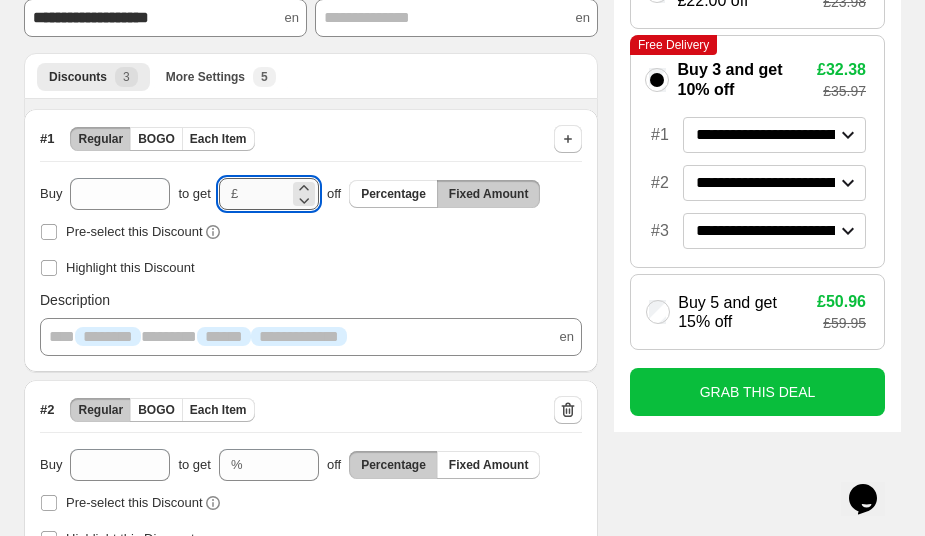 click on "**" at bounding box center [267, 194] 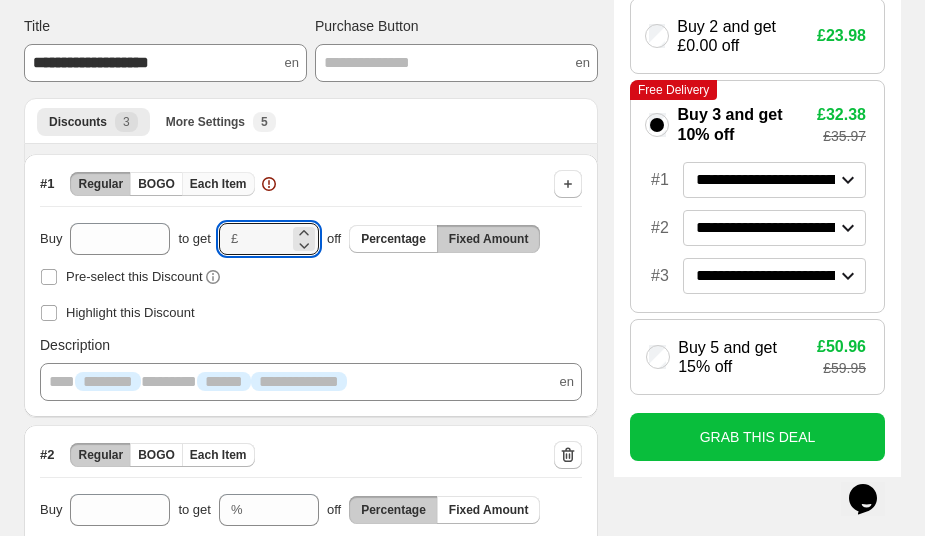 scroll, scrollTop: 248, scrollLeft: 0, axis: vertical 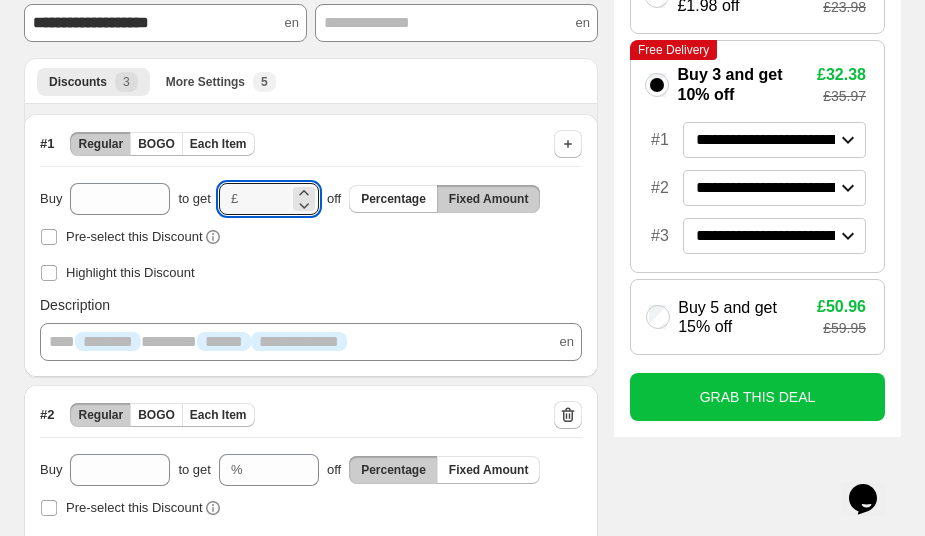 type on "****" 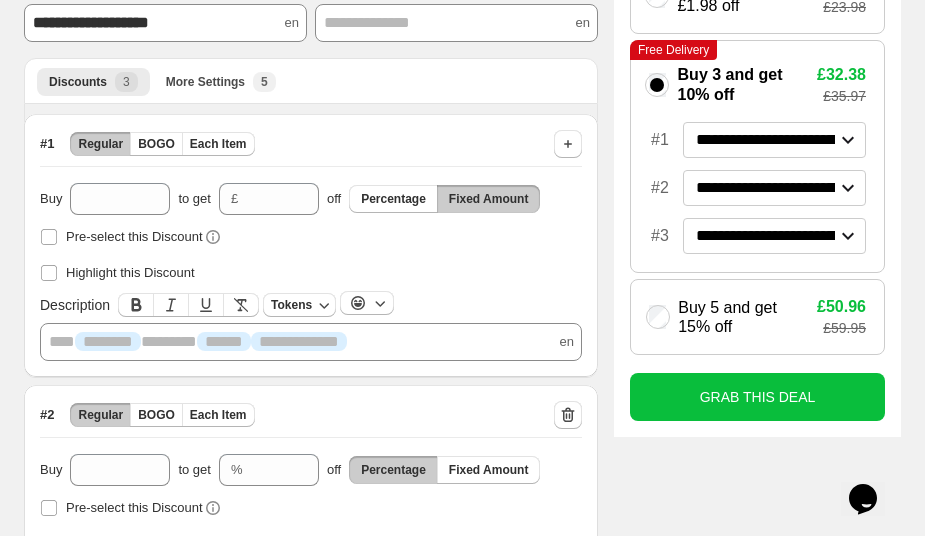 scroll, scrollTop: 410, scrollLeft: 0, axis: vertical 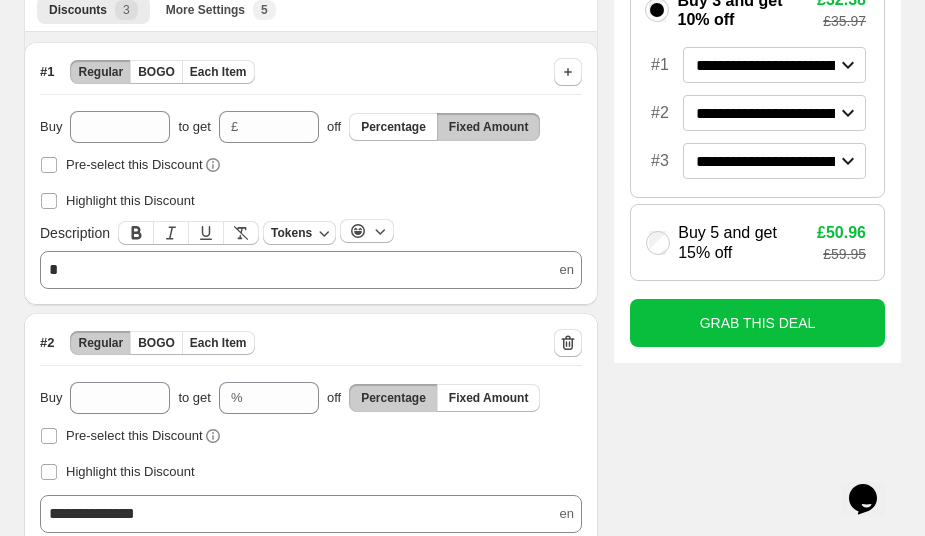 type 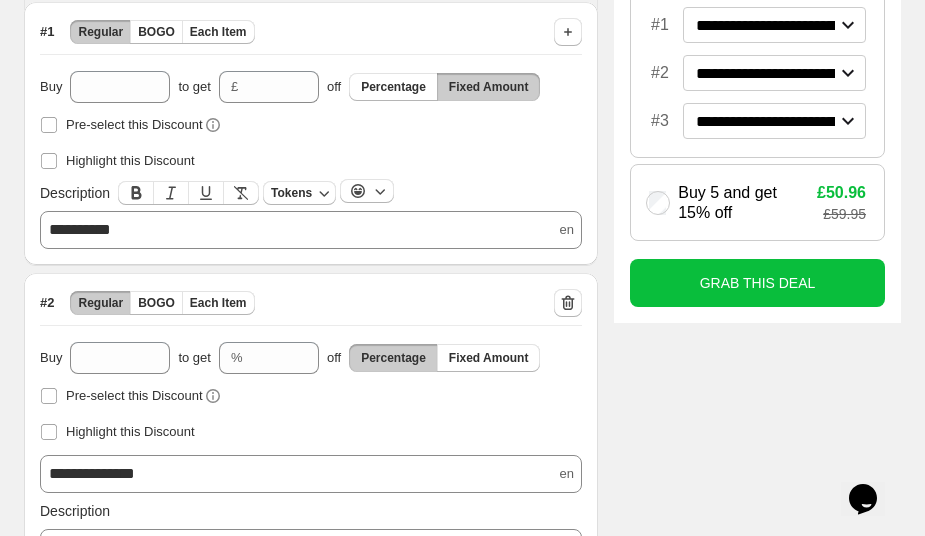 scroll, scrollTop: 410, scrollLeft: 0, axis: vertical 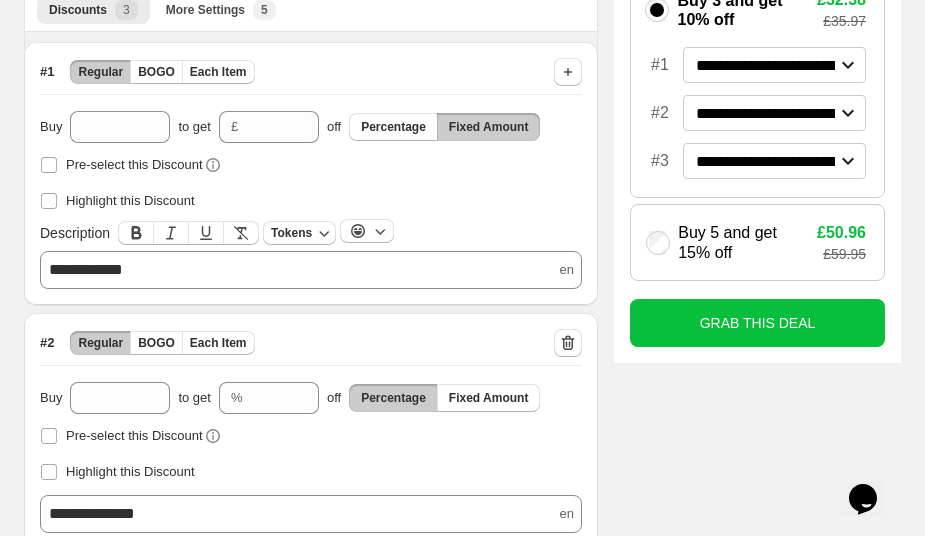 click on "**********" at bounding box center (86, 269) 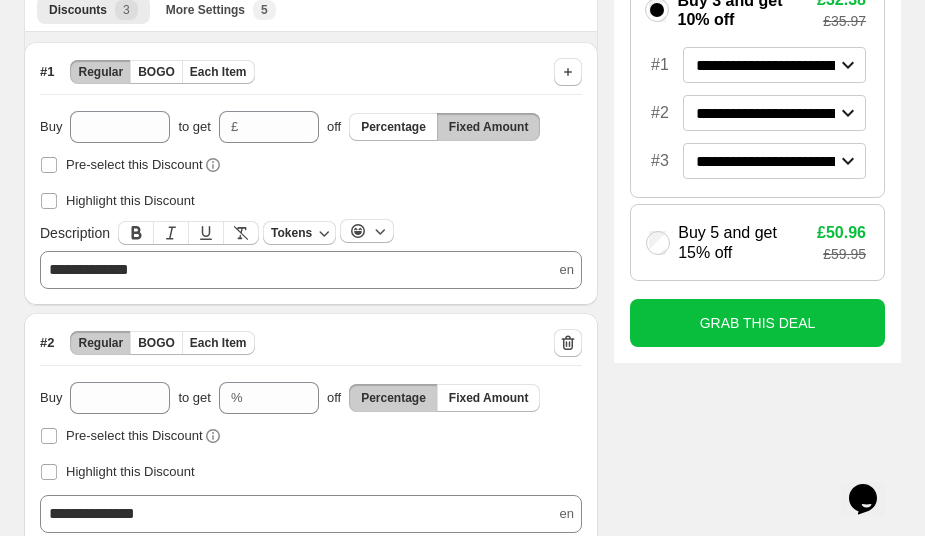 click on "**********" at bounding box center [311, 270] 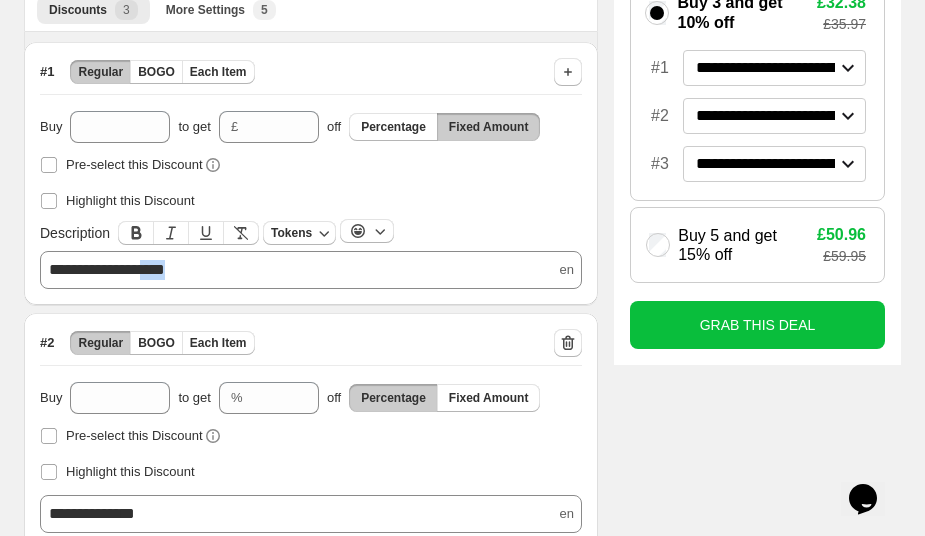 drag, startPoint x: 203, startPoint y: 267, endPoint x: 160, endPoint y: 267, distance: 43 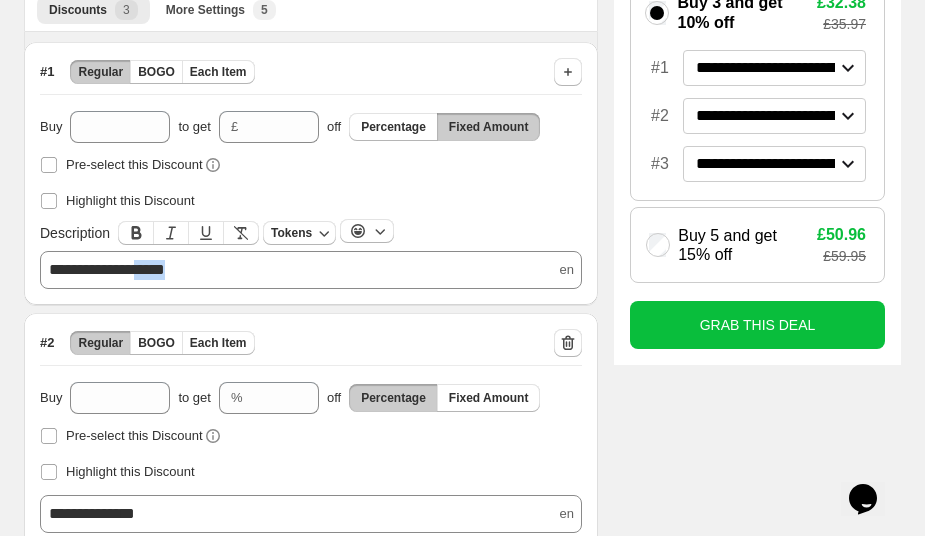drag, startPoint x: 159, startPoint y: 267, endPoint x: 204, endPoint y: 263, distance: 45.17743 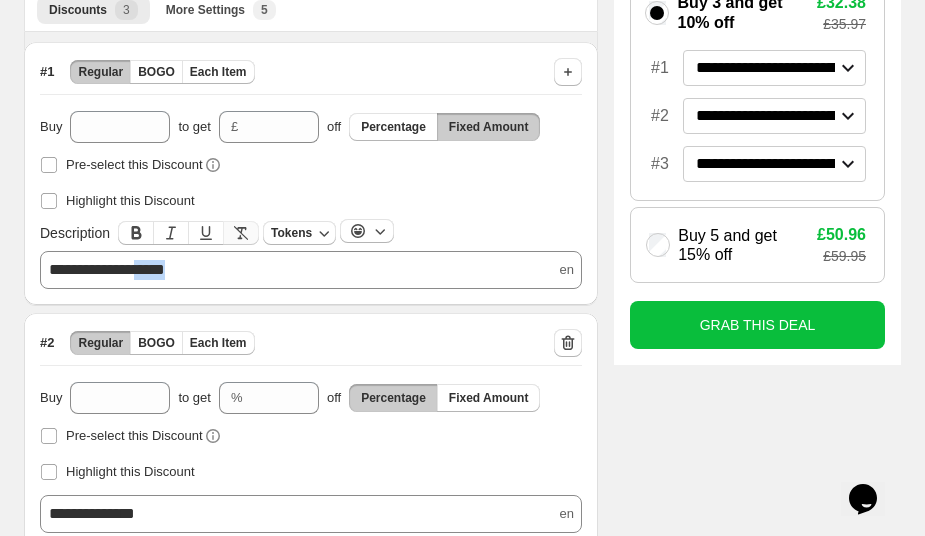 click 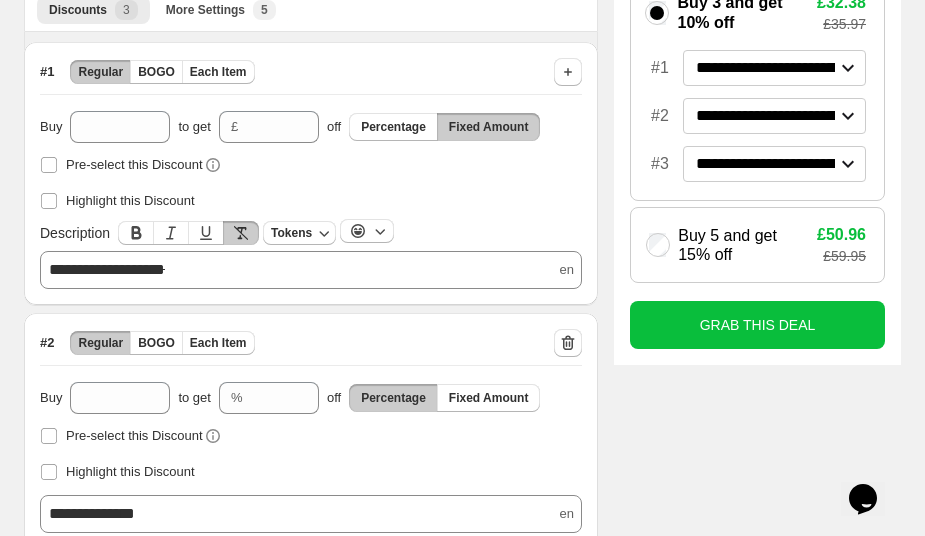 click on "**********" at bounding box center [311, 270] 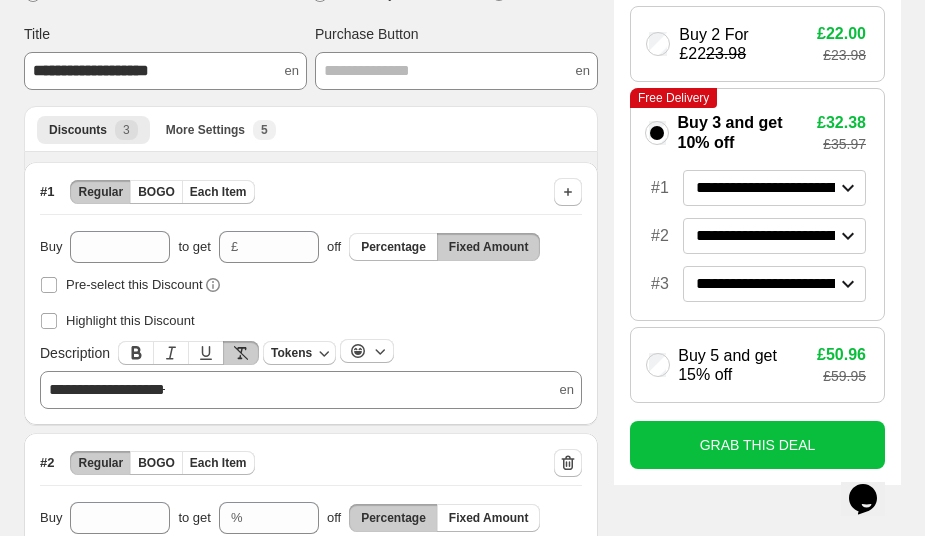 scroll, scrollTop: 291, scrollLeft: 0, axis: vertical 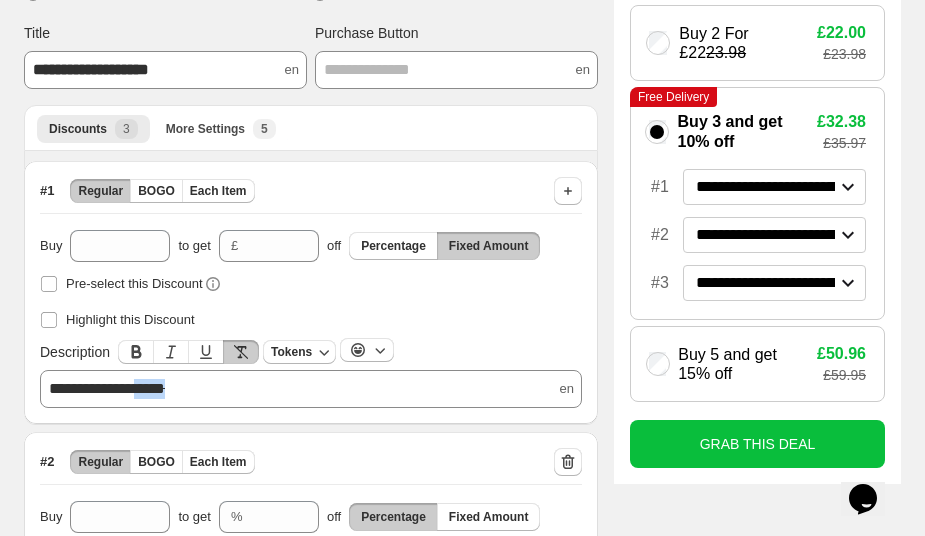 drag, startPoint x: 203, startPoint y: 390, endPoint x: 155, endPoint y: 387, distance: 48.09366 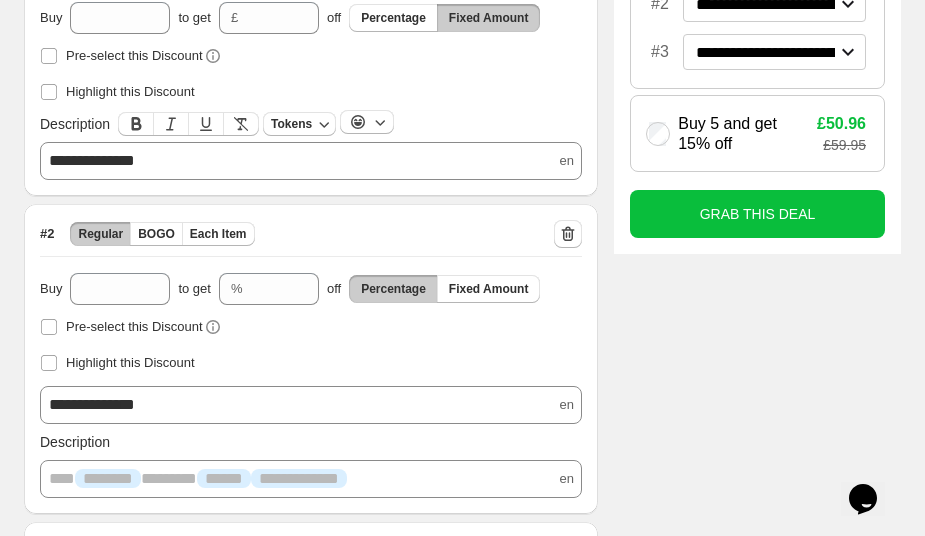 scroll, scrollTop: 530, scrollLeft: 0, axis: vertical 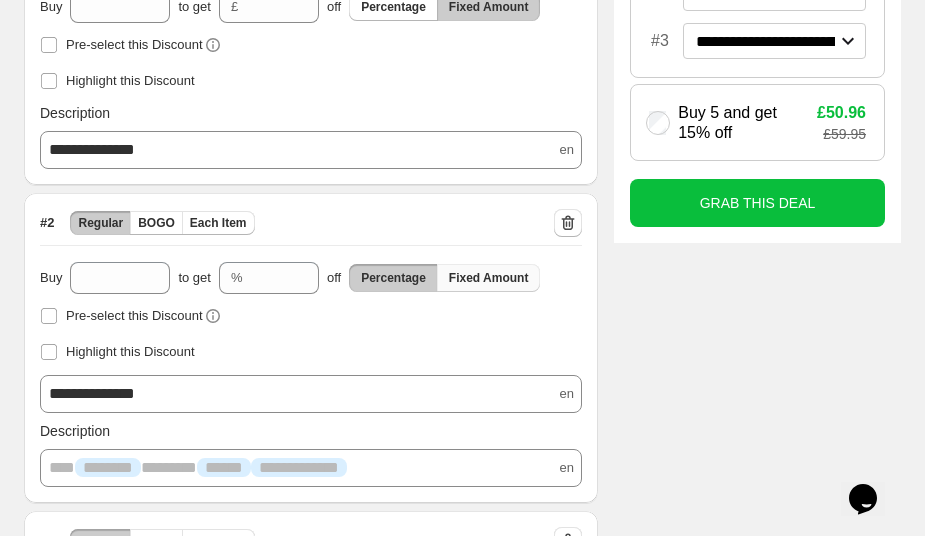 click on "Fixed Amount" at bounding box center [489, 278] 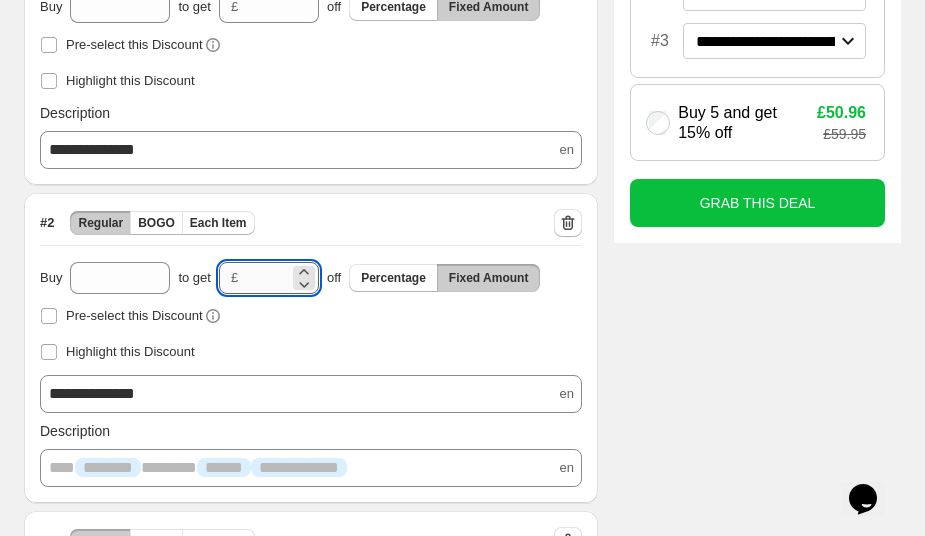 click on "**" at bounding box center (267, 278) 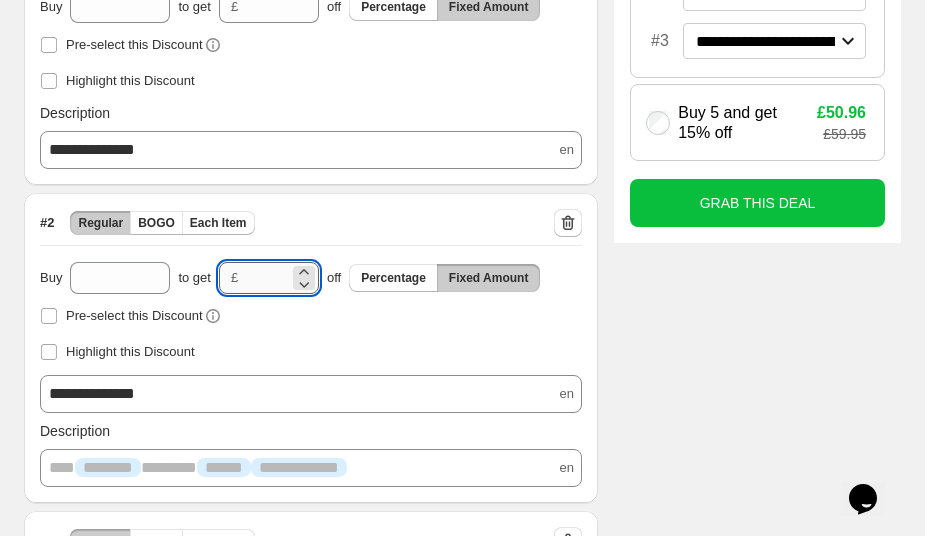 type on "*" 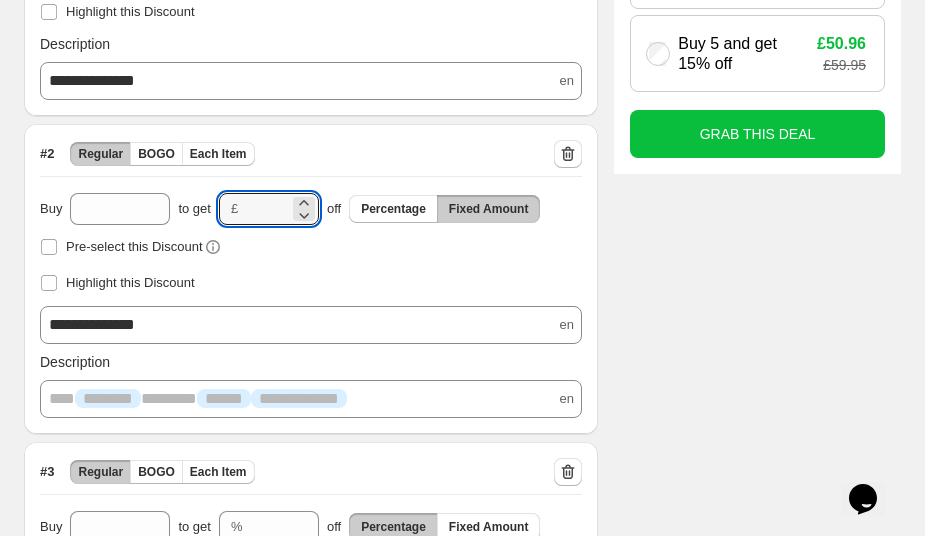 scroll, scrollTop: 624, scrollLeft: 0, axis: vertical 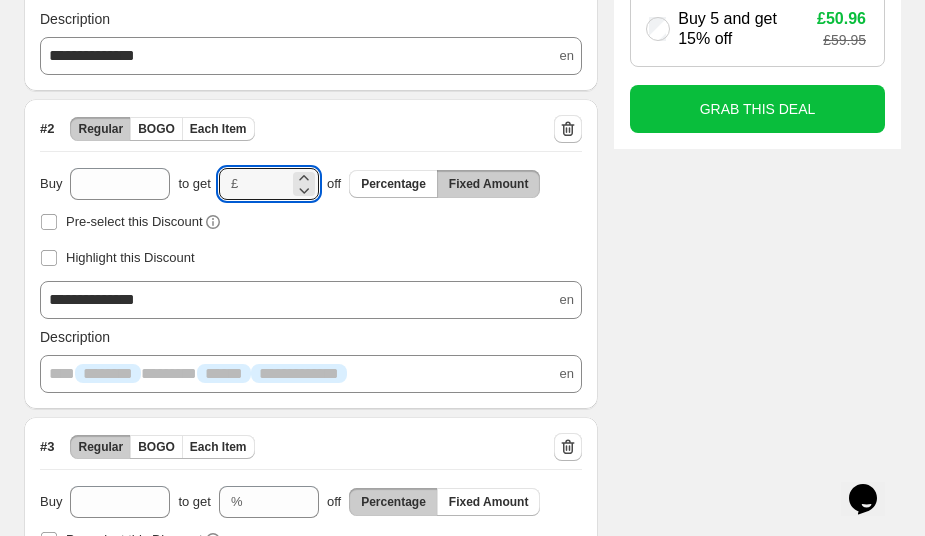 type on "****" 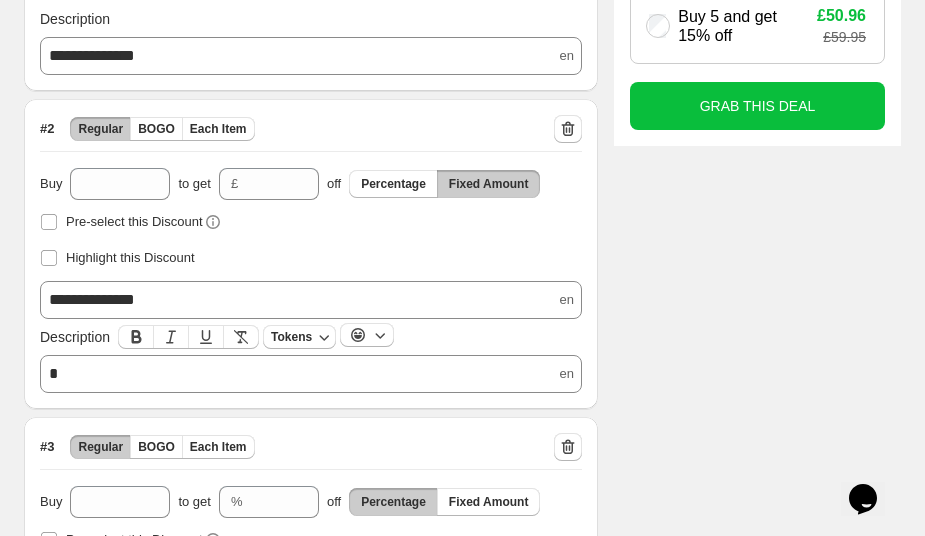 scroll, scrollTop: 726, scrollLeft: 0, axis: vertical 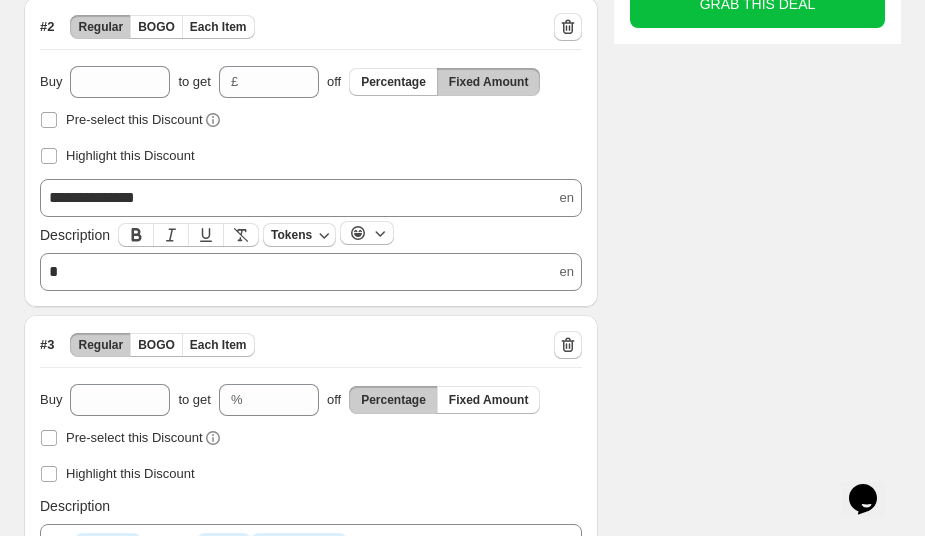 type 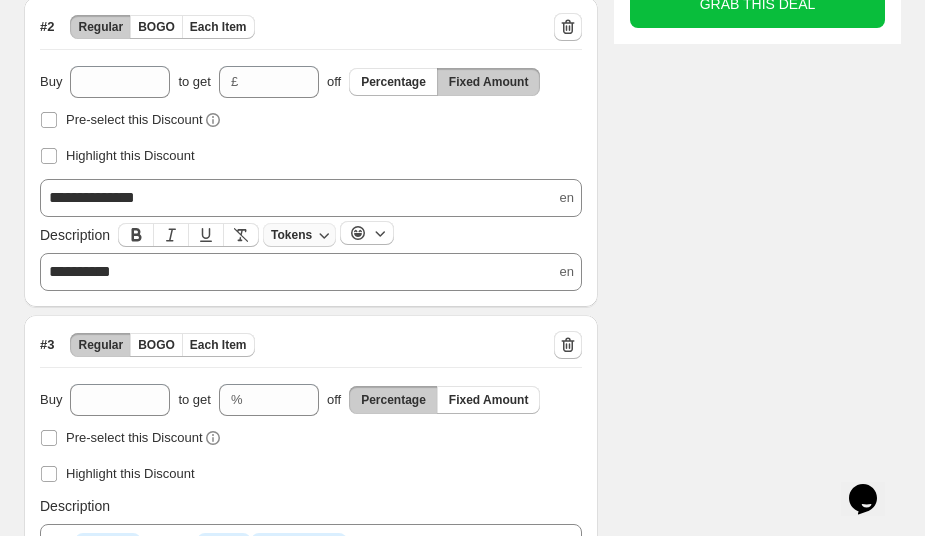 click 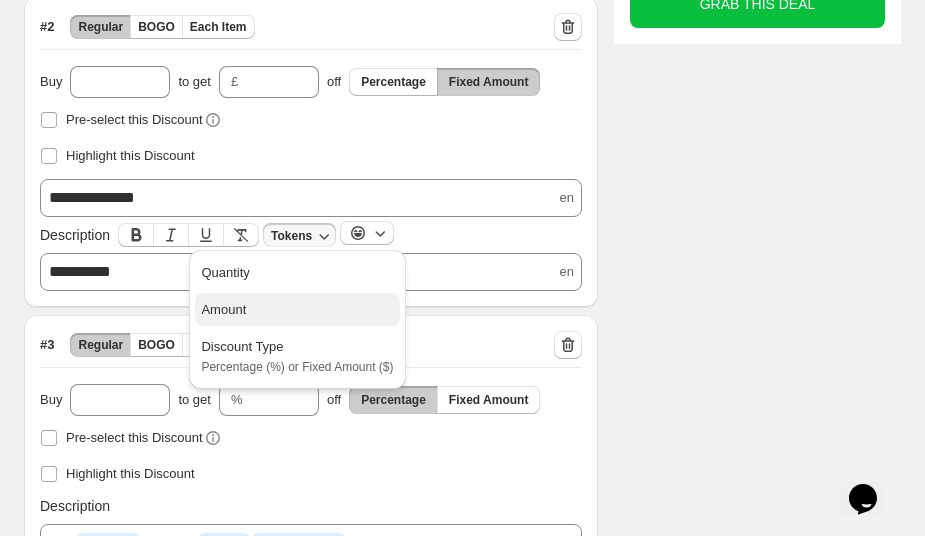 click on "Amount" at bounding box center (297, 310) 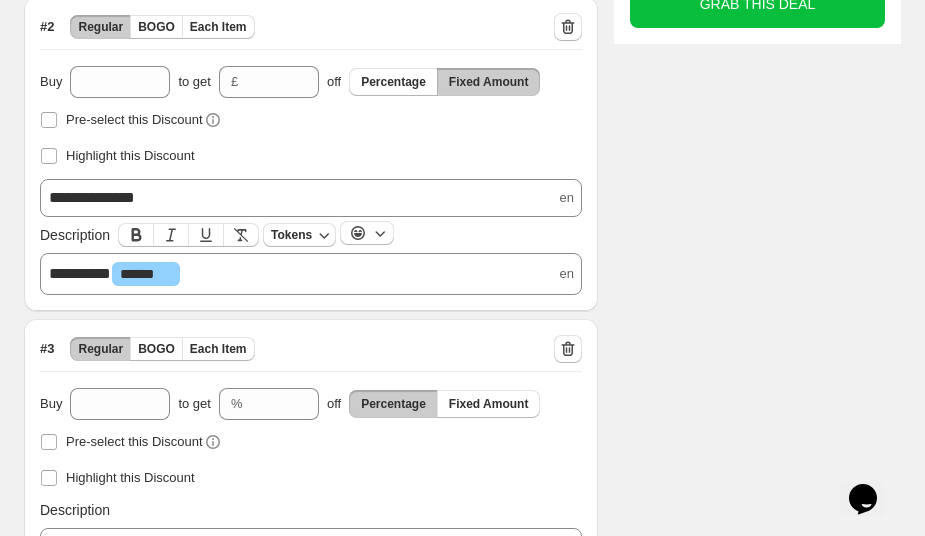 click on "********* ****** ﻿ ﻿" at bounding box center (311, 274) 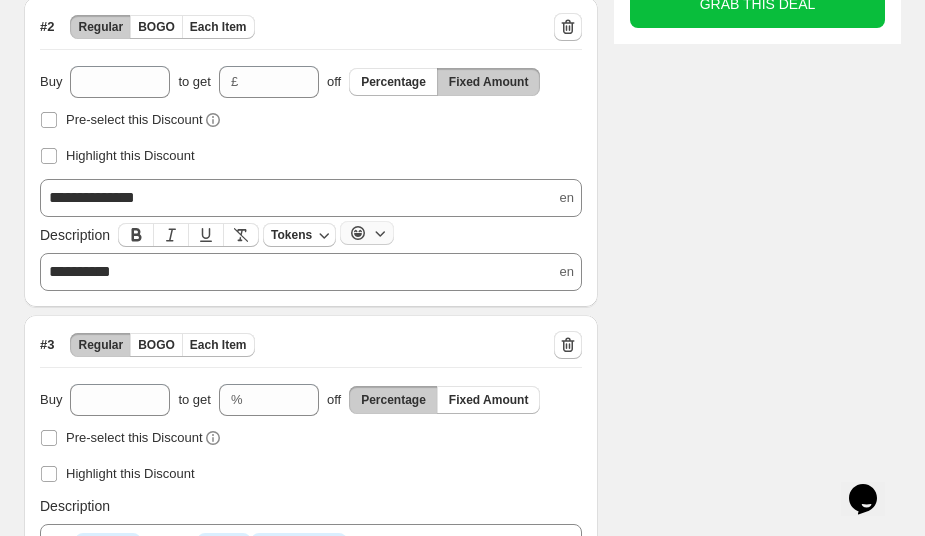 click 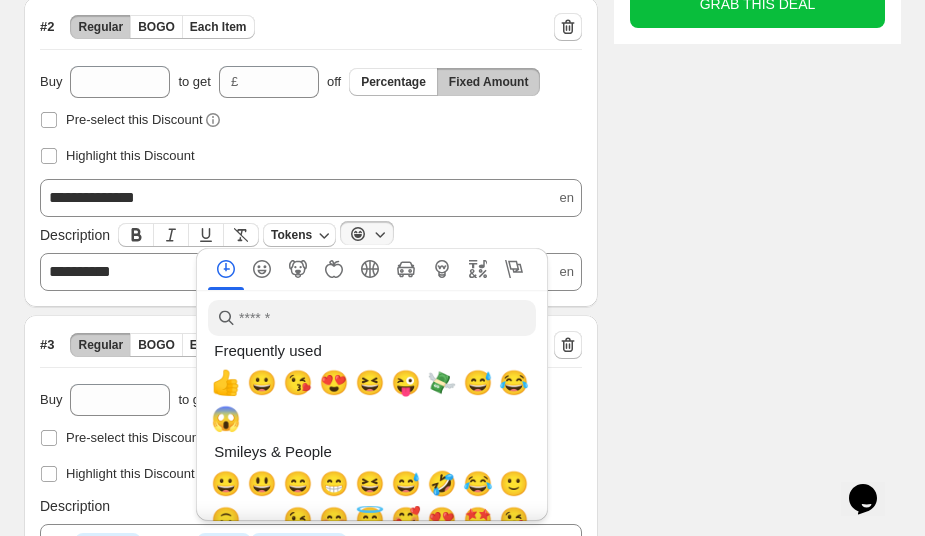 click 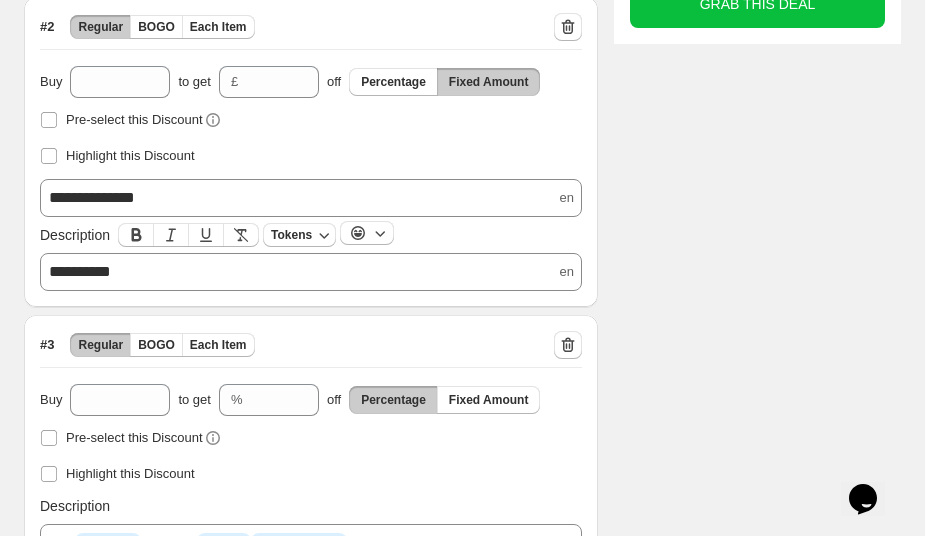 click on "*********" at bounding box center (311, 272) 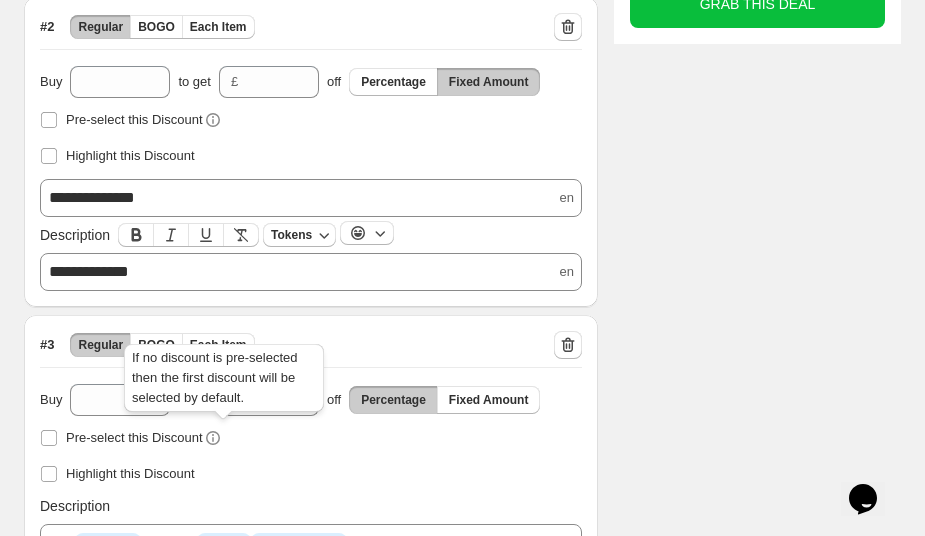scroll, scrollTop: 821, scrollLeft: 0, axis: vertical 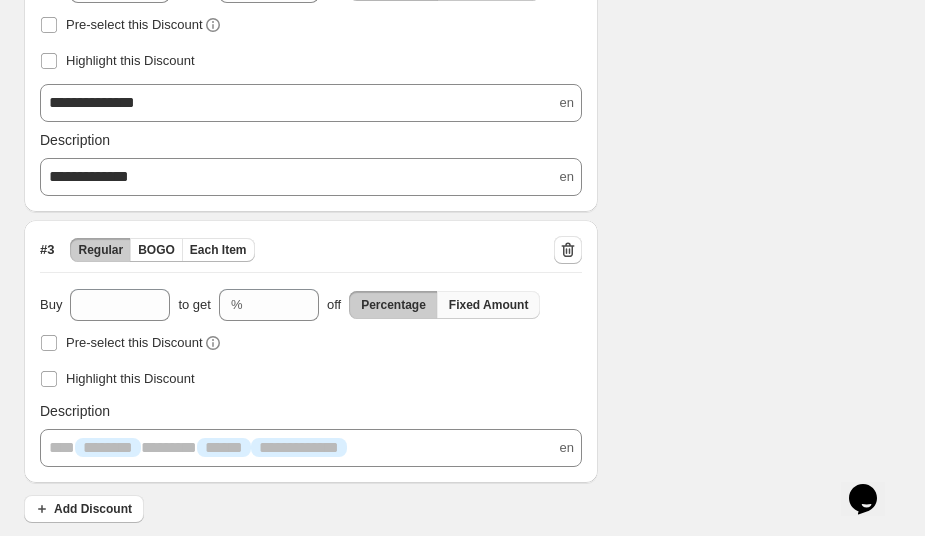 click on "Fixed Amount" at bounding box center [489, 305] 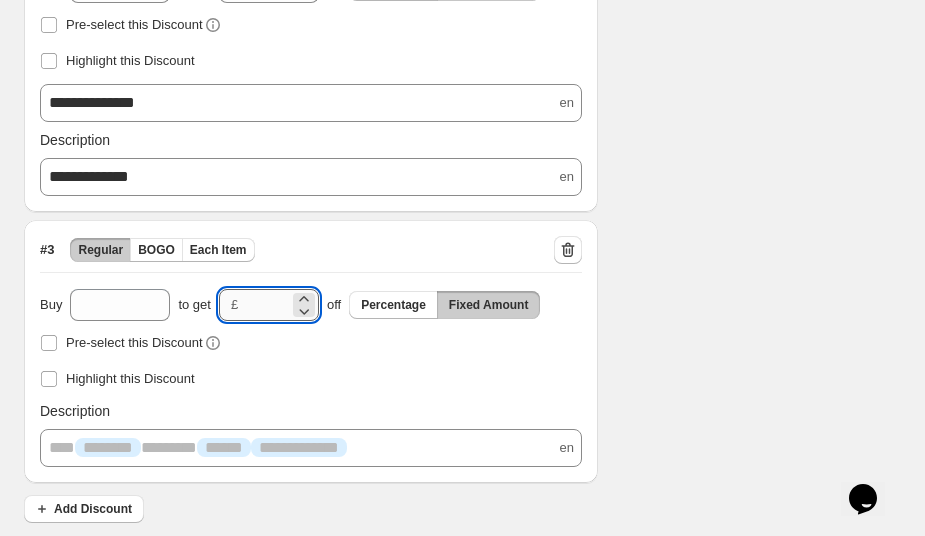 click on "**" at bounding box center [267, 305] 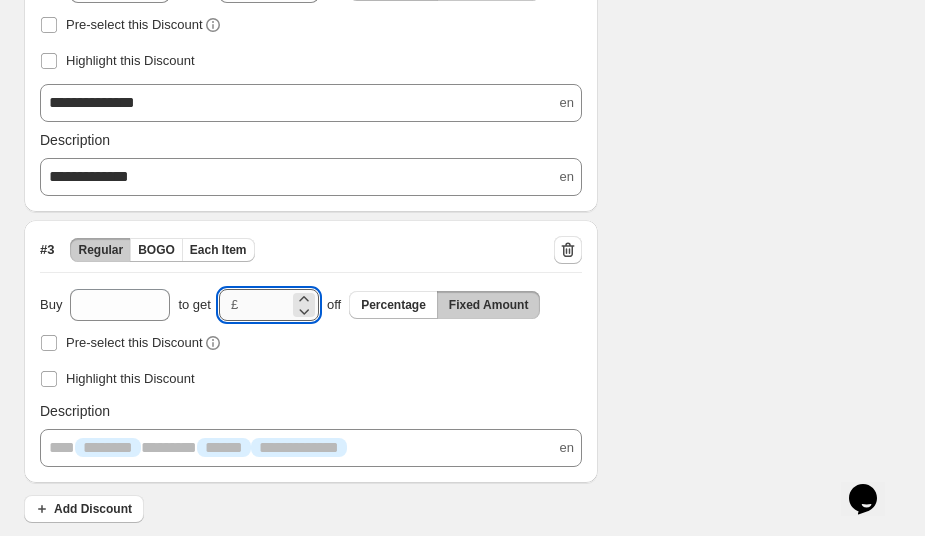 type on "*" 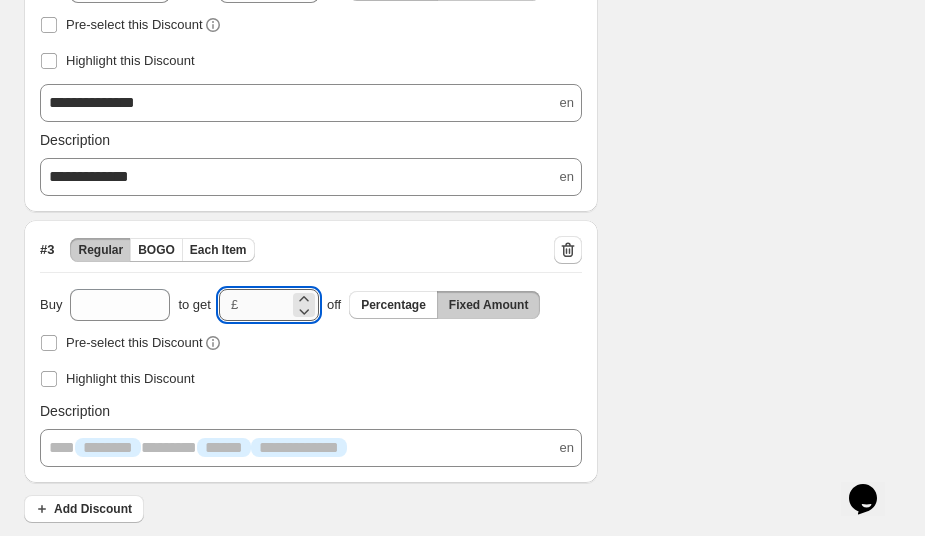 scroll, scrollTop: 0, scrollLeft: 3, axis: horizontal 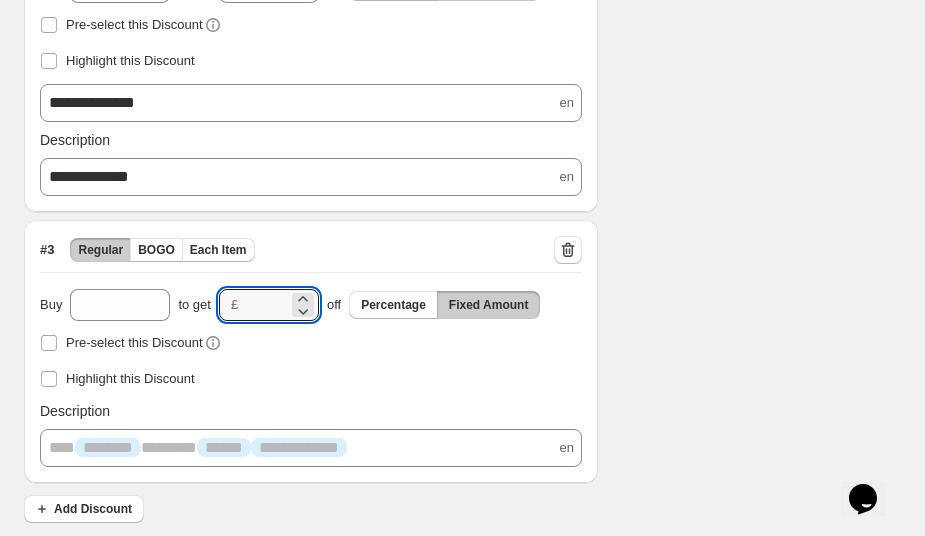 type on "*****" 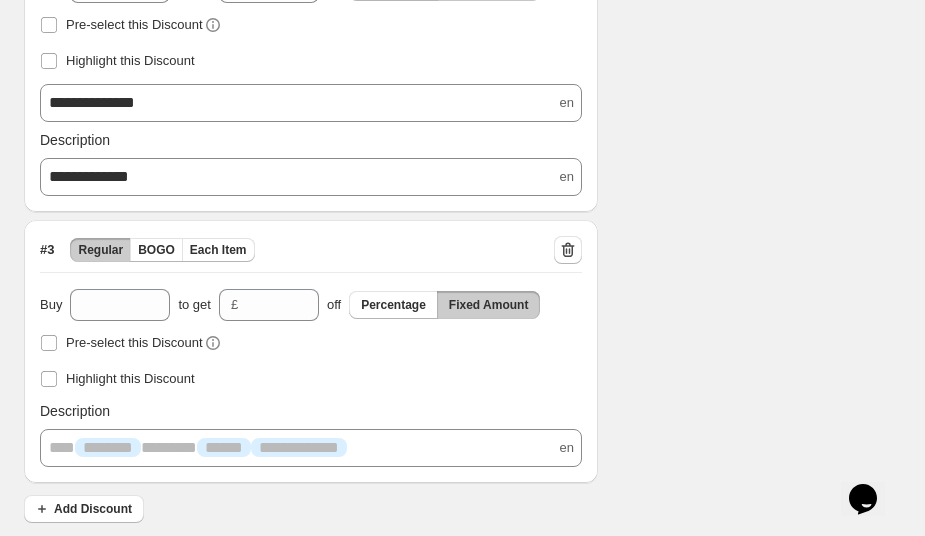 scroll, scrollTop: 0, scrollLeft: 0, axis: both 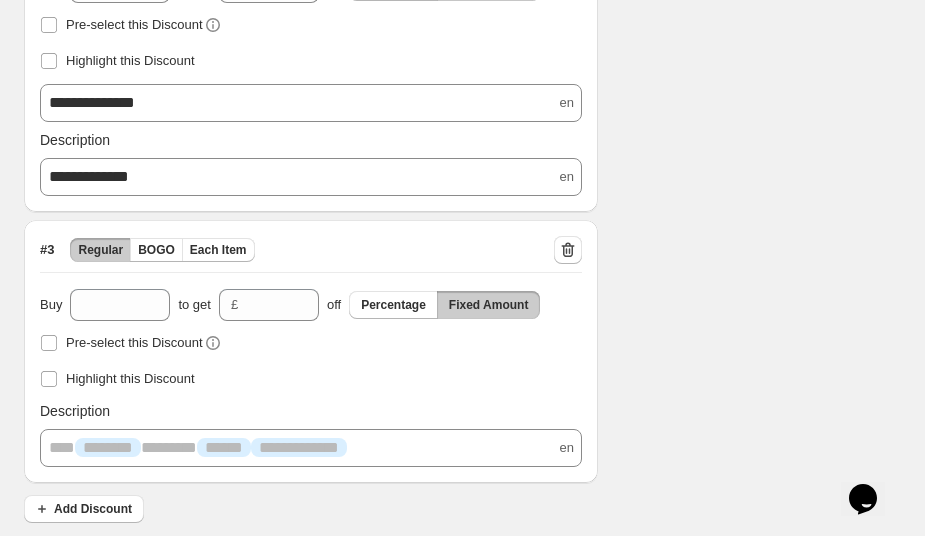click on "**********" at bounding box center (311, 448) 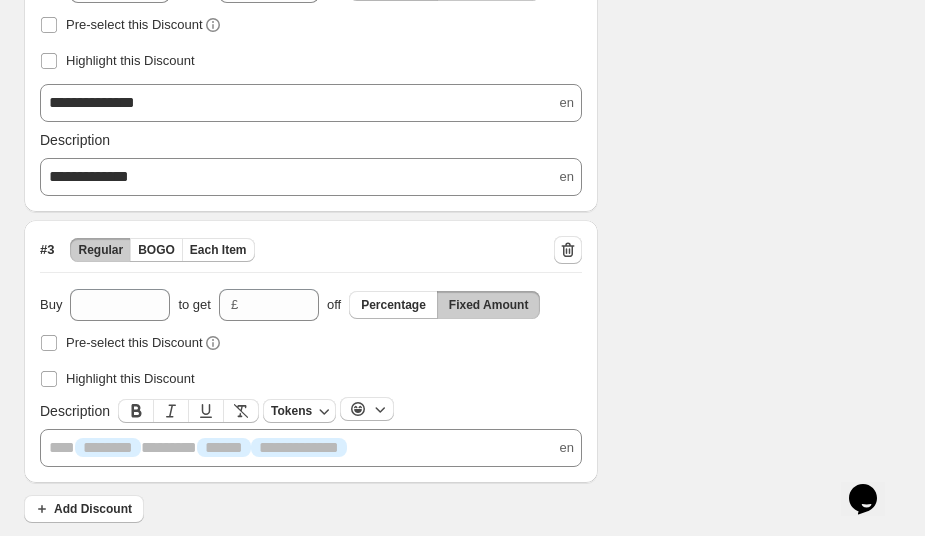 type 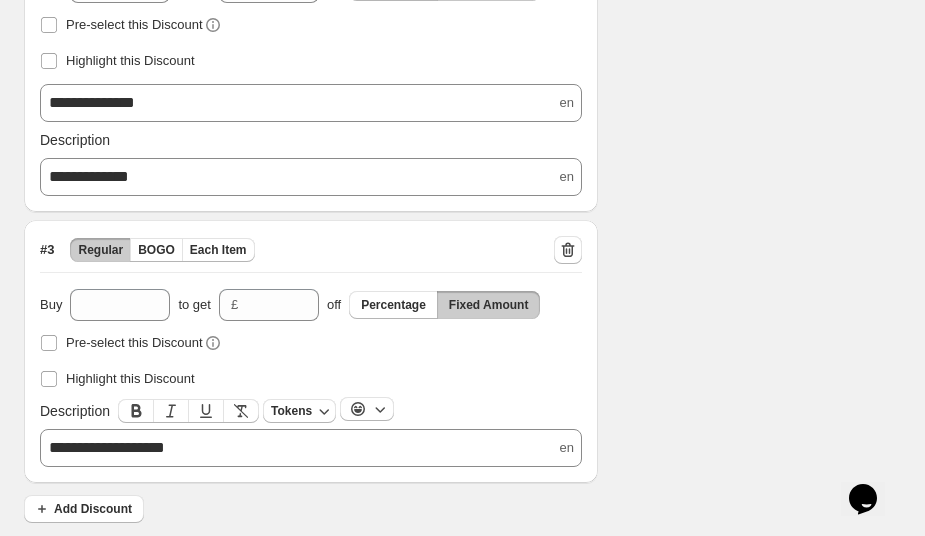 click on "**********" at bounding box center (311, 448) 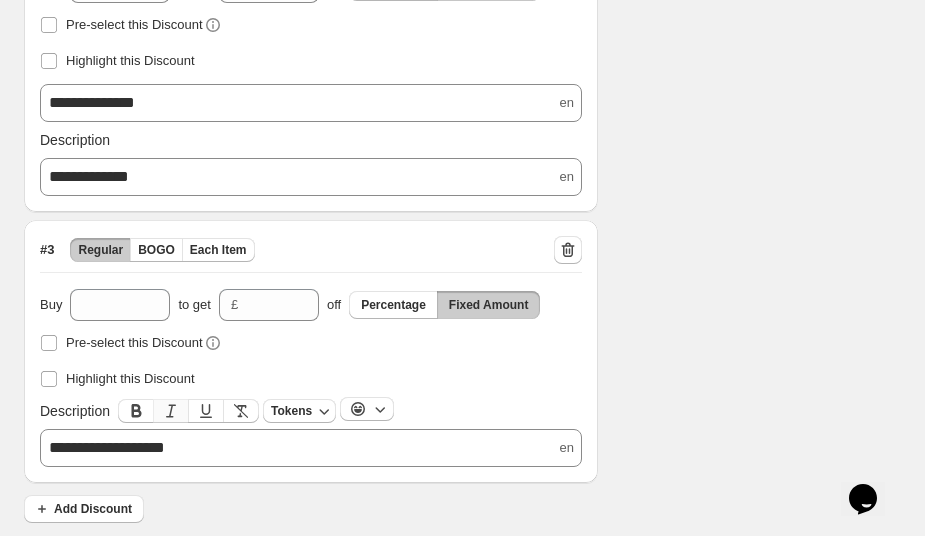 click 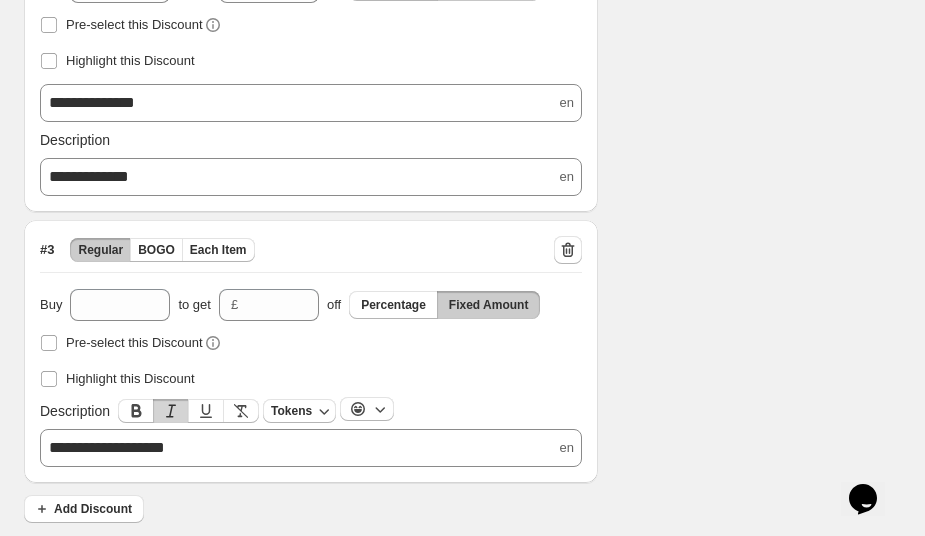 click 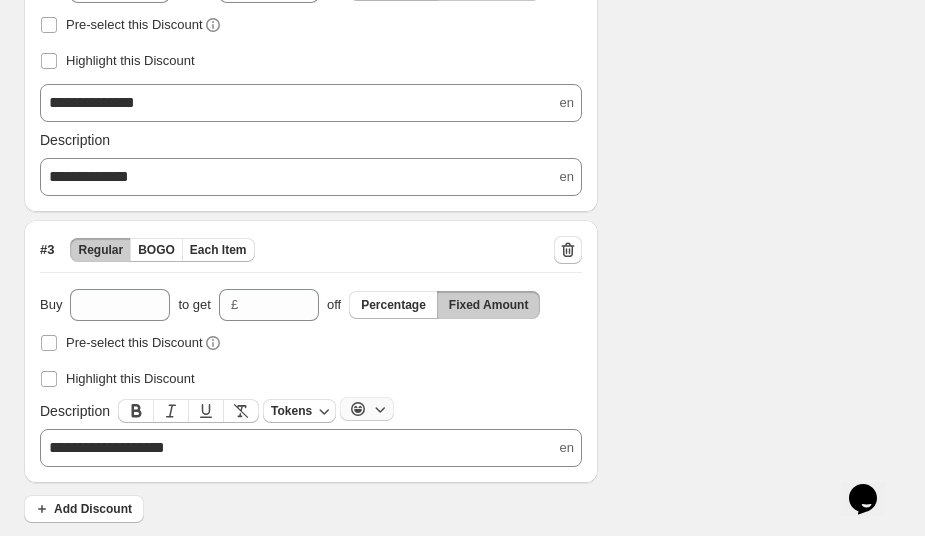 click 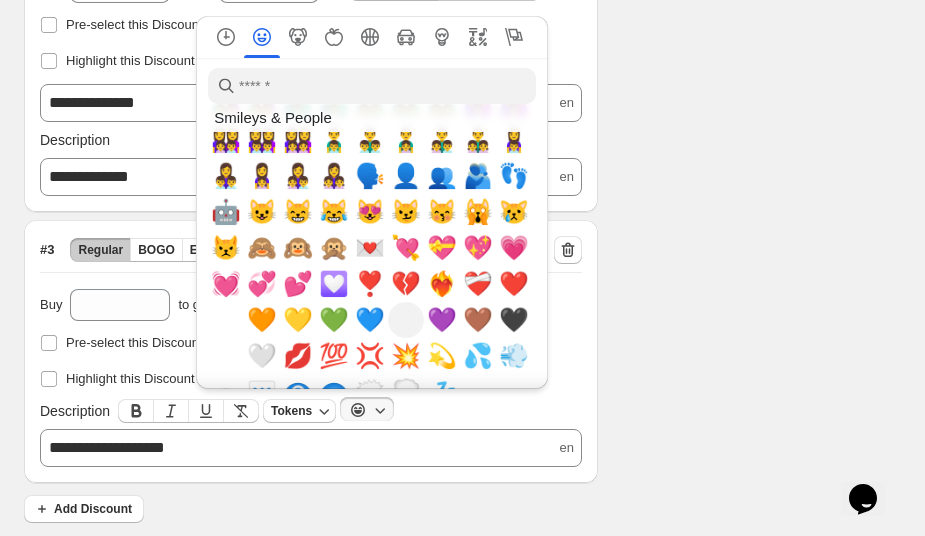 scroll, scrollTop: 1961, scrollLeft: 0, axis: vertical 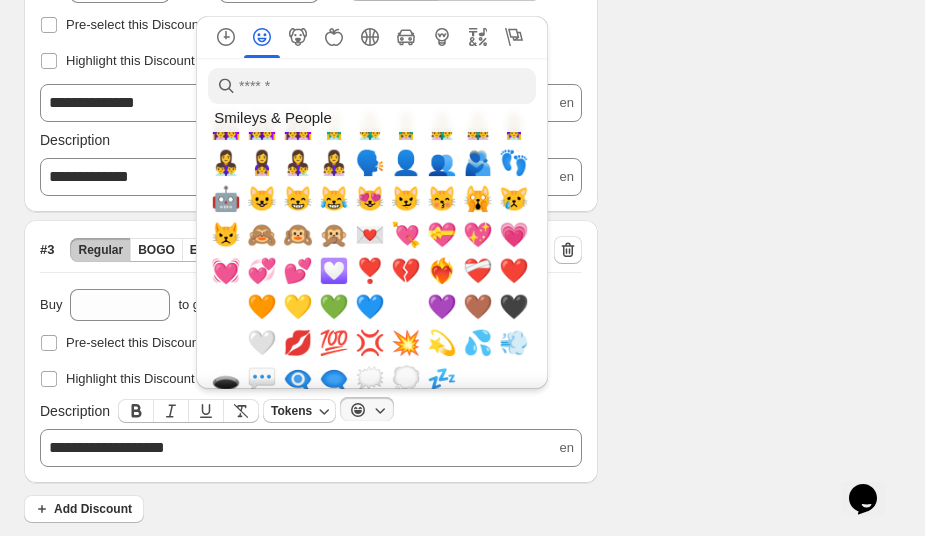 click on "**********" at bounding box center [311, 448] 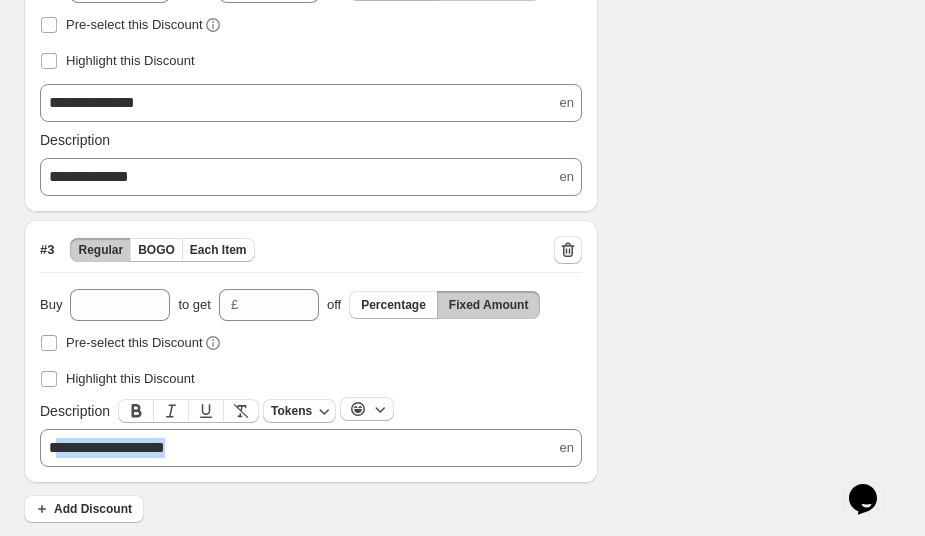 drag, startPoint x: 203, startPoint y: 441, endPoint x: 60, endPoint y: 434, distance: 143.17122 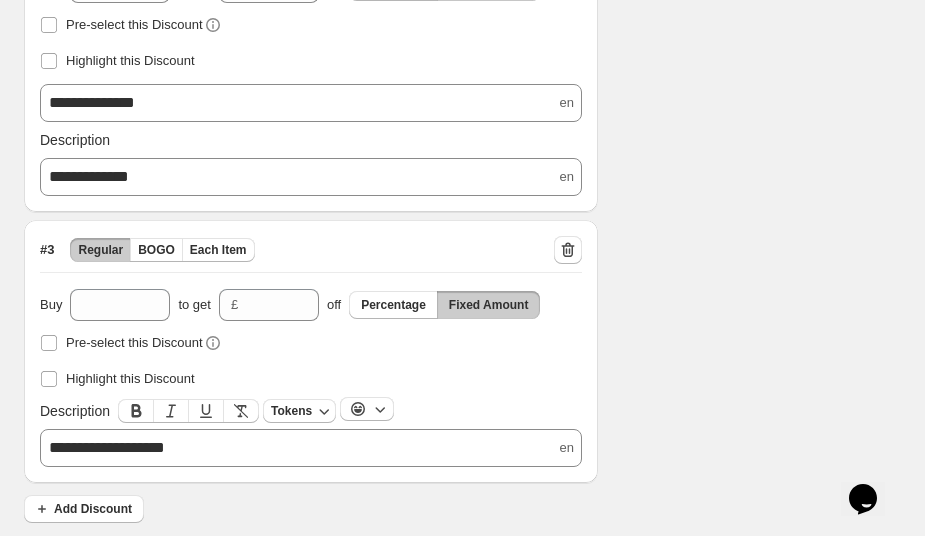 click on "Pre-select this Discount" at bounding box center (311, 343) 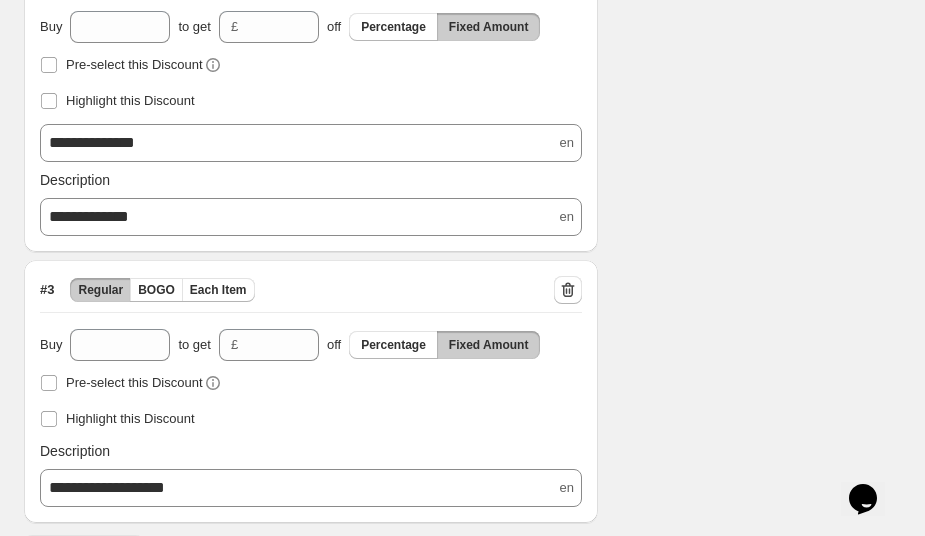 scroll, scrollTop: 821, scrollLeft: 0, axis: vertical 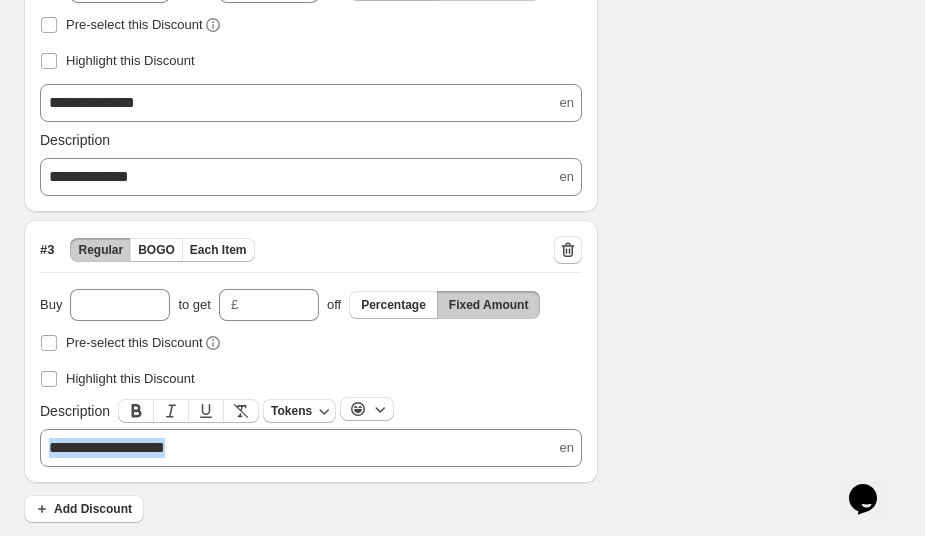 drag, startPoint x: 198, startPoint y: 444, endPoint x: 49, endPoint y: 444, distance: 149 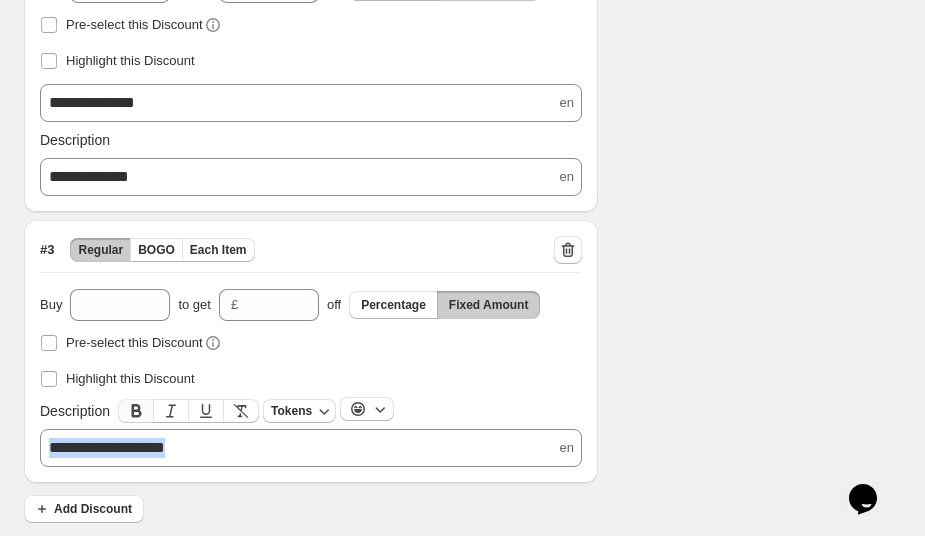 click 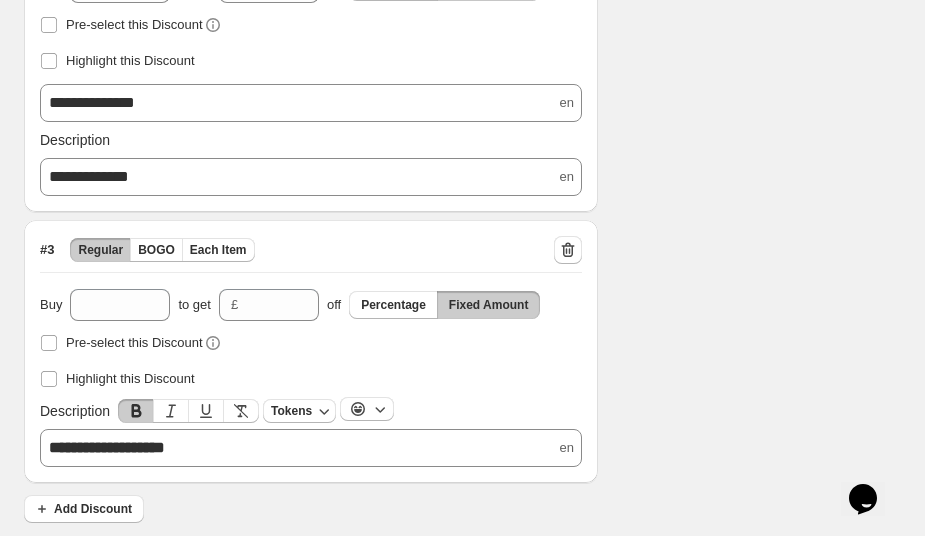 click on "**********" at bounding box center [311, 448] 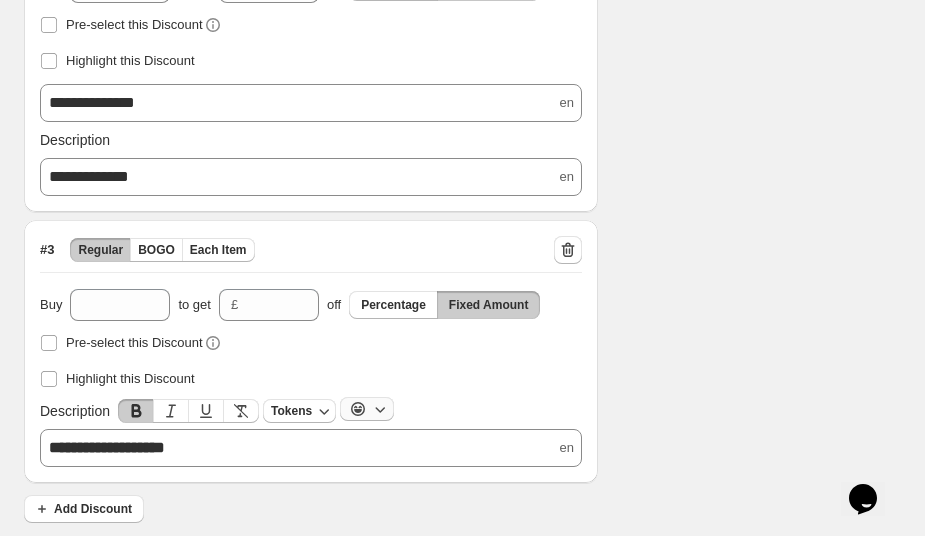 click 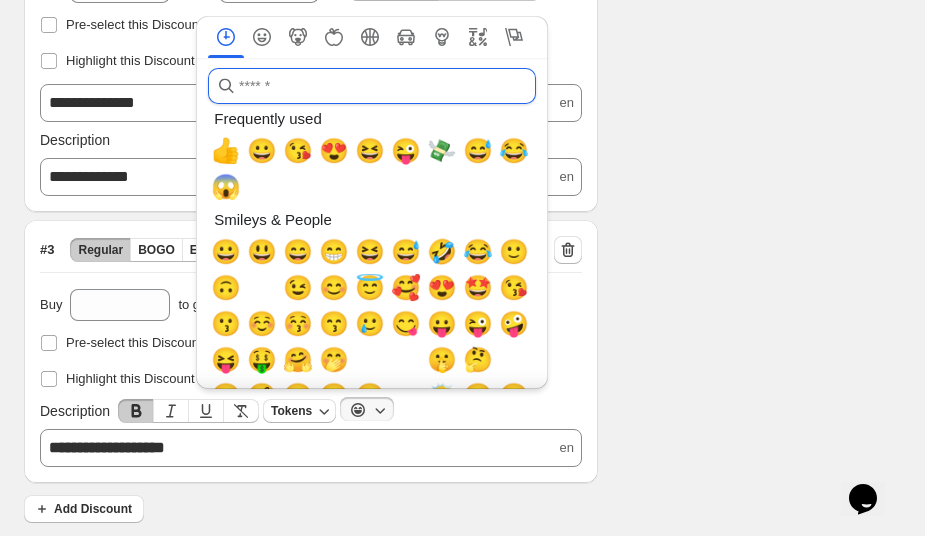 click at bounding box center [372, 86] 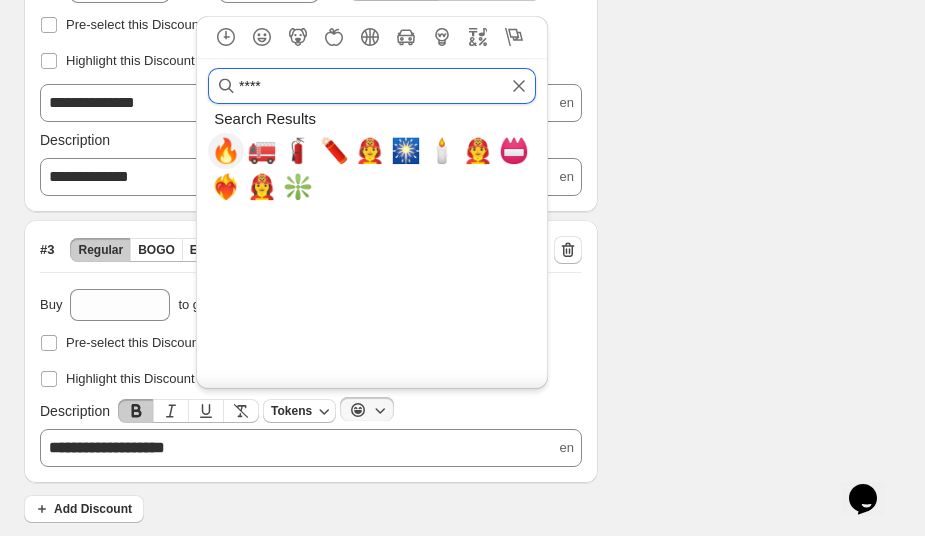 type on "****" 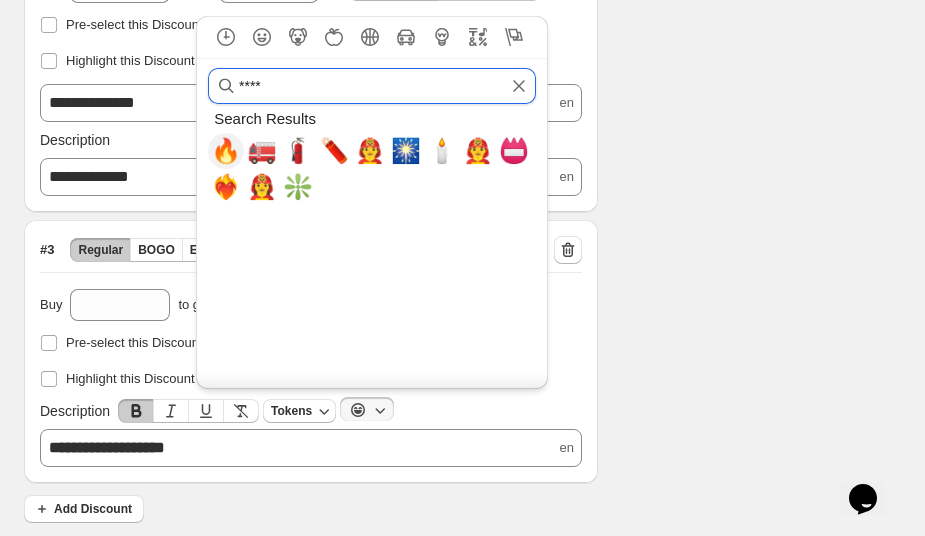 click on "🔥" at bounding box center (226, 151) 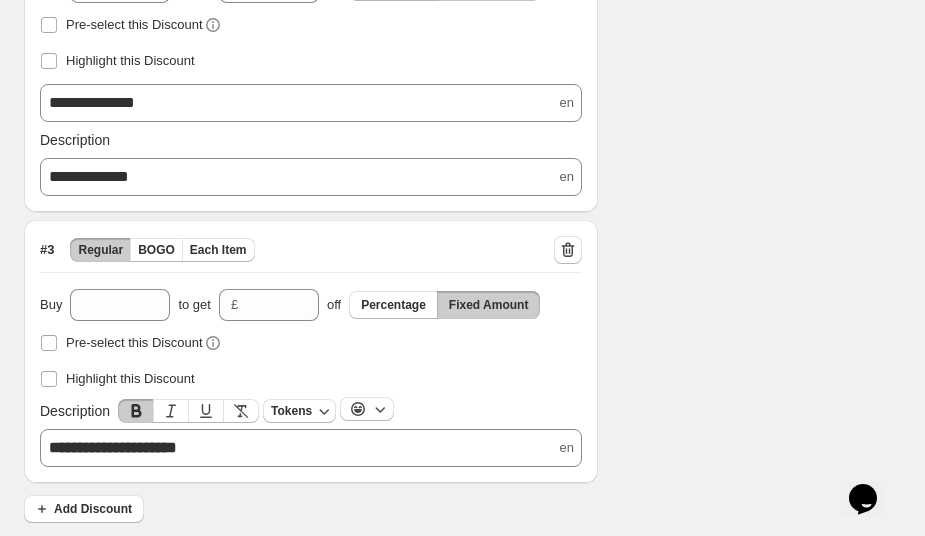 click on "**********" at bounding box center (113, 447) 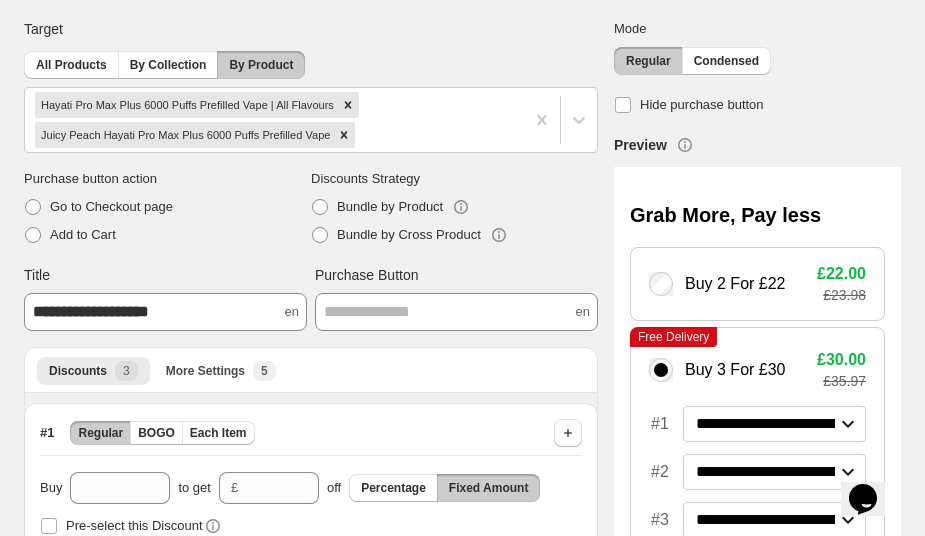 scroll, scrollTop: 0, scrollLeft: 0, axis: both 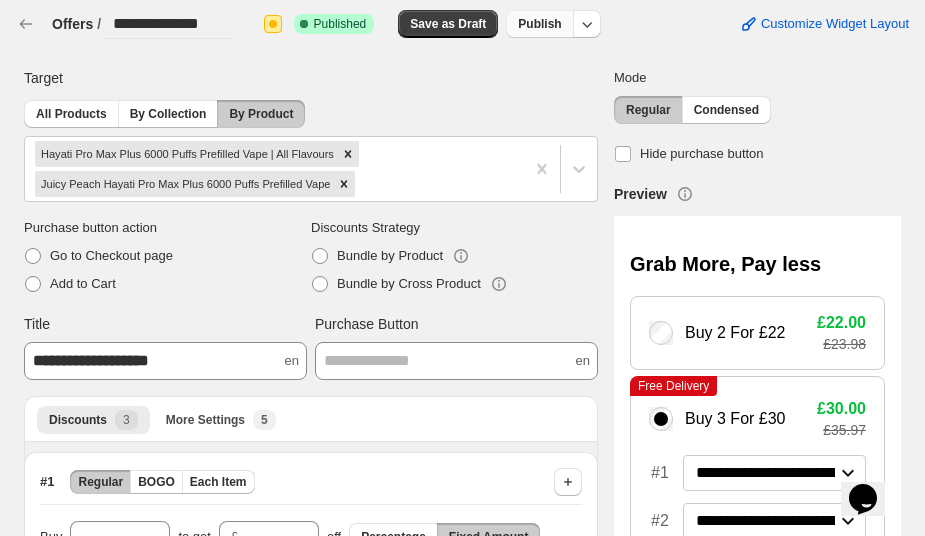 click on "Publish" at bounding box center [539, 24] 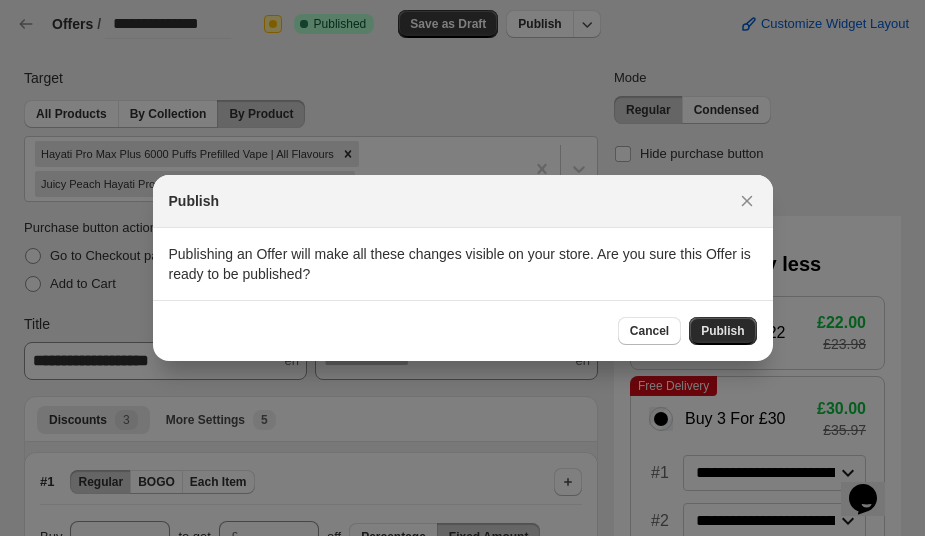 click on "Publish" at bounding box center (722, 331) 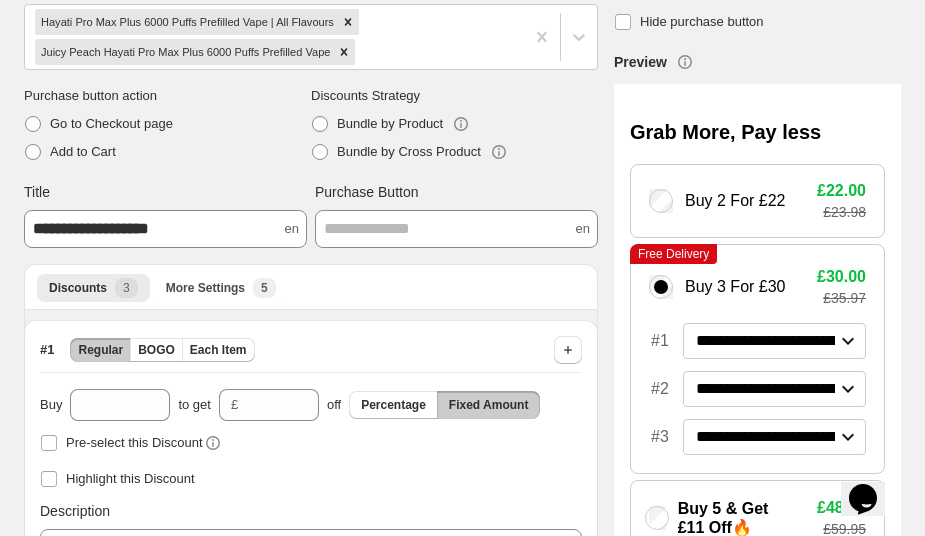 scroll, scrollTop: 0, scrollLeft: 0, axis: both 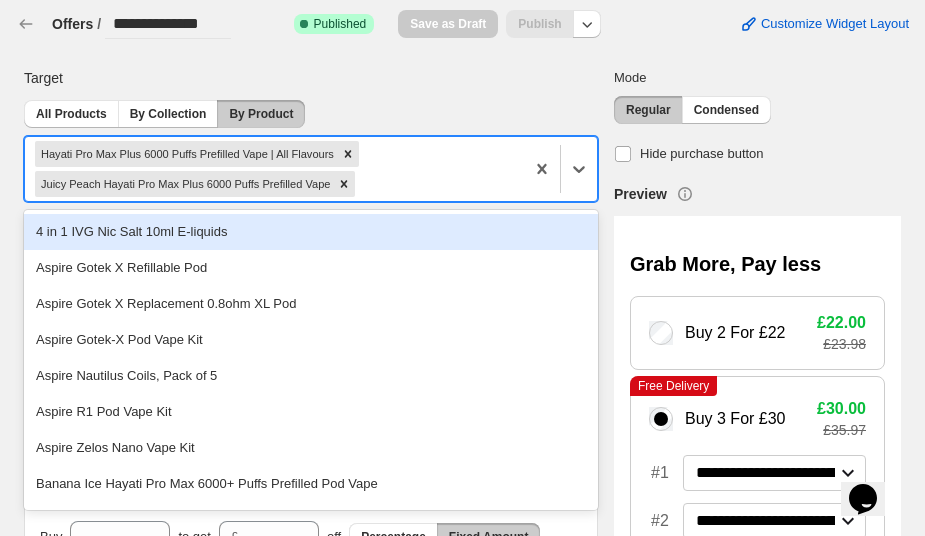 click on "Hayati Pro Max Plus 6000 Puffs Prefilled Vape | All Flavours Juicy Peach Hayati Pro Max Plus 6000 Puffs Prefilled  Vape" at bounding box center [274, 169] 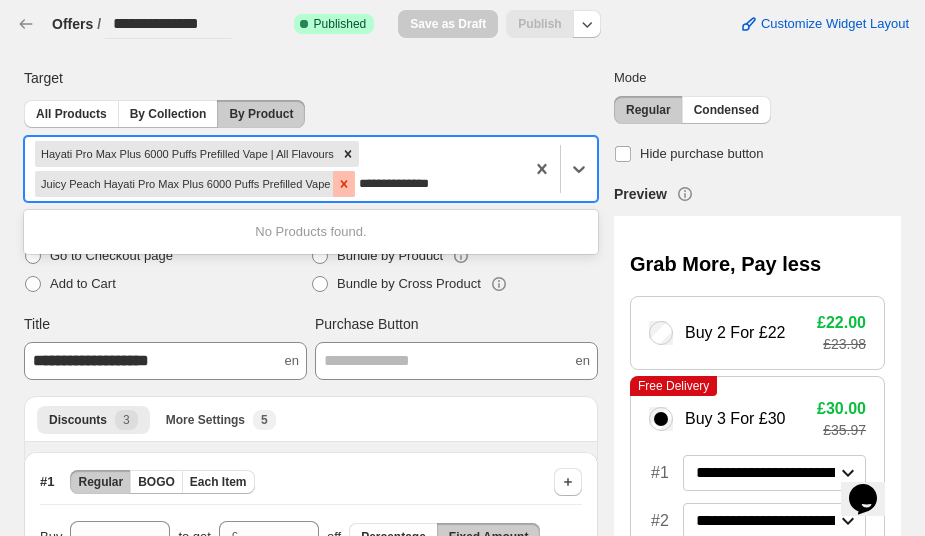 click 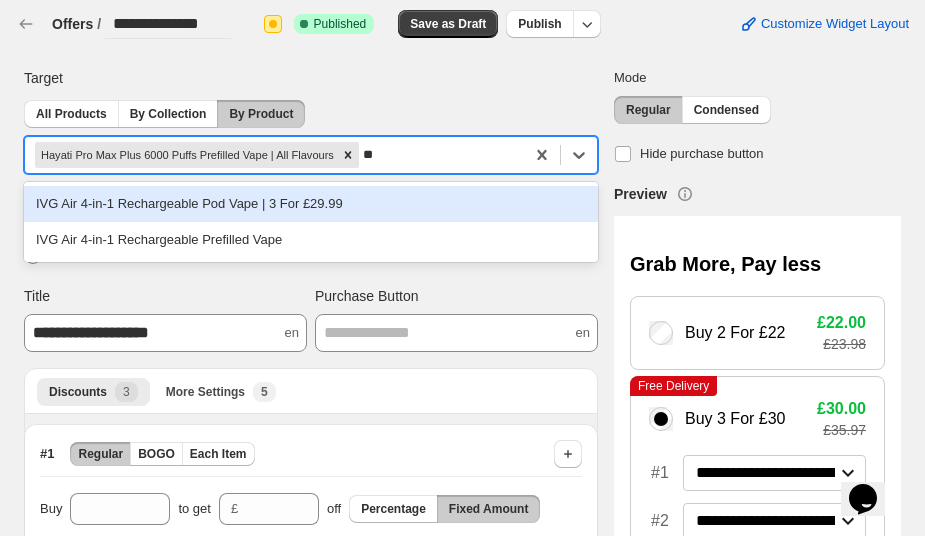 type on "*" 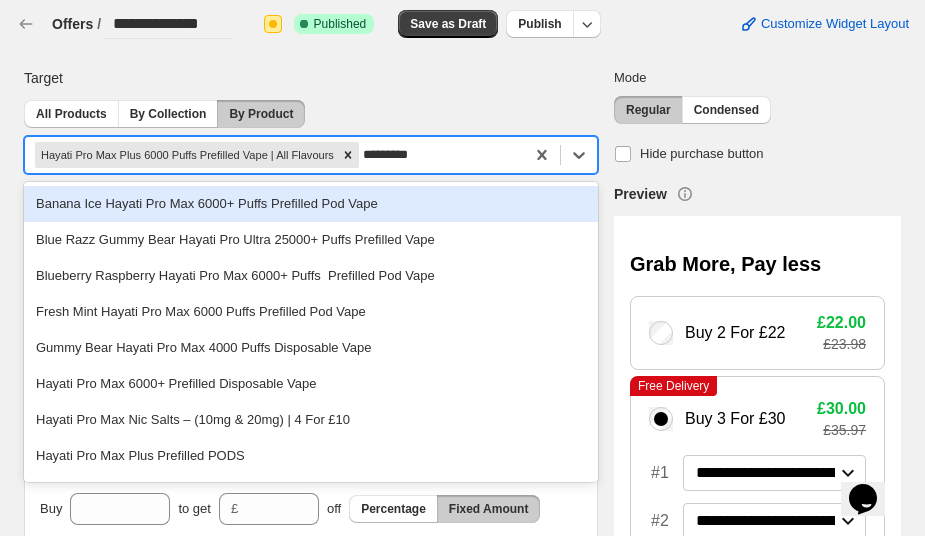 type on "**********" 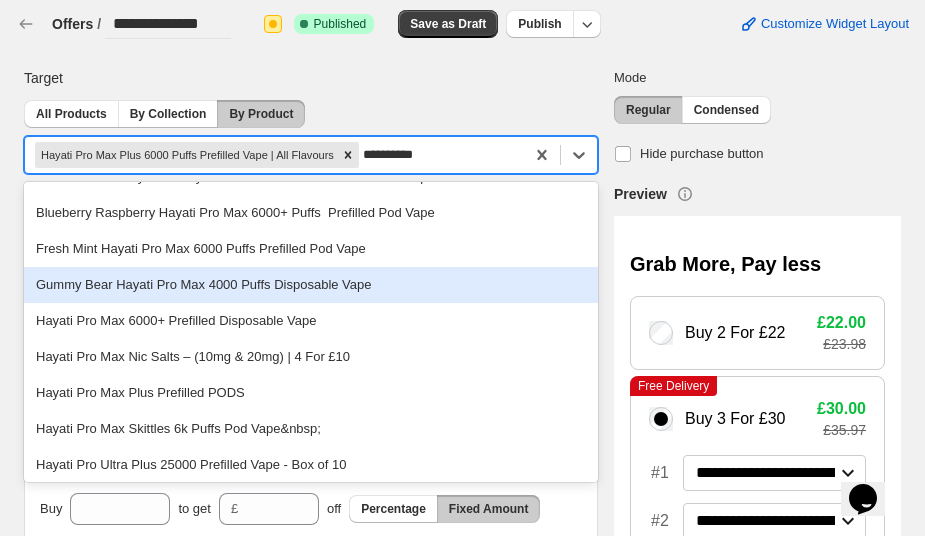 scroll, scrollTop: 67, scrollLeft: 0, axis: vertical 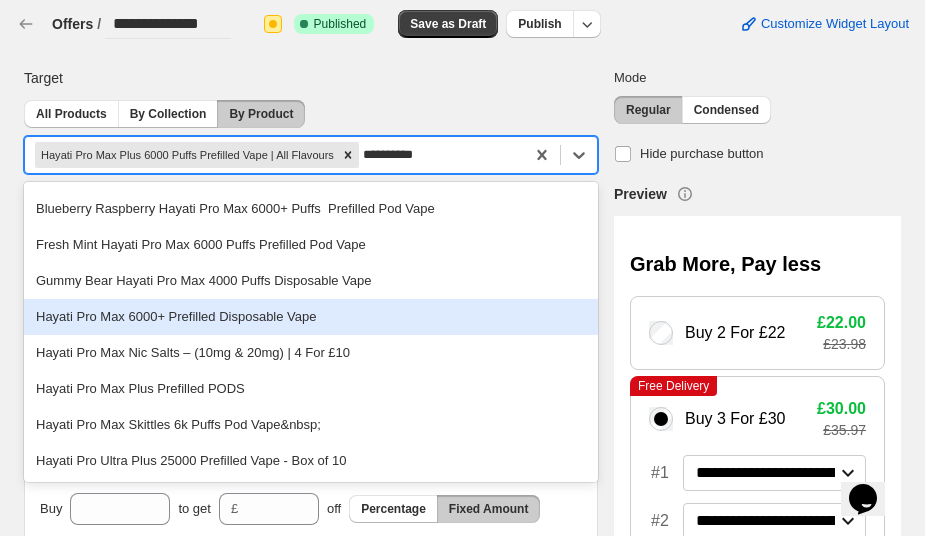 click on "Hayati Pro Max 6000+ Prefilled Disposable Vape" at bounding box center (311, 317) 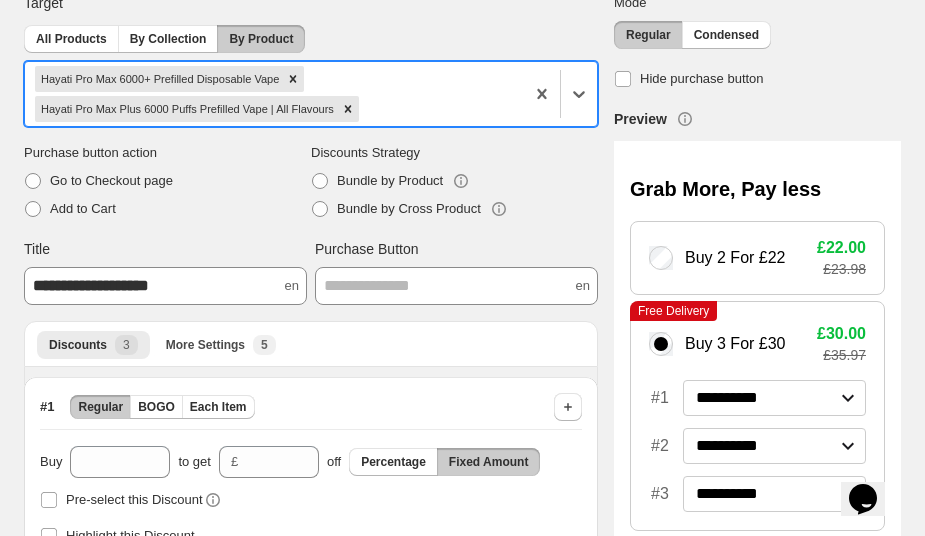 scroll, scrollTop: 0, scrollLeft: 0, axis: both 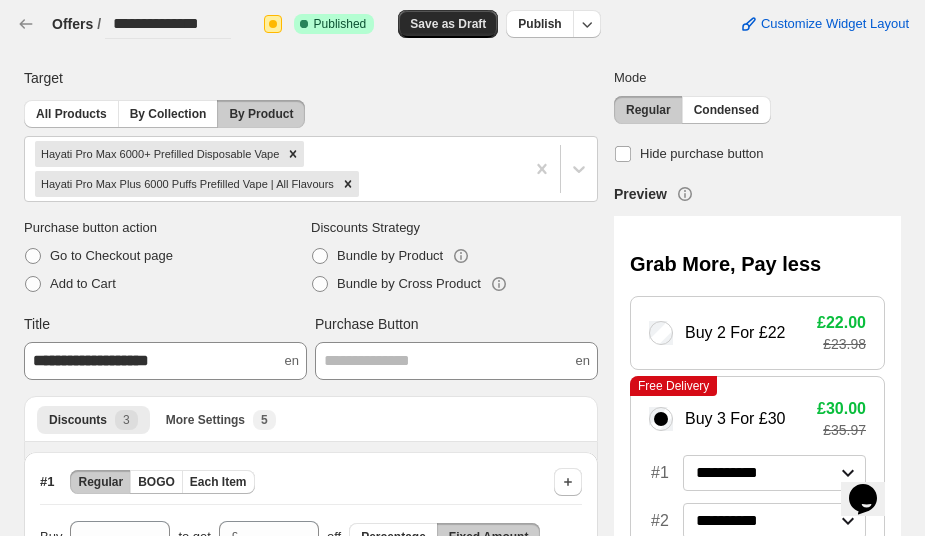 click on "Save as Draft" at bounding box center (448, 24) 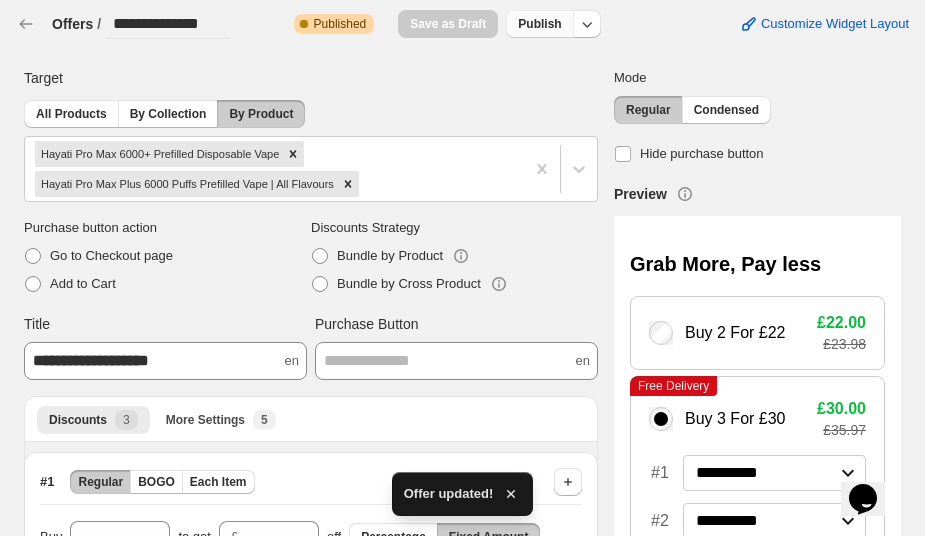 click on "Publish" at bounding box center (539, 24) 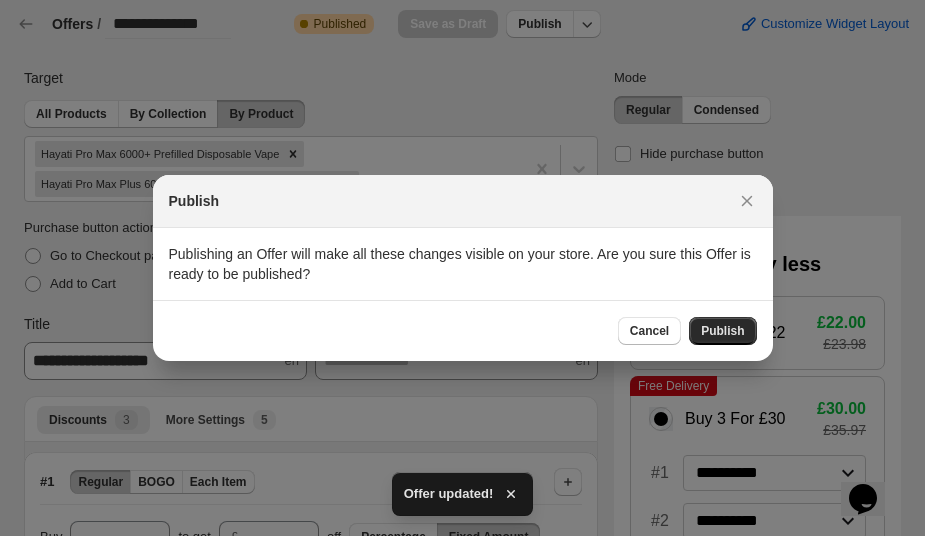 click on "Publish" at bounding box center (722, 331) 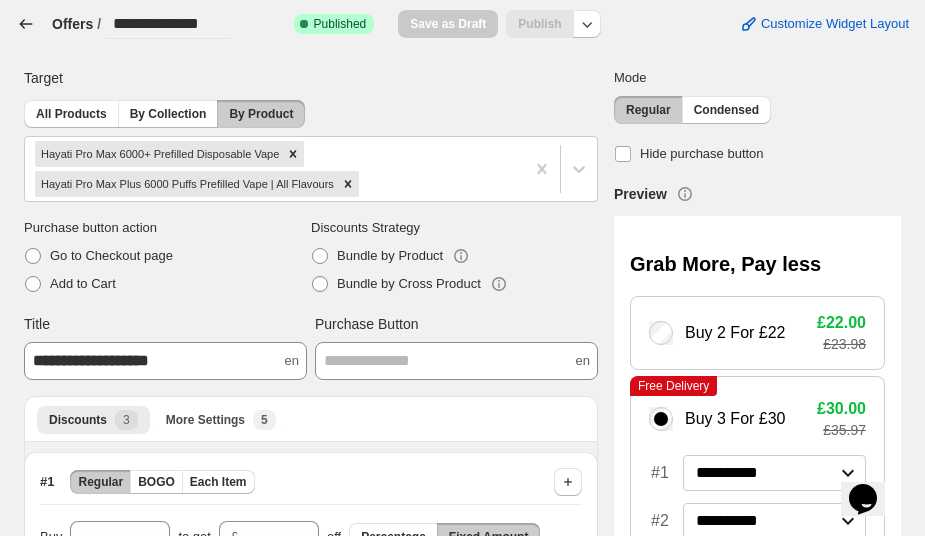 click 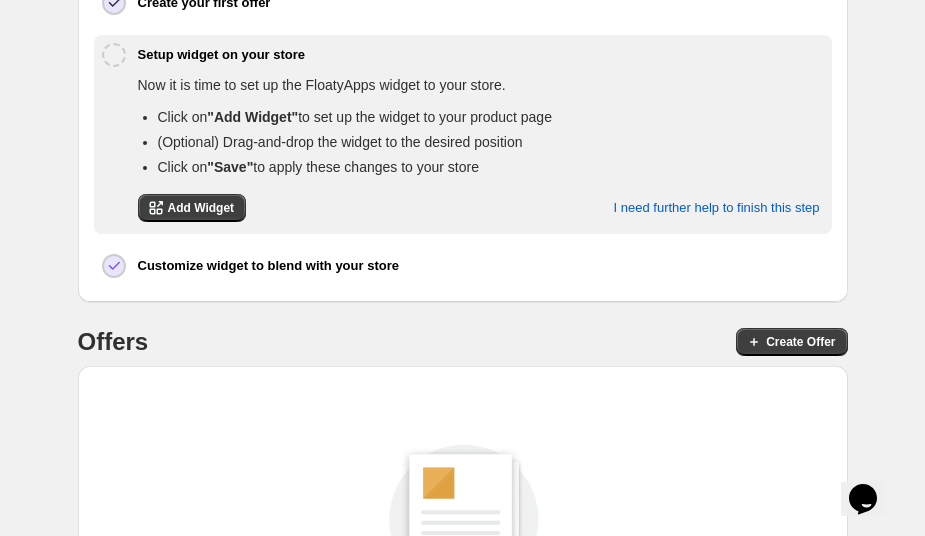 scroll, scrollTop: 363, scrollLeft: 0, axis: vertical 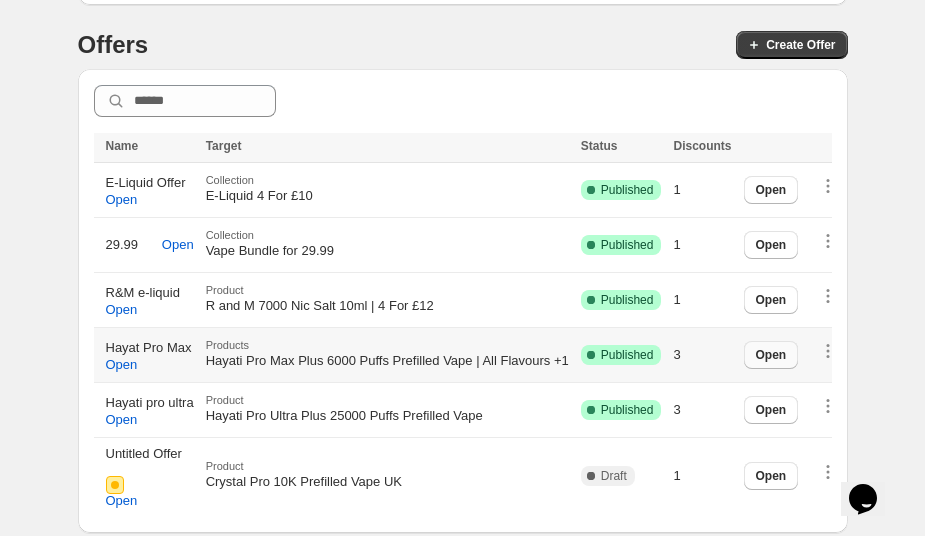 click on "Open" at bounding box center [771, 355] 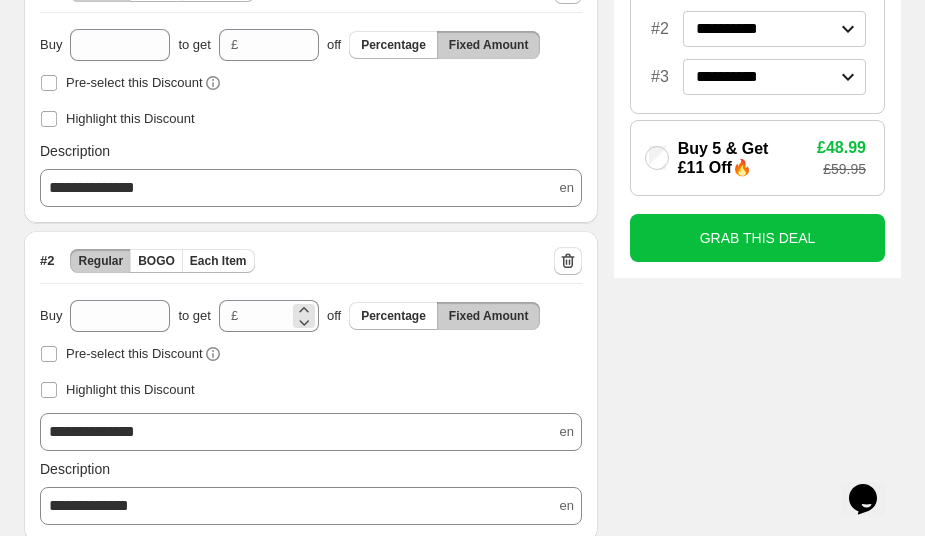scroll, scrollTop: 667, scrollLeft: 0, axis: vertical 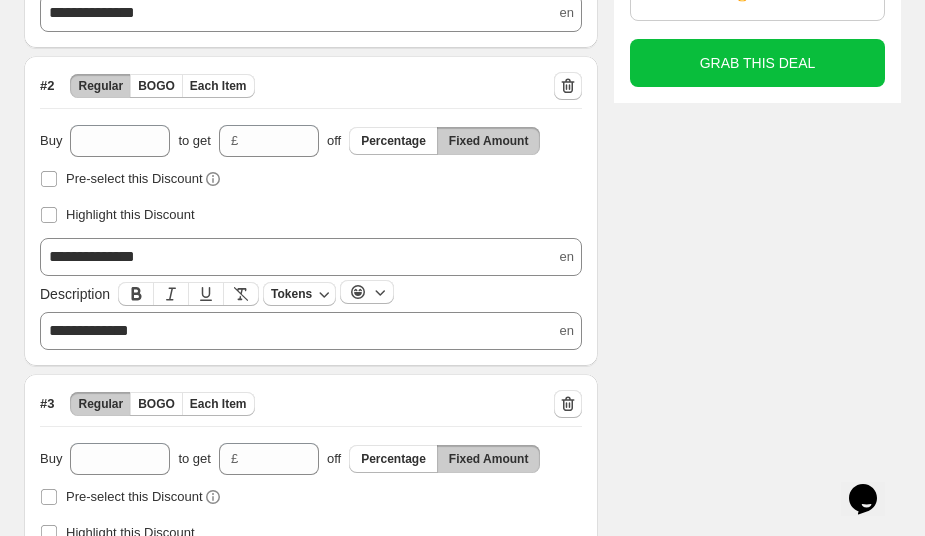click on "**********" at bounding box center [311, 331] 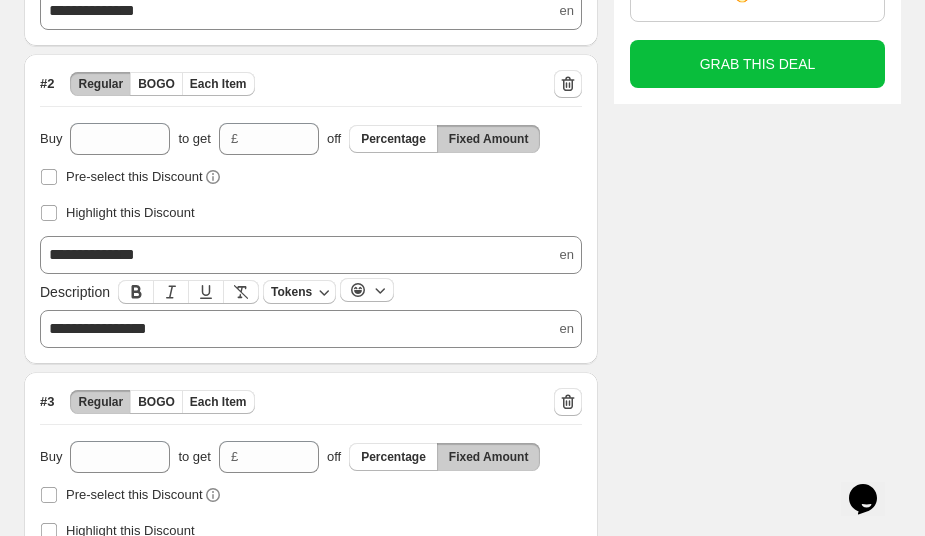 scroll, scrollTop: 726, scrollLeft: 0, axis: vertical 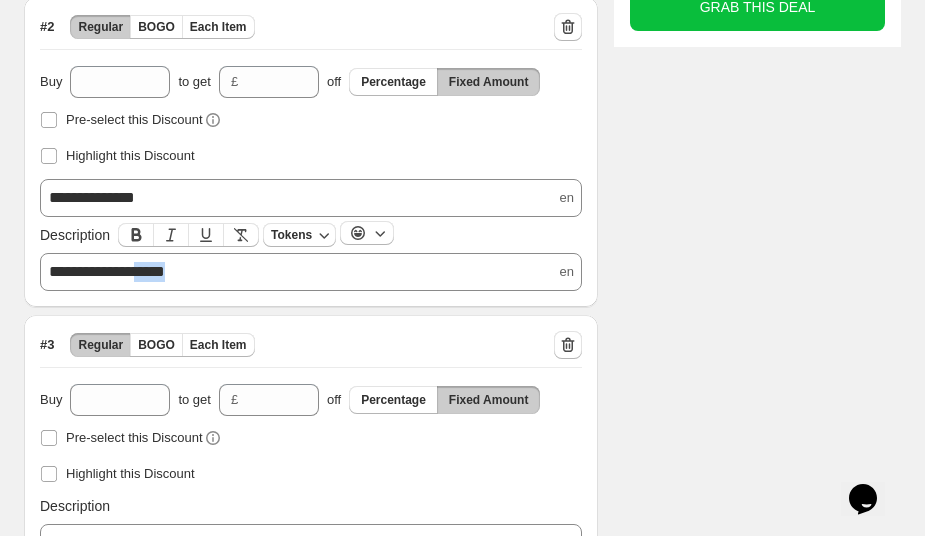 drag, startPoint x: 206, startPoint y: 265, endPoint x: 157, endPoint y: 264, distance: 49.010204 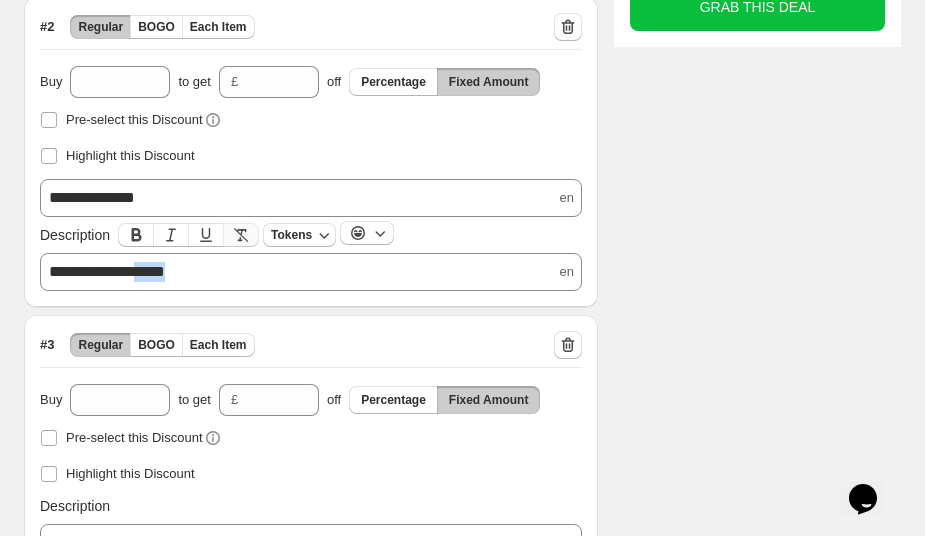 click 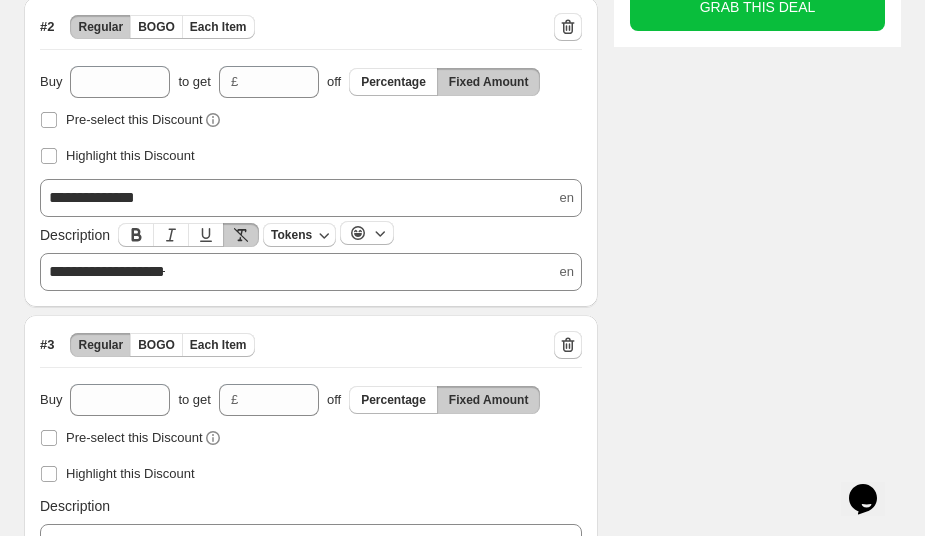 click on "**********" at bounding box center (311, 272) 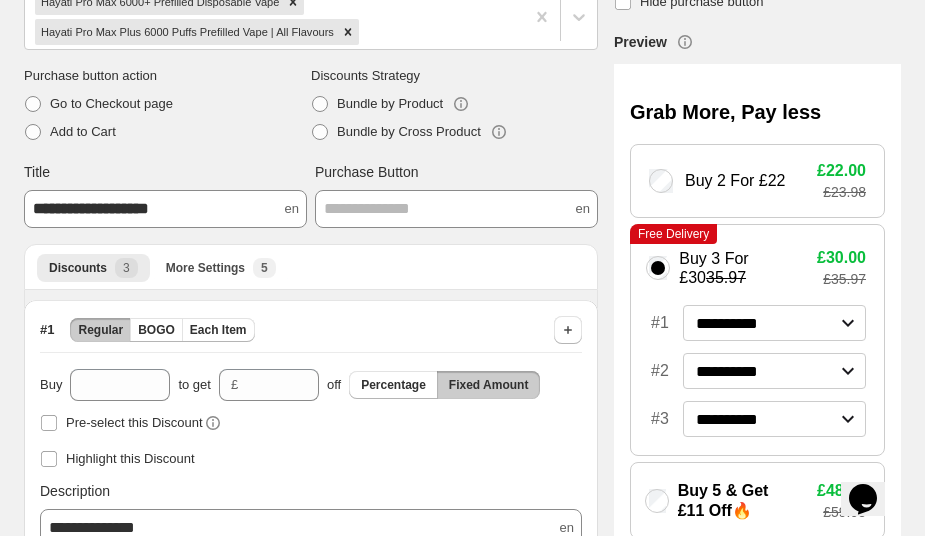 scroll, scrollTop: 0, scrollLeft: 0, axis: both 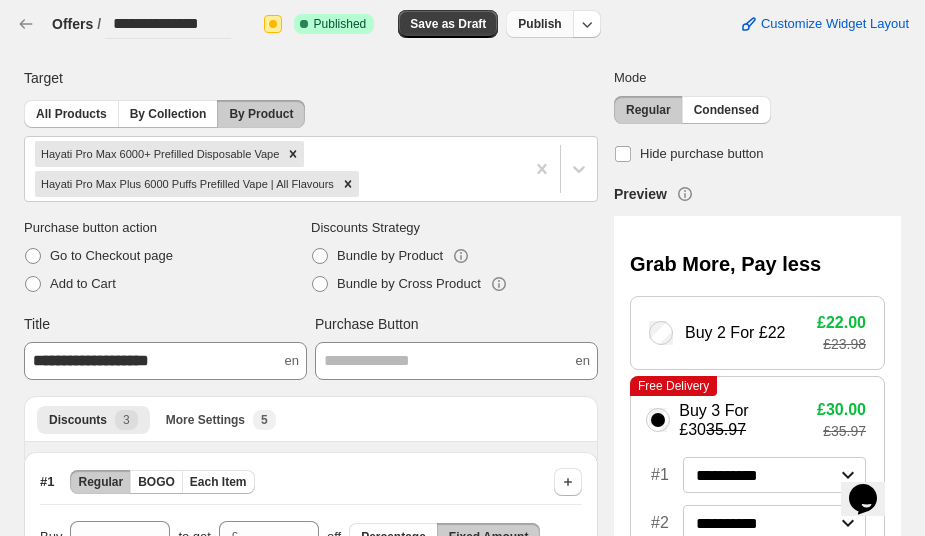 click on "Publish" at bounding box center (539, 24) 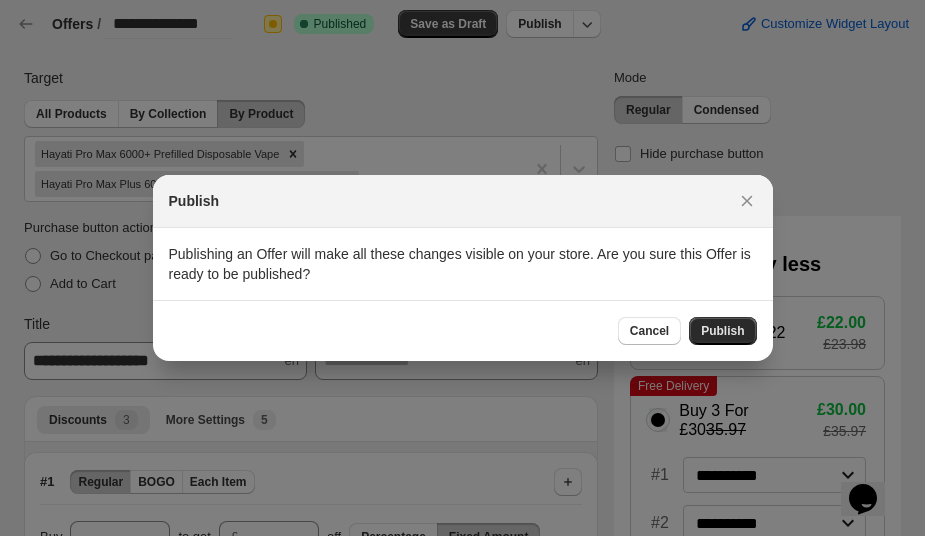 click on "Publish" at bounding box center (722, 331) 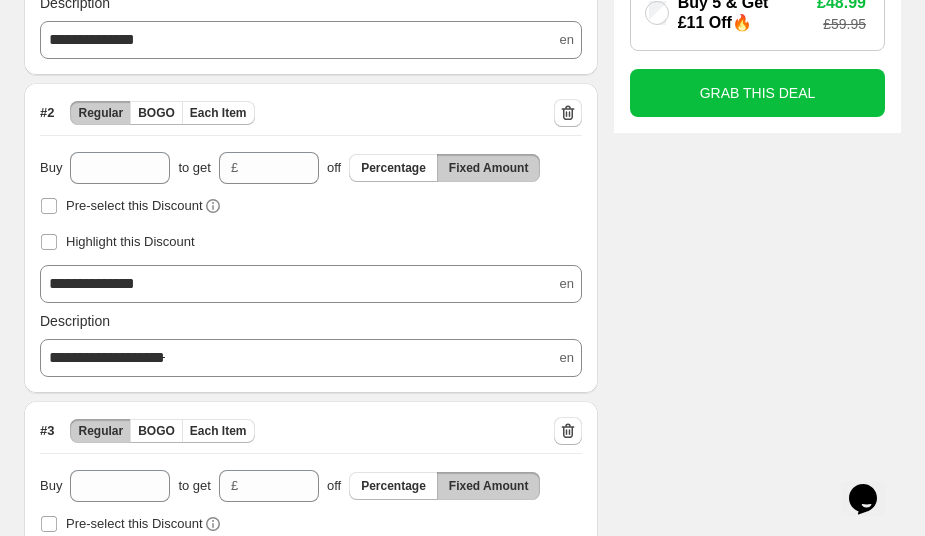 scroll, scrollTop: 643, scrollLeft: 0, axis: vertical 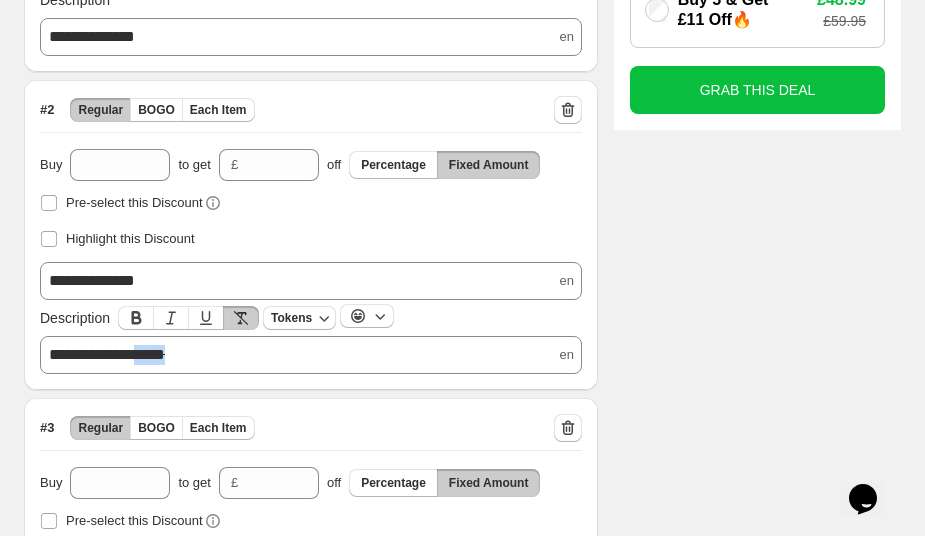 drag, startPoint x: 204, startPoint y: 351, endPoint x: 159, endPoint y: 351, distance: 45 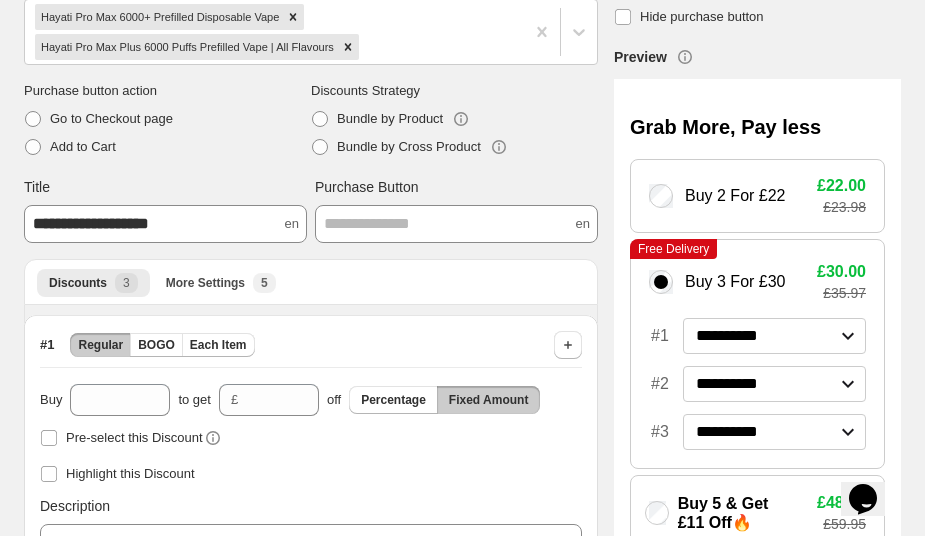 scroll, scrollTop: 0, scrollLeft: 0, axis: both 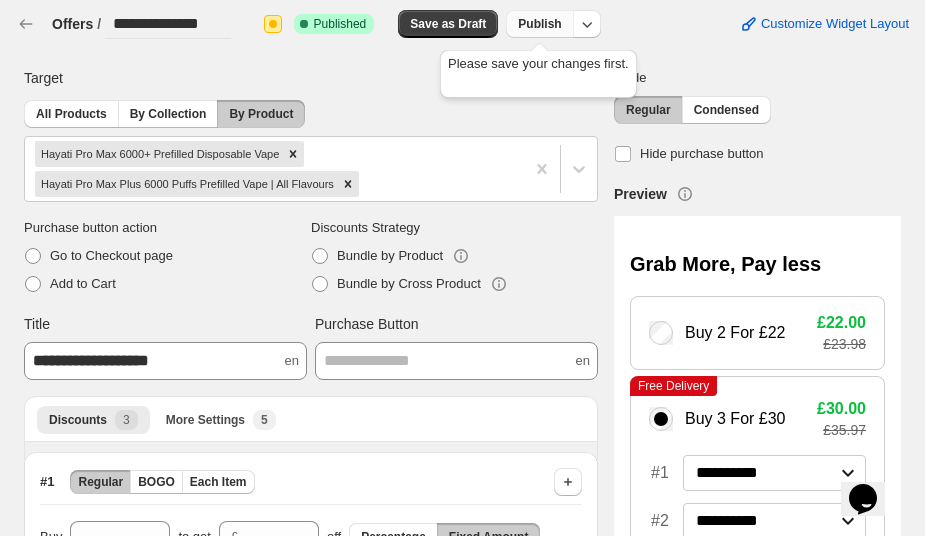 click on "Publish" at bounding box center (539, 24) 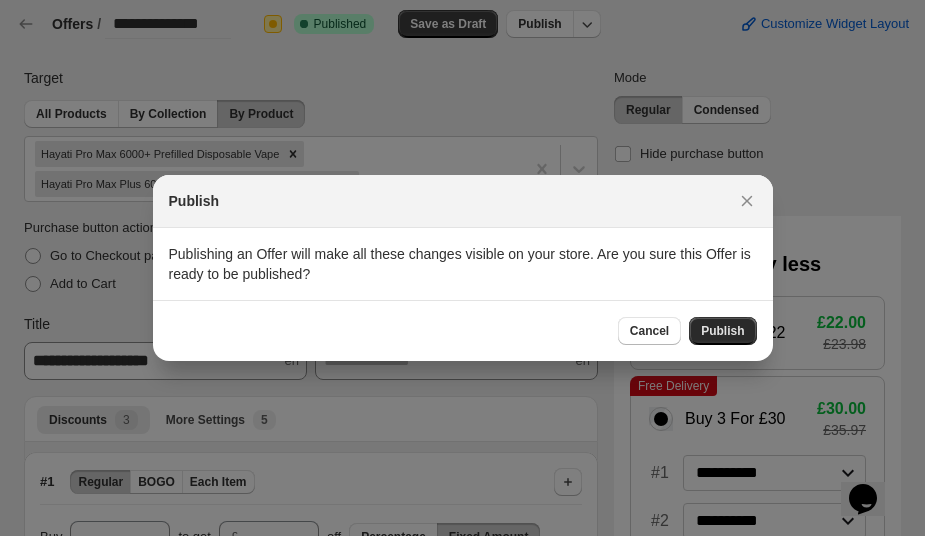 click on "Publish" at bounding box center (722, 331) 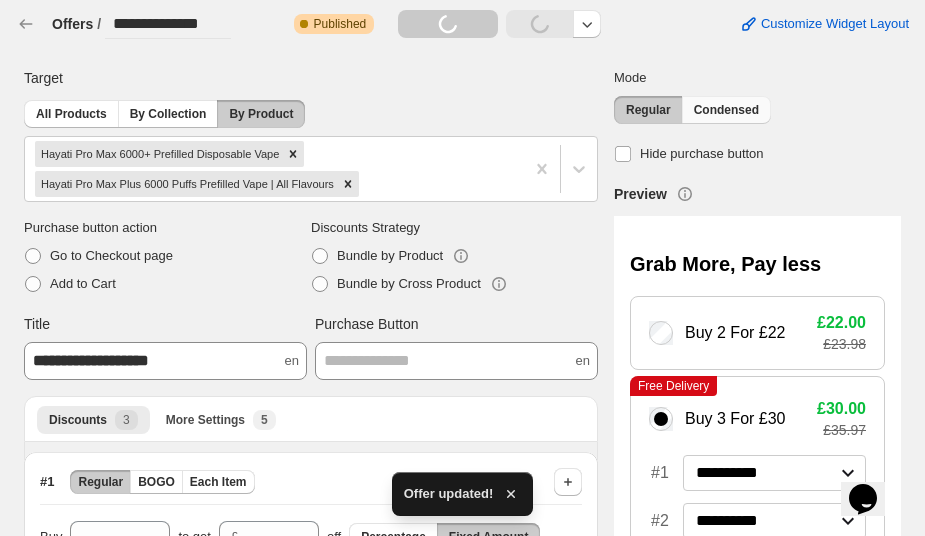 click on "Condensed" at bounding box center [726, 110] 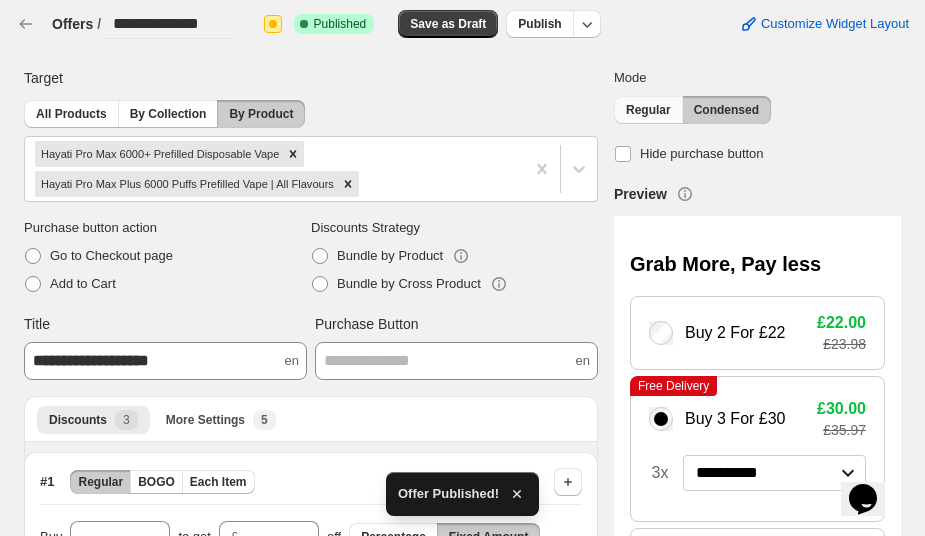 click on "Regular" at bounding box center [648, 110] 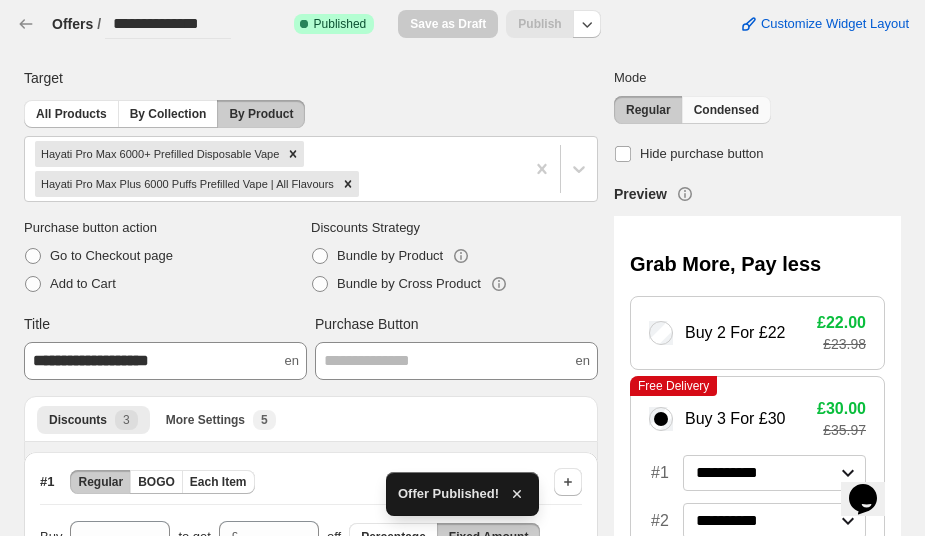 click on "Condensed" at bounding box center (726, 110) 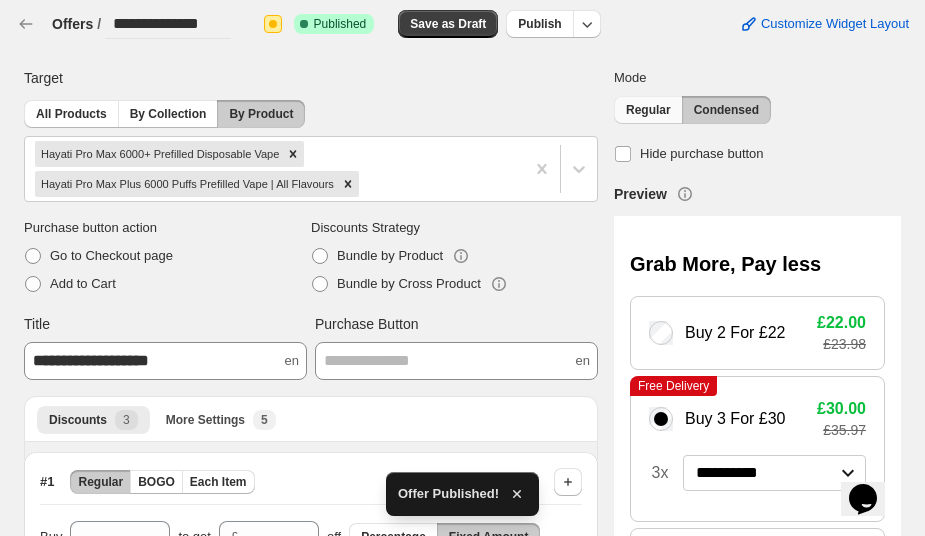 click on "Regular" at bounding box center [648, 110] 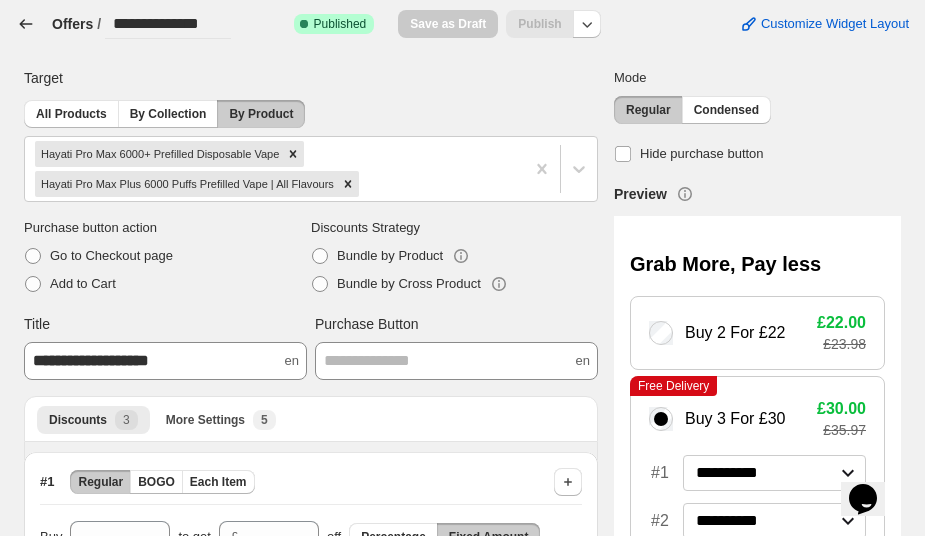 click 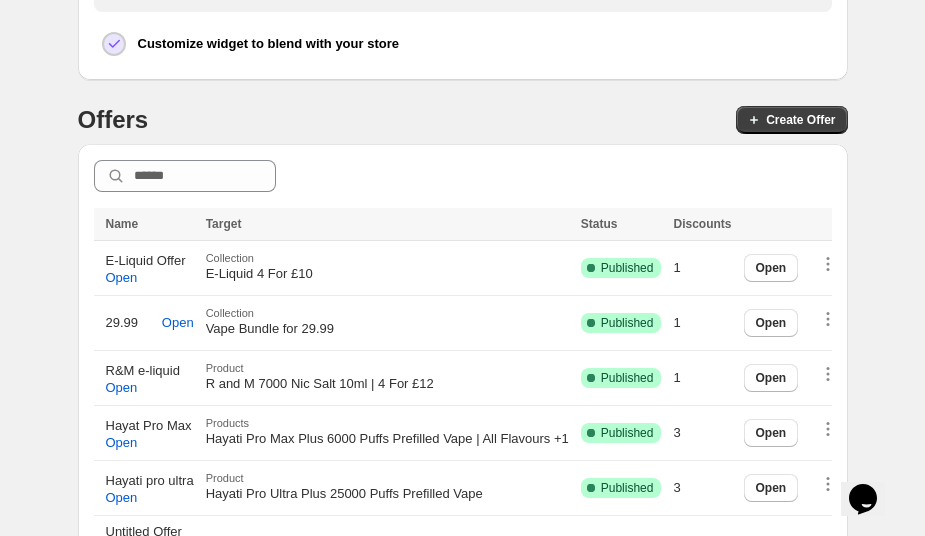scroll, scrollTop: 767, scrollLeft: 0, axis: vertical 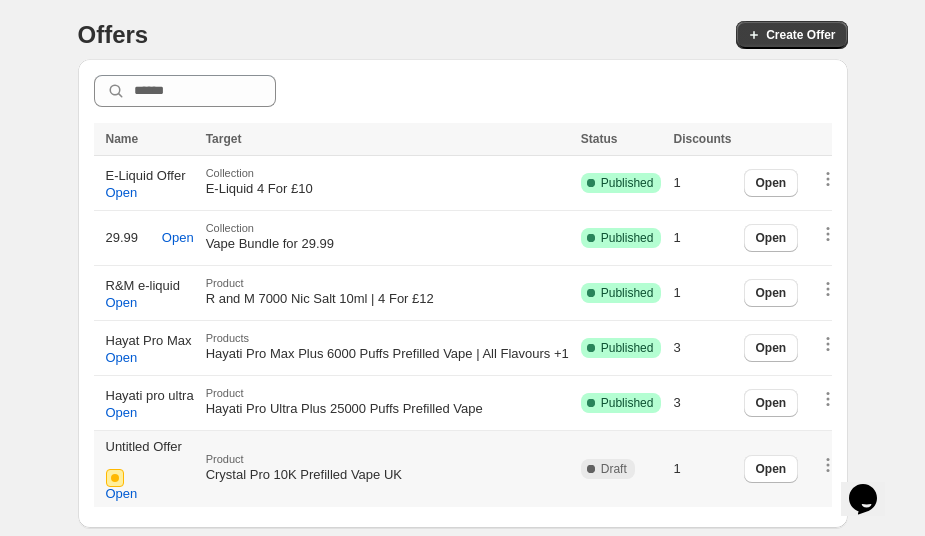 click on "Product Crystal Pro 10K Prefilled Vape UK" at bounding box center [387, 469] 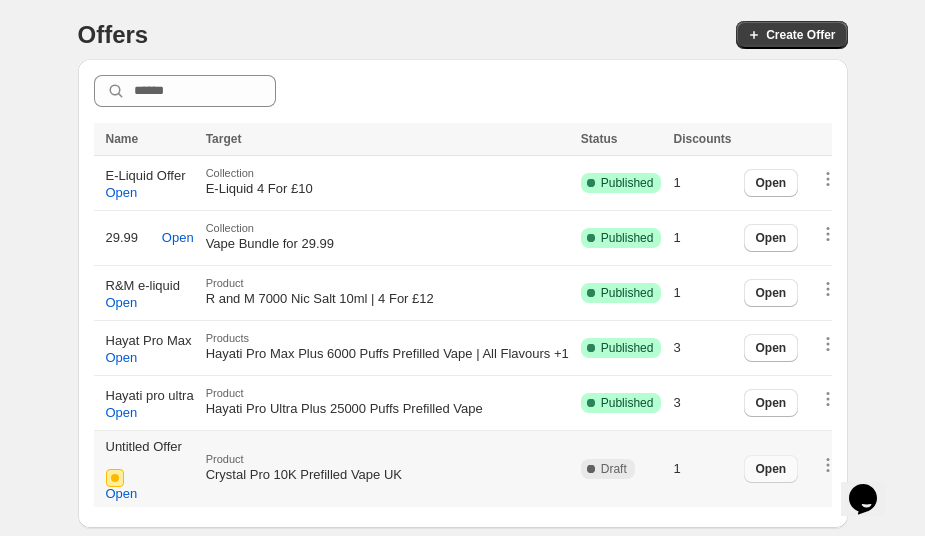 click on "Open" at bounding box center [771, 469] 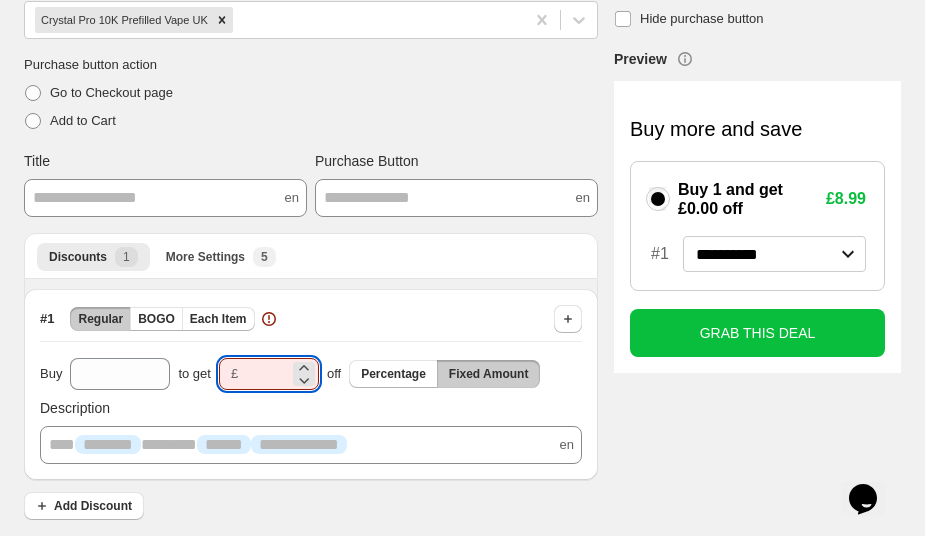 click at bounding box center [267, 374] 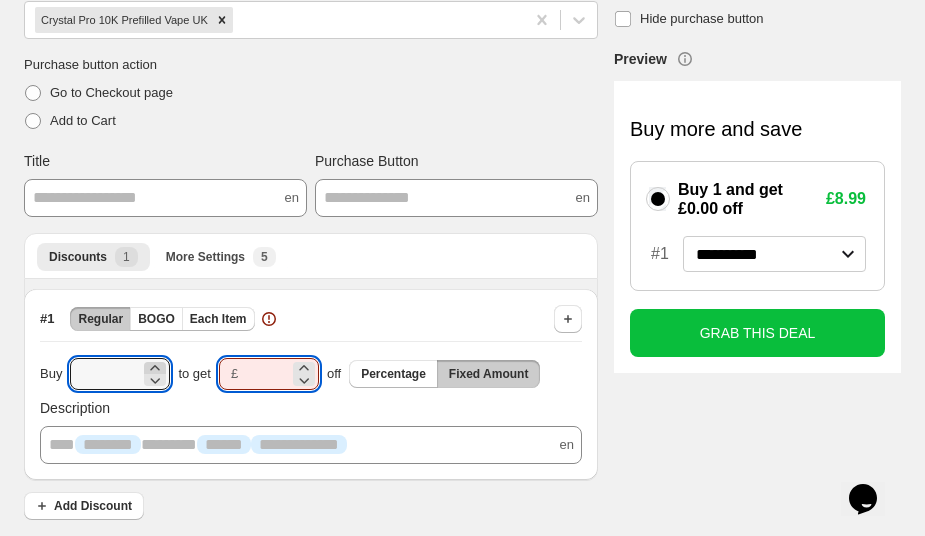 click 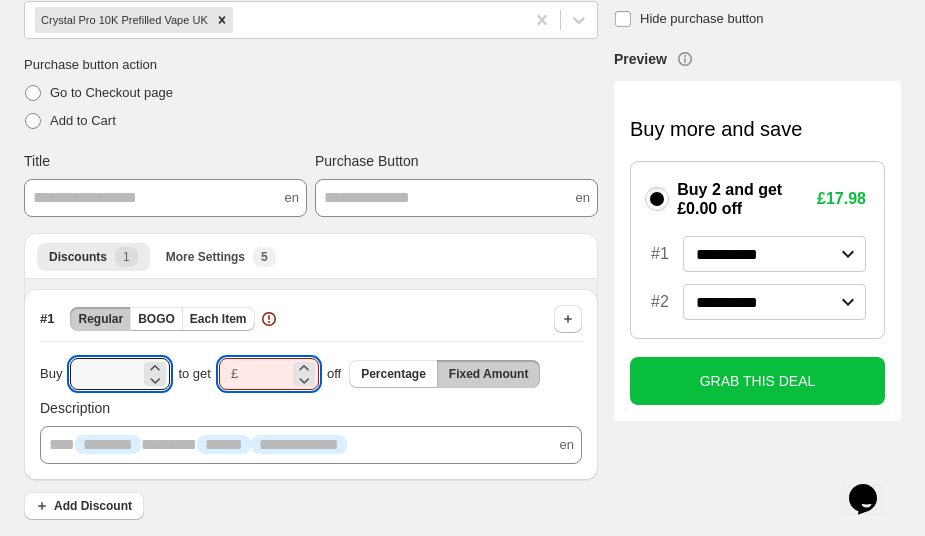 click at bounding box center (267, 374) 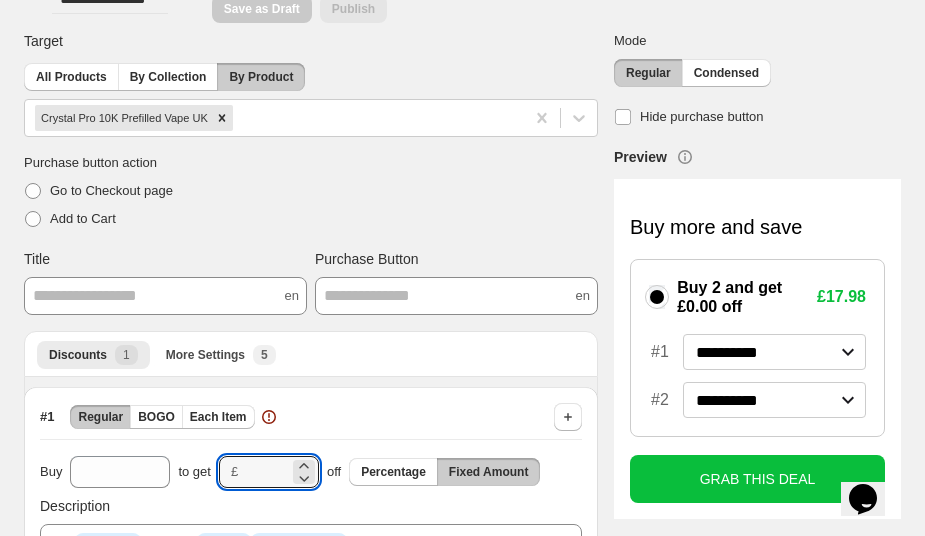 scroll, scrollTop: 51, scrollLeft: 0, axis: vertical 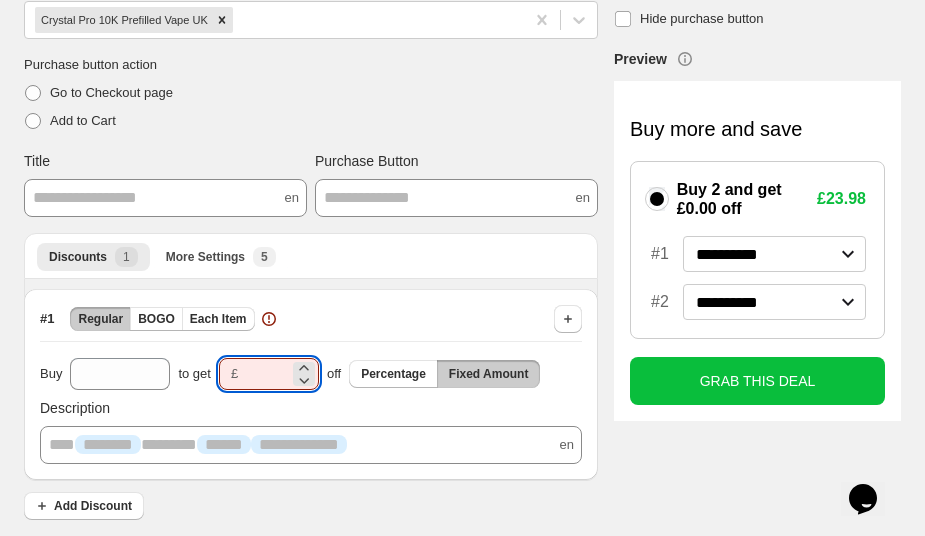 click at bounding box center [267, 374] 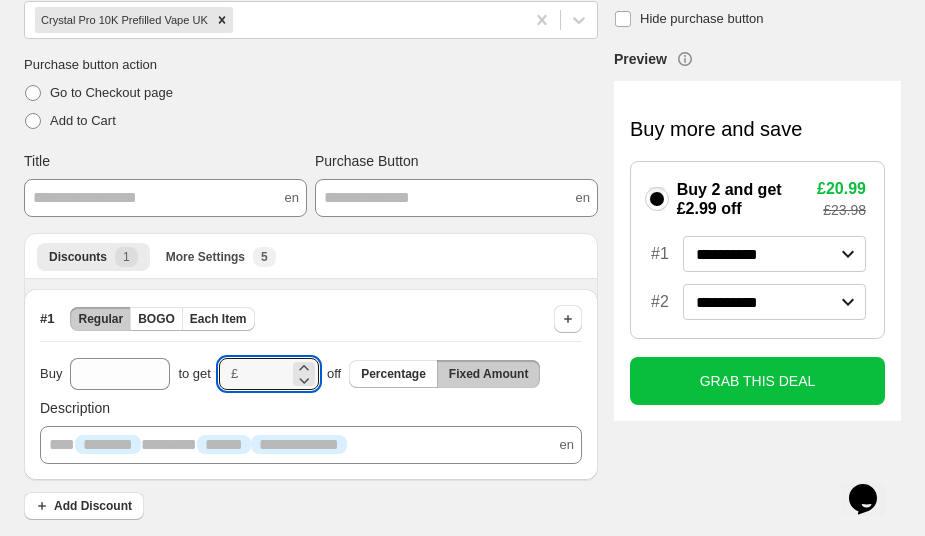 type on "****" 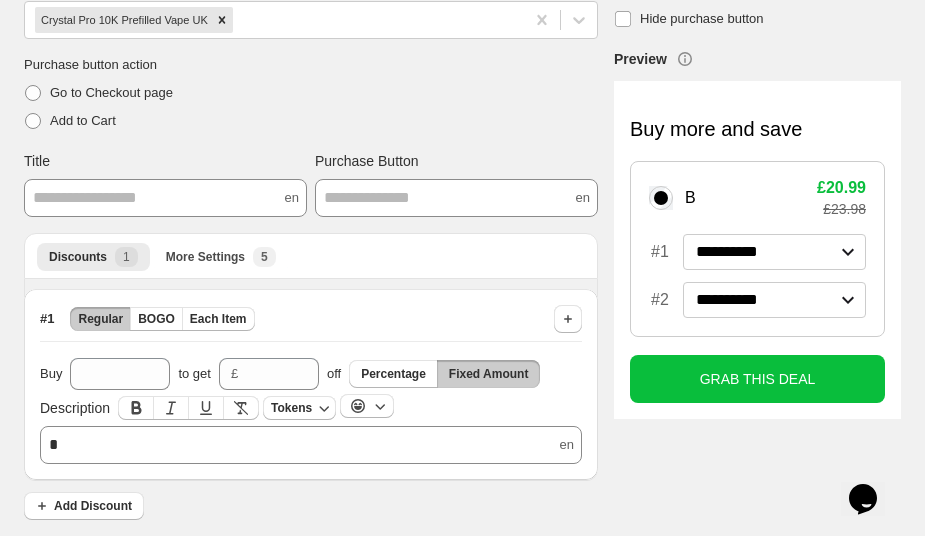 type 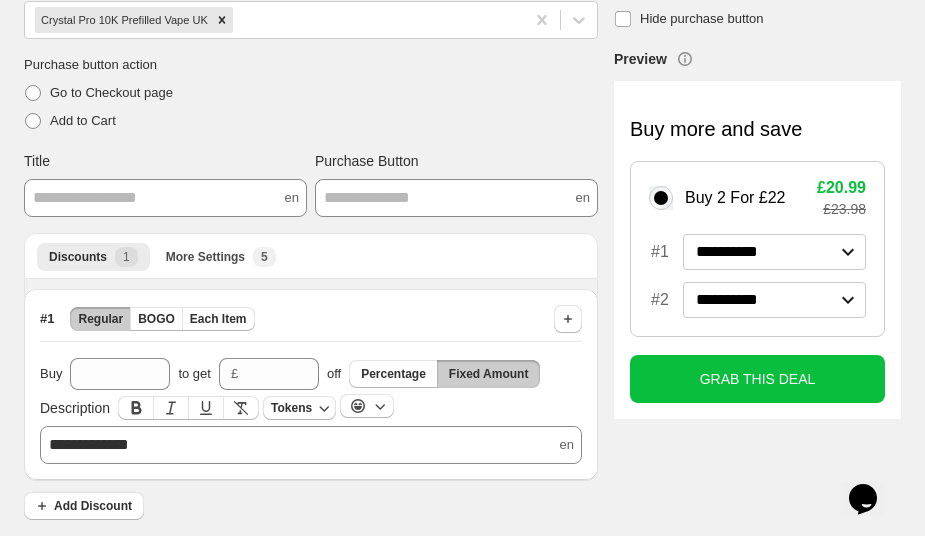 click on "**********" at bounding box center (311, 384) 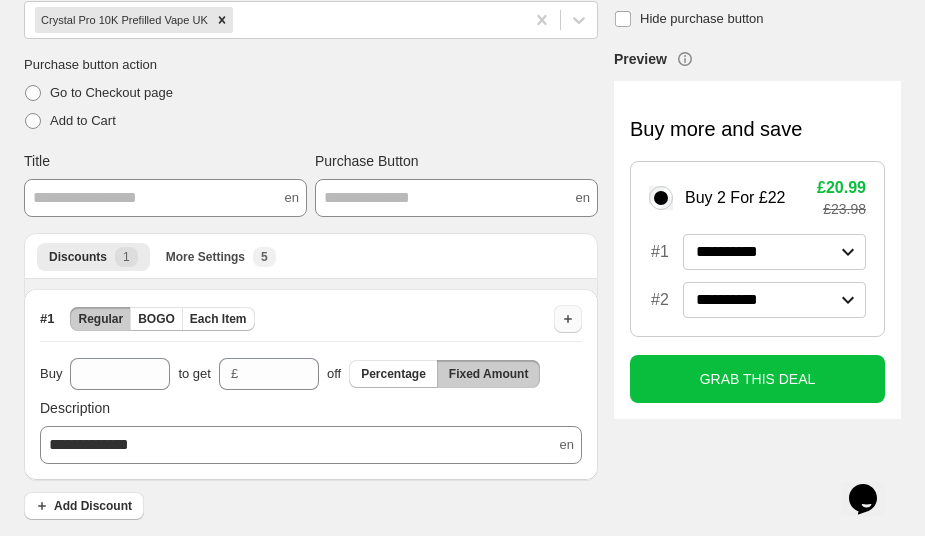 click 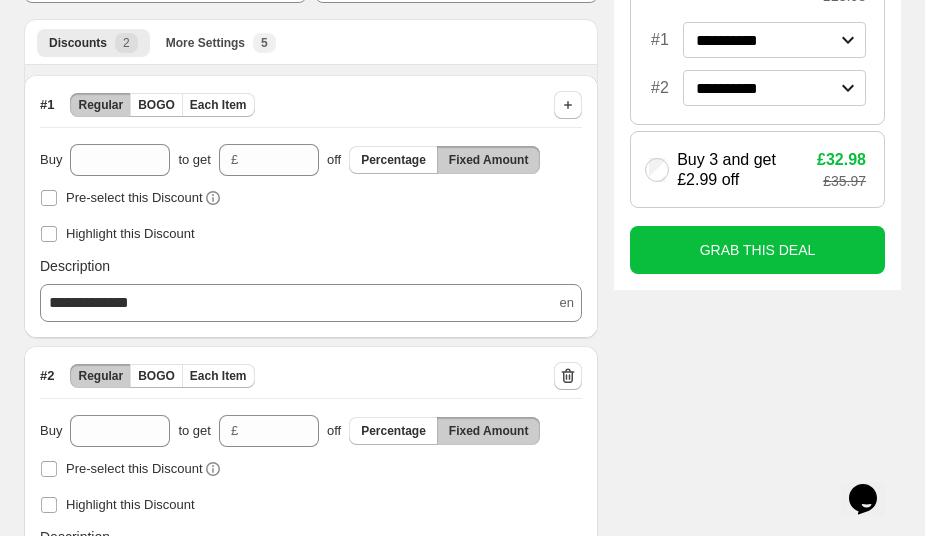 scroll, scrollTop: 477, scrollLeft: 0, axis: vertical 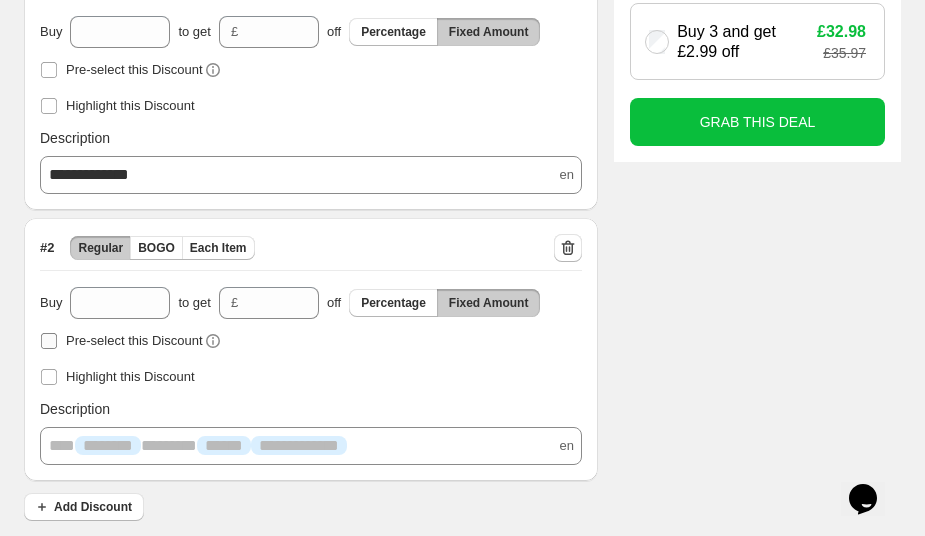 click at bounding box center (49, 341) 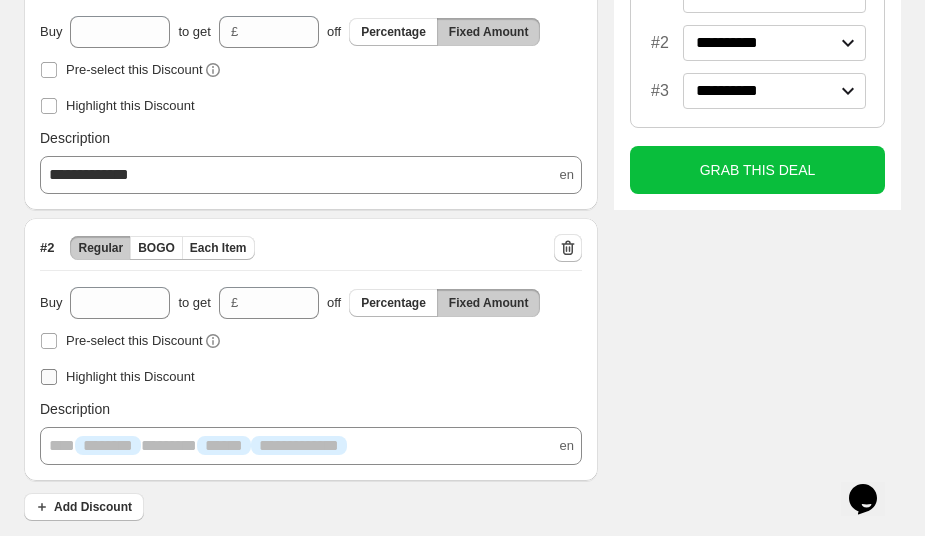 click at bounding box center [49, 377] 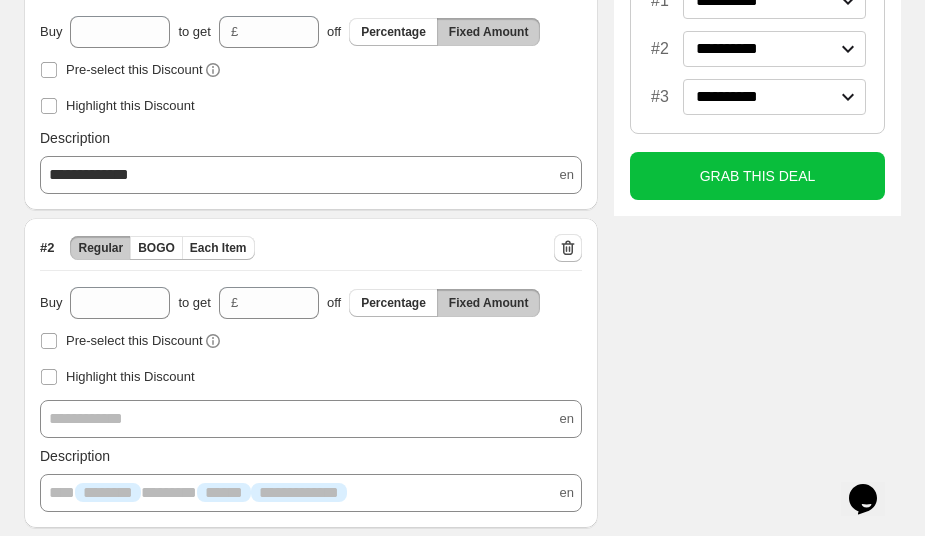 click on "**********" at bounding box center (311, 419) 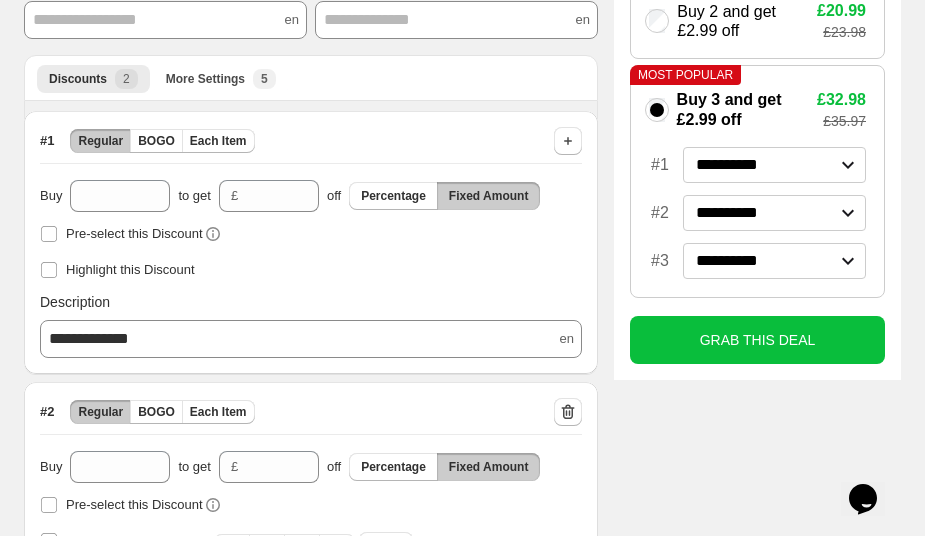 scroll, scrollTop: 297, scrollLeft: 0, axis: vertical 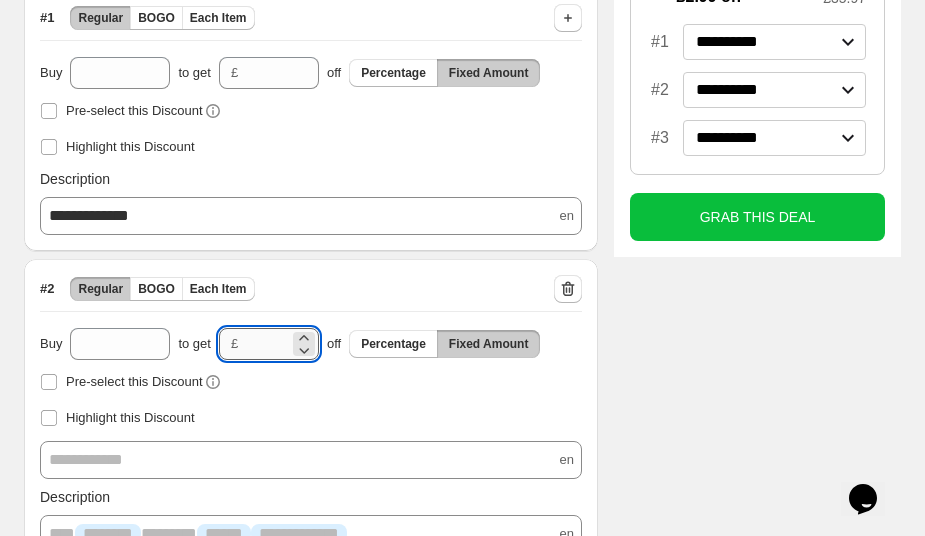 click on "****" at bounding box center [267, 344] 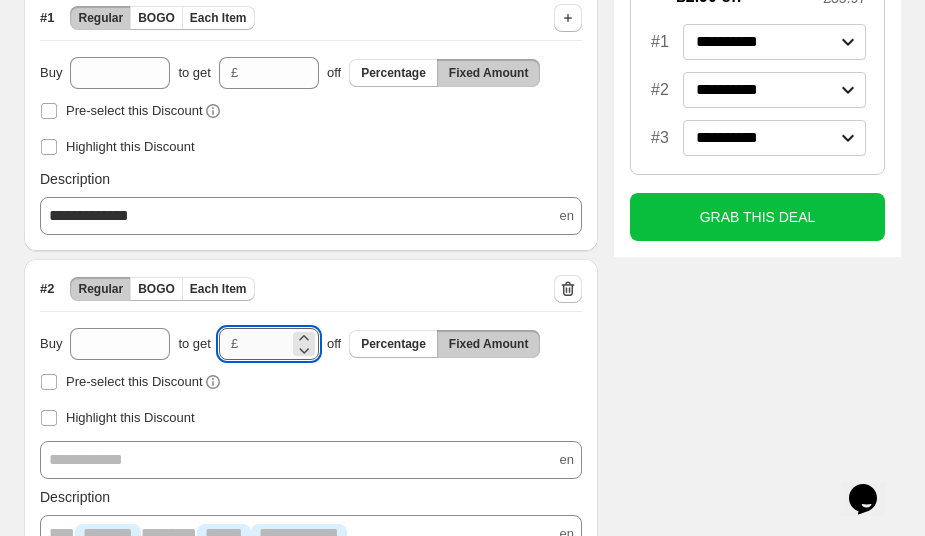 type on "*" 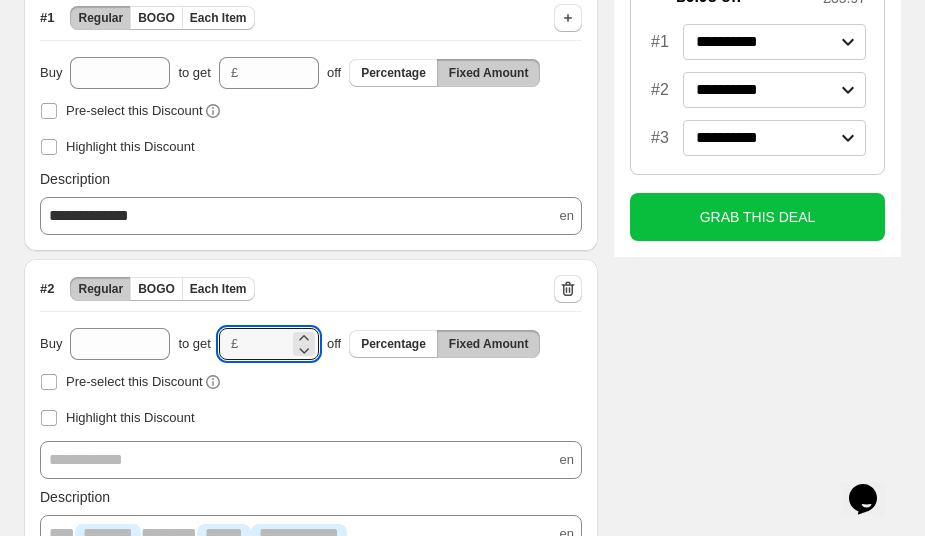 type on "****" 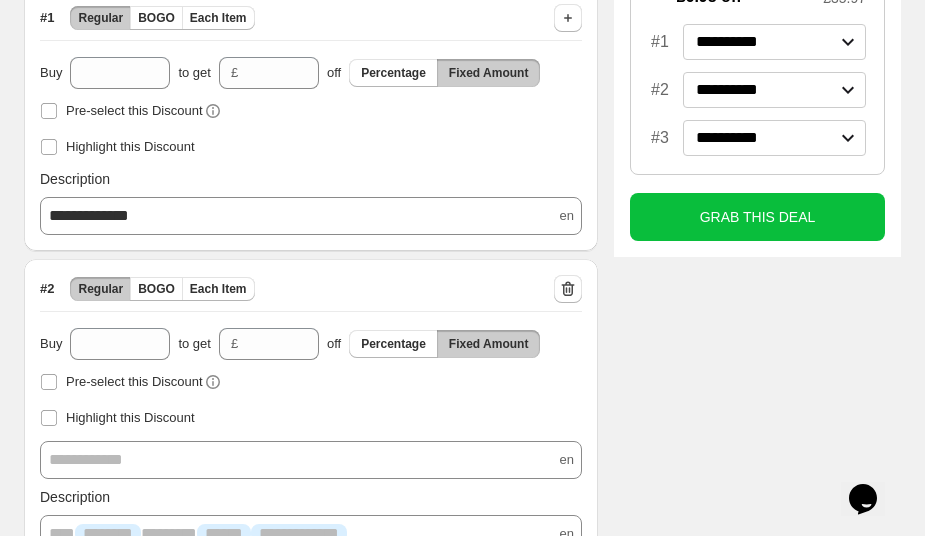 click on "Pre-select this Discount" at bounding box center [311, 382] 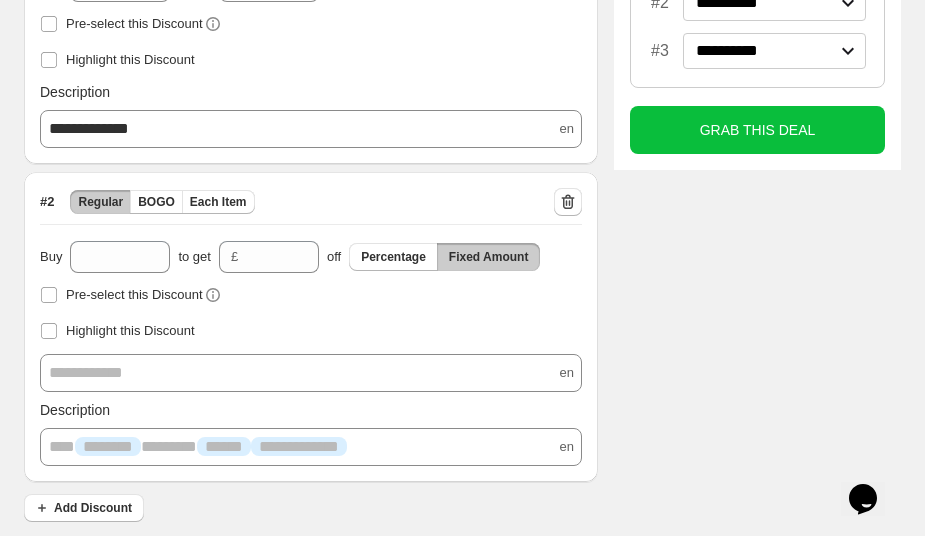 click on "**********" at bounding box center (311, 373) 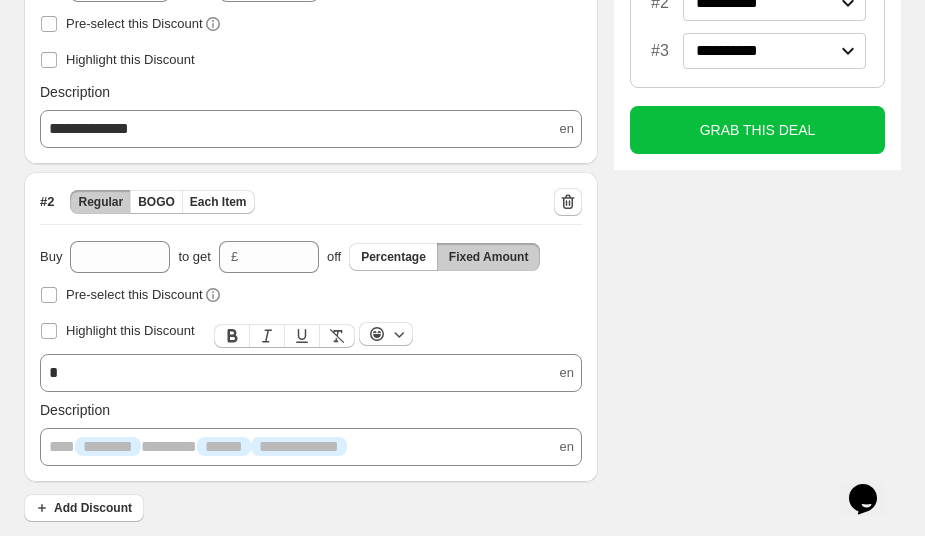 type 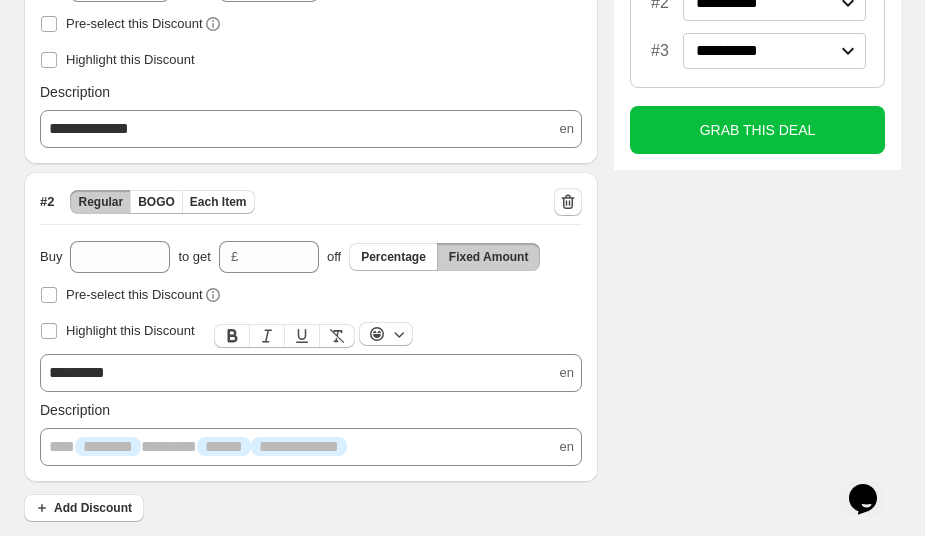 click on "Highlight this Discount" at bounding box center [311, 331] 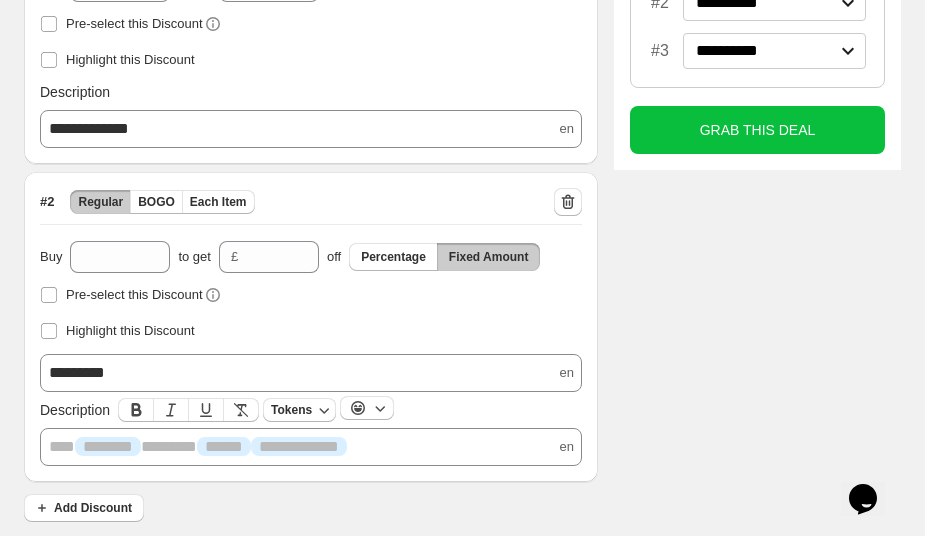click on "**********" at bounding box center (311, 447) 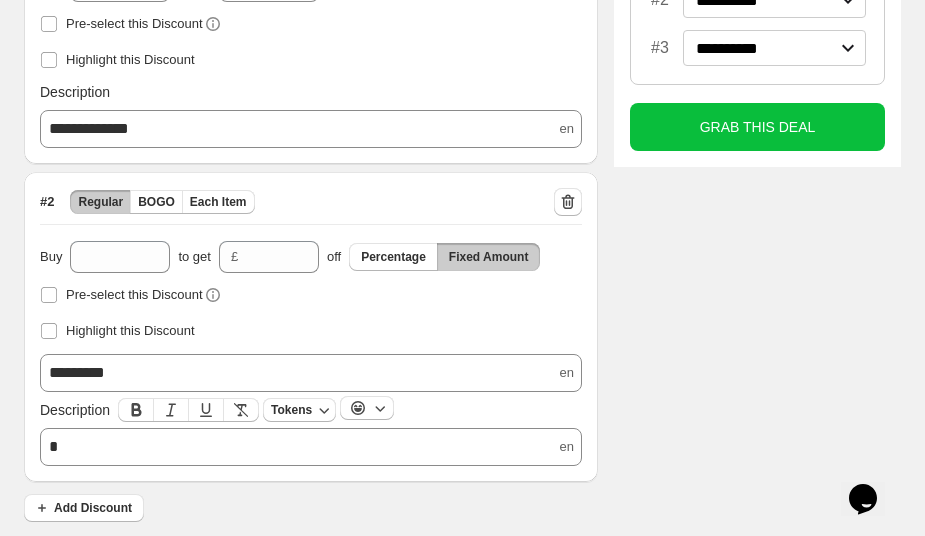 type 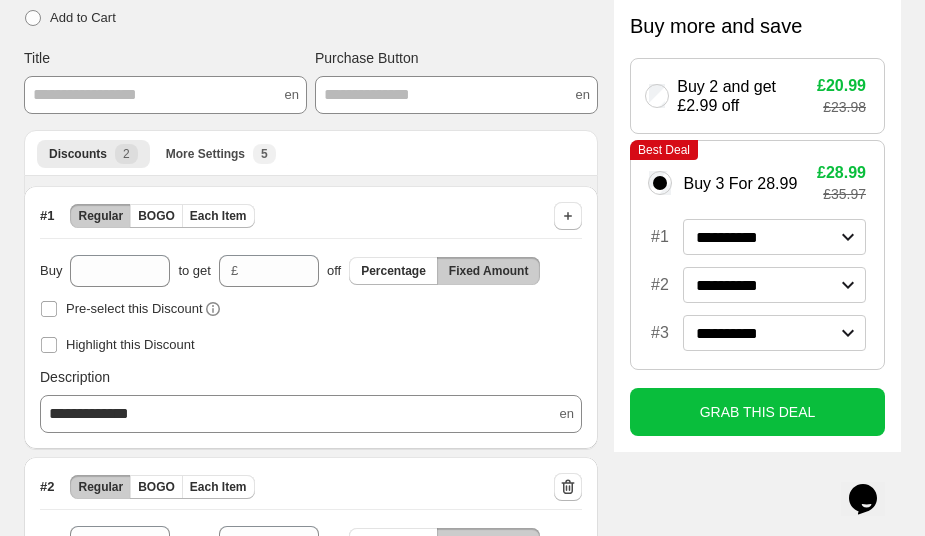scroll, scrollTop: 273, scrollLeft: 0, axis: vertical 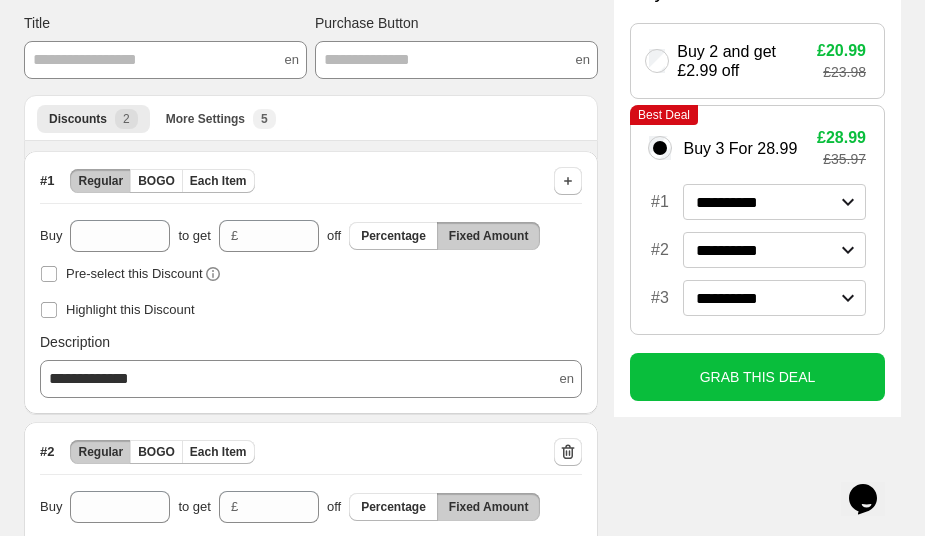 click on "**********" at bounding box center [311, 379] 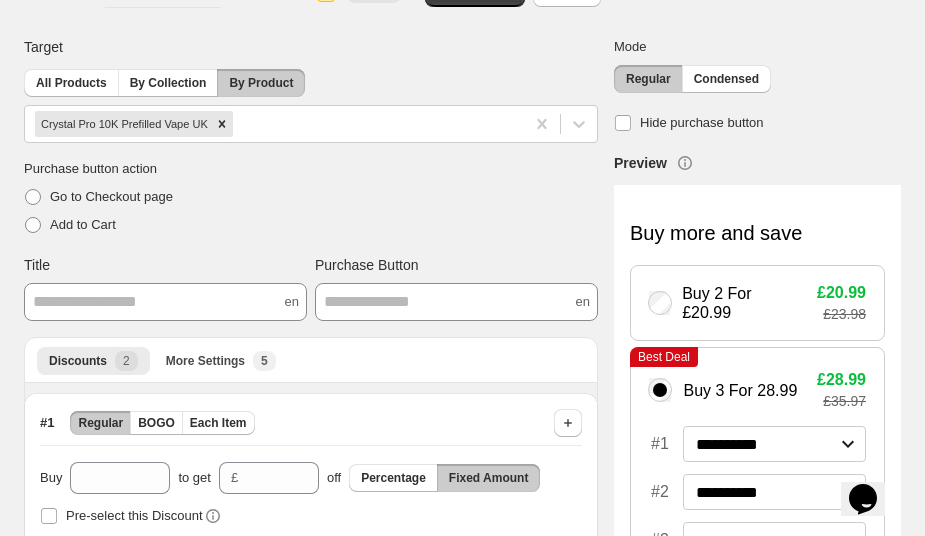 scroll, scrollTop: 0, scrollLeft: 0, axis: both 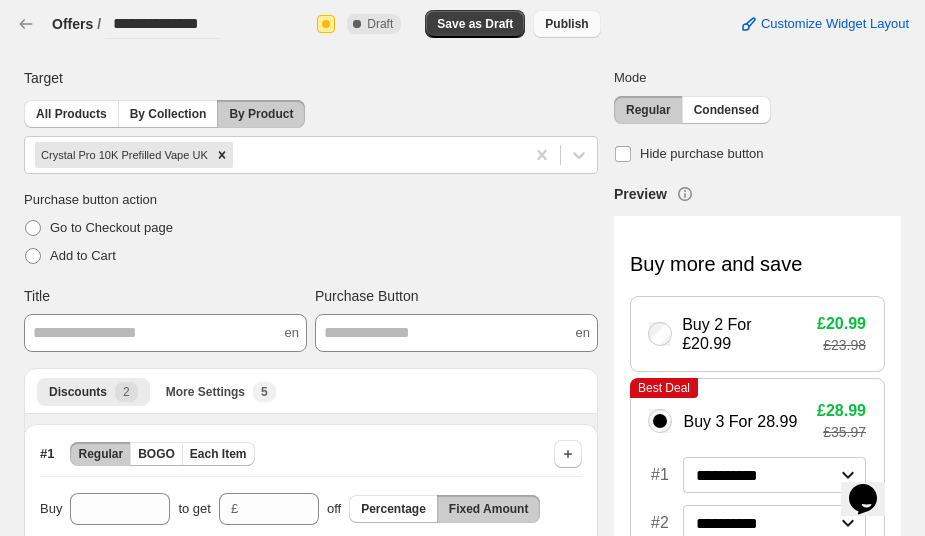 click on "Publish" at bounding box center [566, 24] 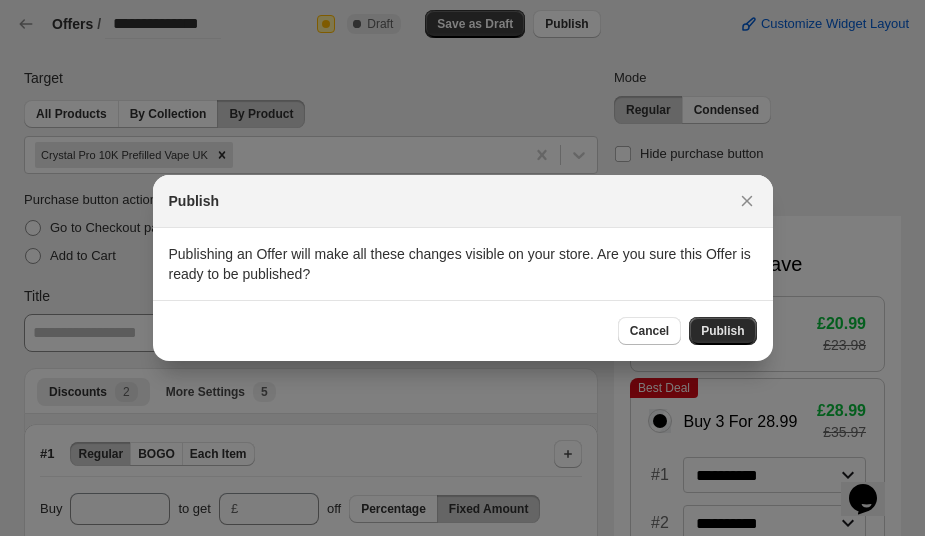 click on "Publish" at bounding box center [722, 331] 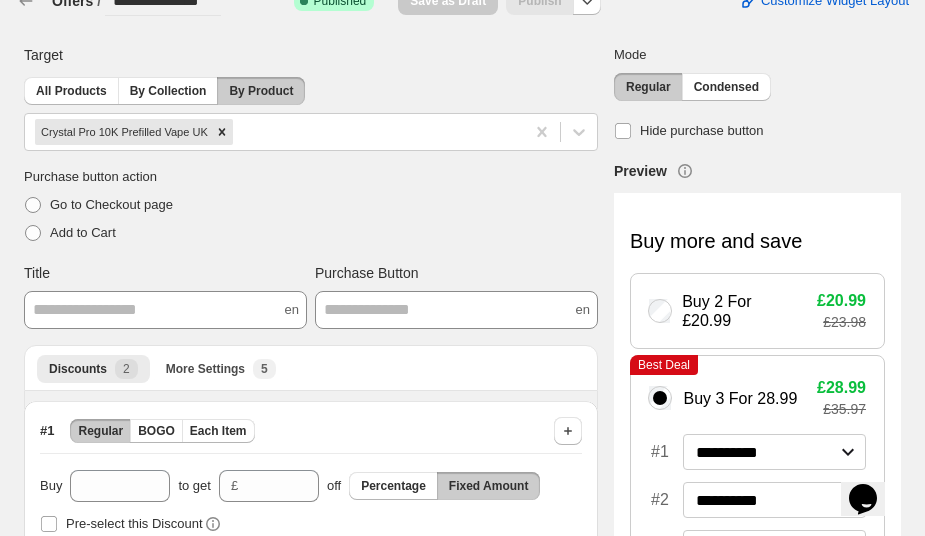 scroll, scrollTop: 0, scrollLeft: 0, axis: both 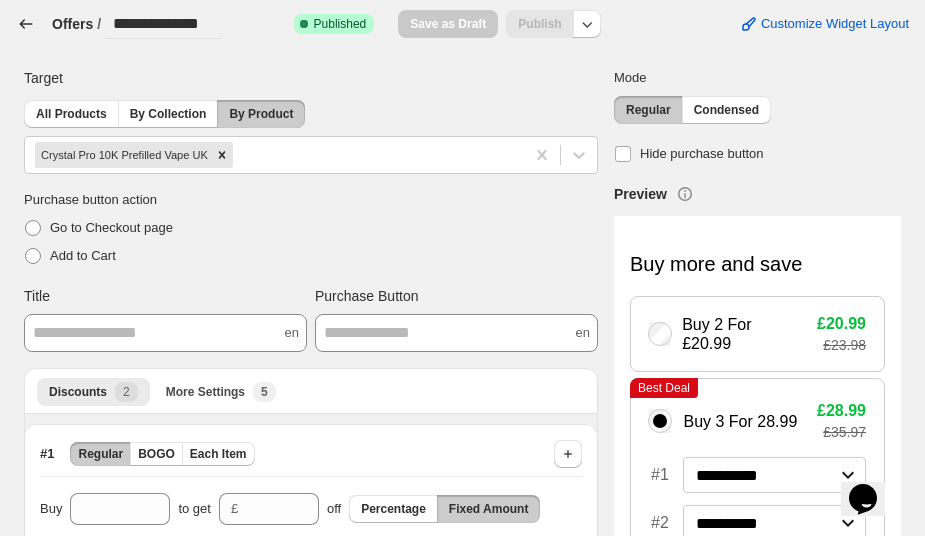 click 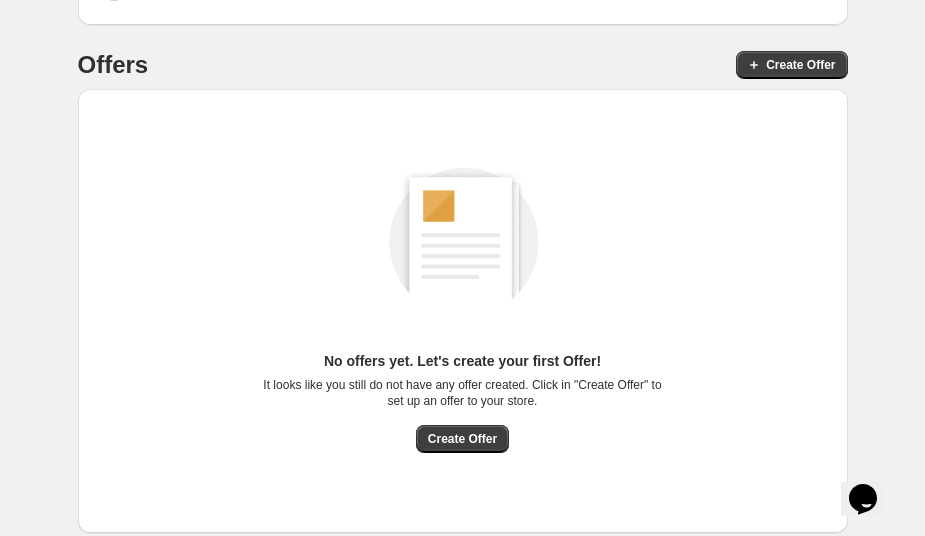 scroll, scrollTop: 0, scrollLeft: 0, axis: both 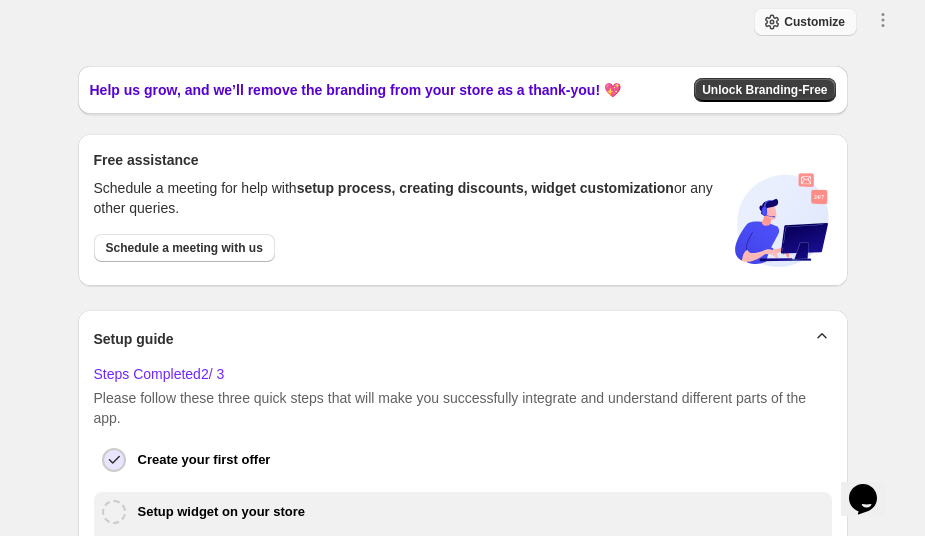 click on "Customize" at bounding box center [814, 22] 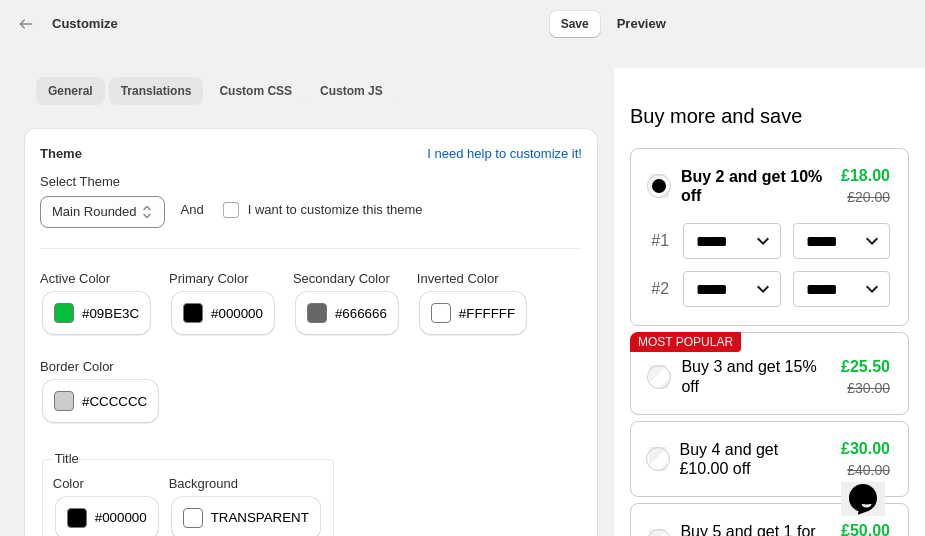 click on "Translations" at bounding box center (156, 91) 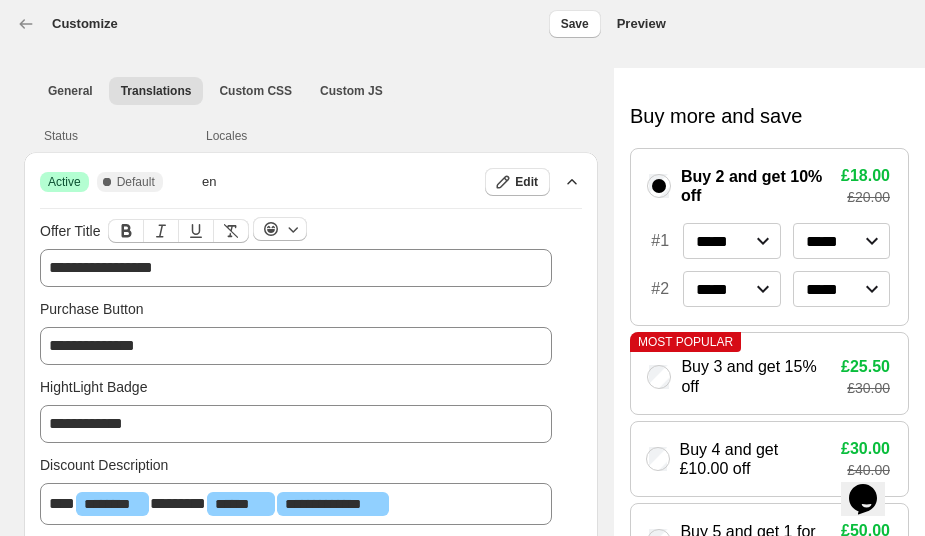 click on "**********" at bounding box center [296, 268] 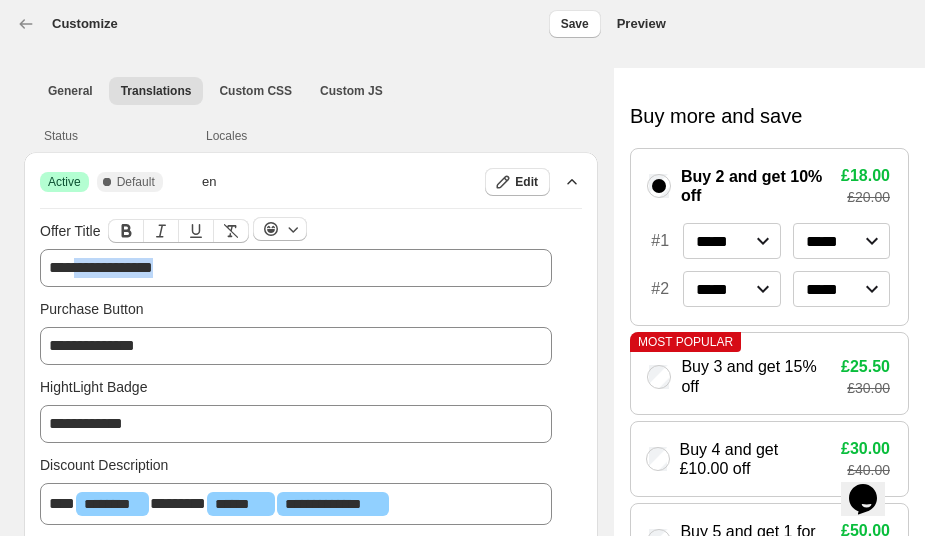 drag, startPoint x: 198, startPoint y: 270, endPoint x: 84, endPoint y: 269, distance: 114.00439 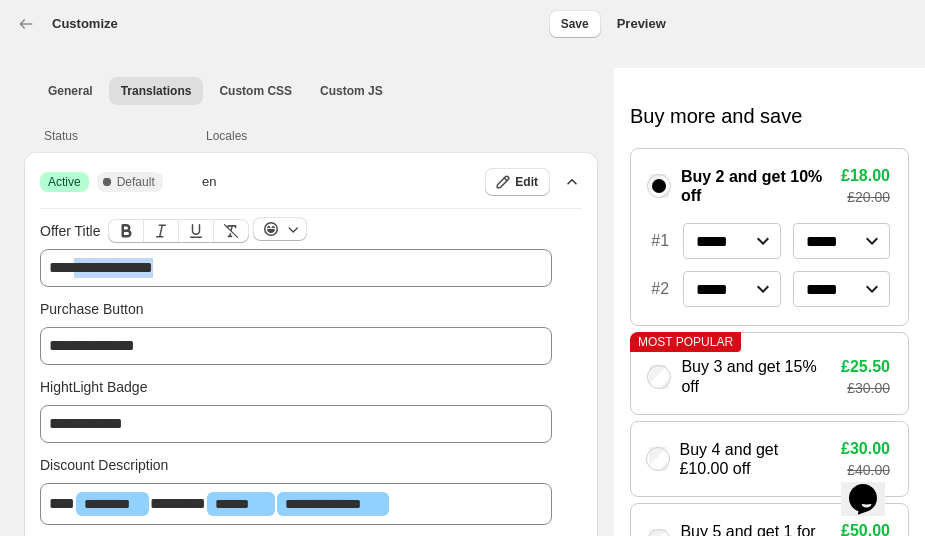 click on "**********" at bounding box center [296, 268] 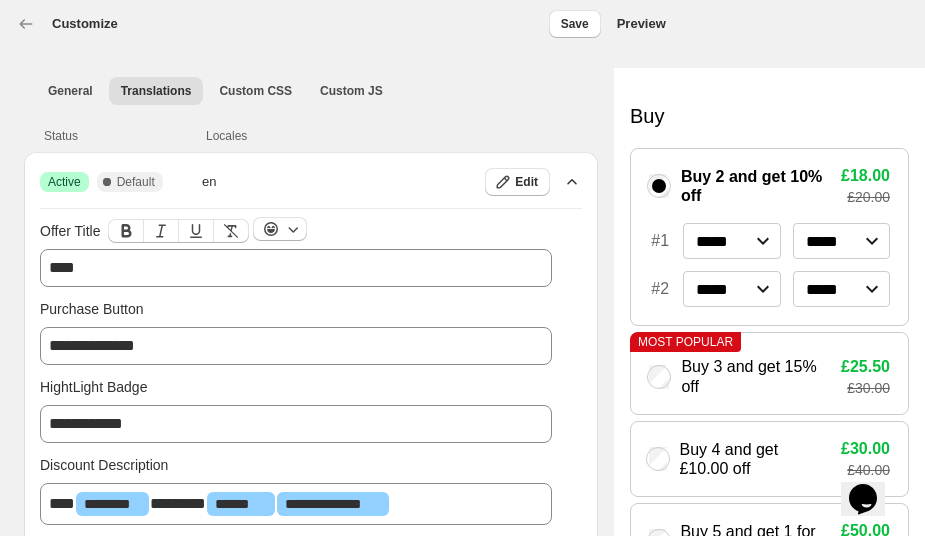 type 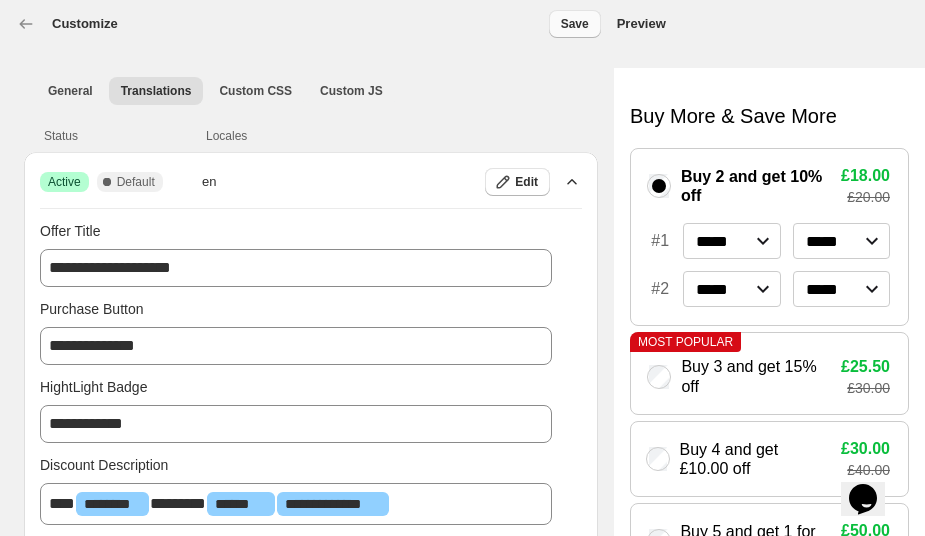 click on "Save" at bounding box center (575, 24) 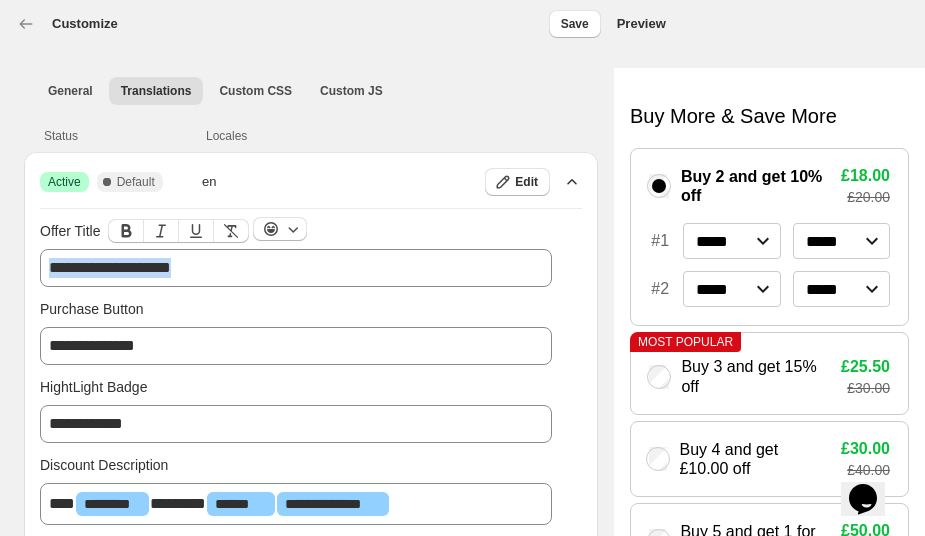 drag, startPoint x: 217, startPoint y: 271, endPoint x: 41, endPoint y: 271, distance: 176 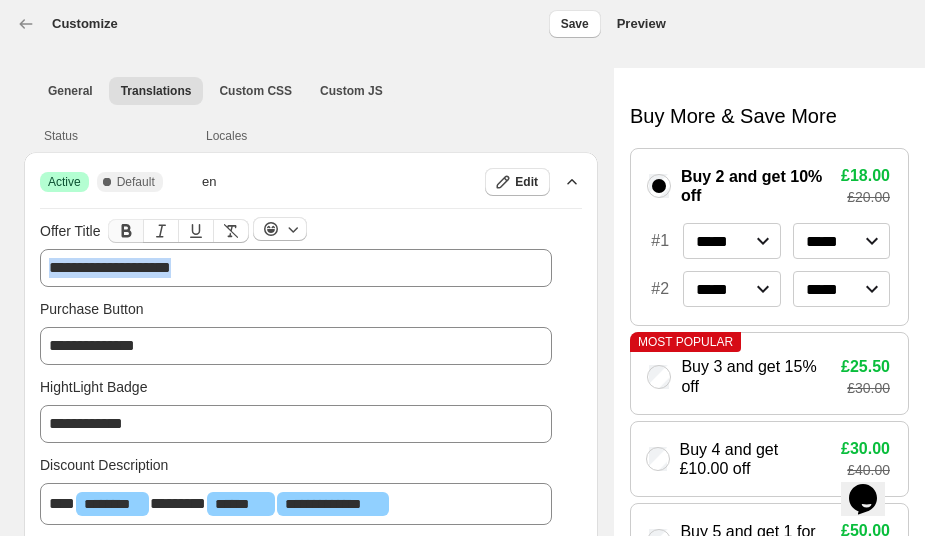 click 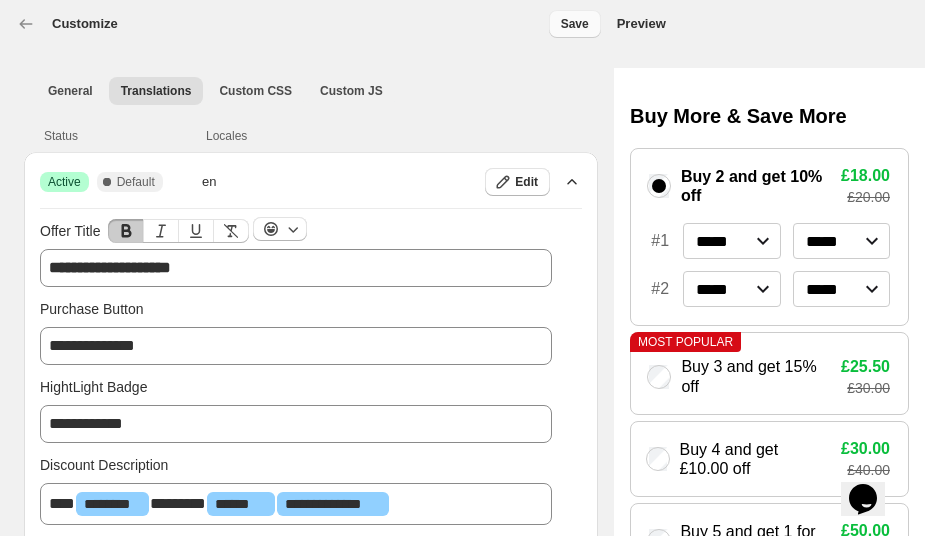 click on "Save" at bounding box center [575, 24] 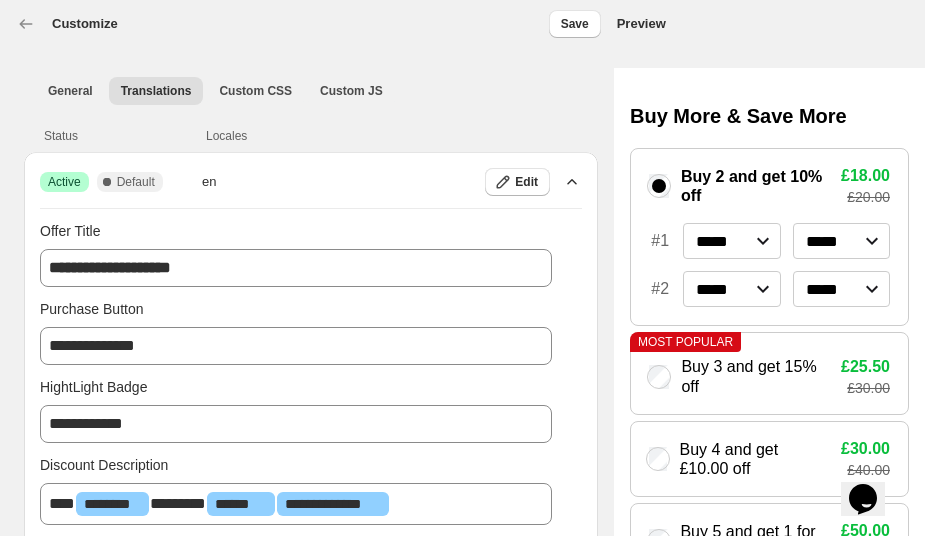 click on "**********" at bounding box center [296, 268] 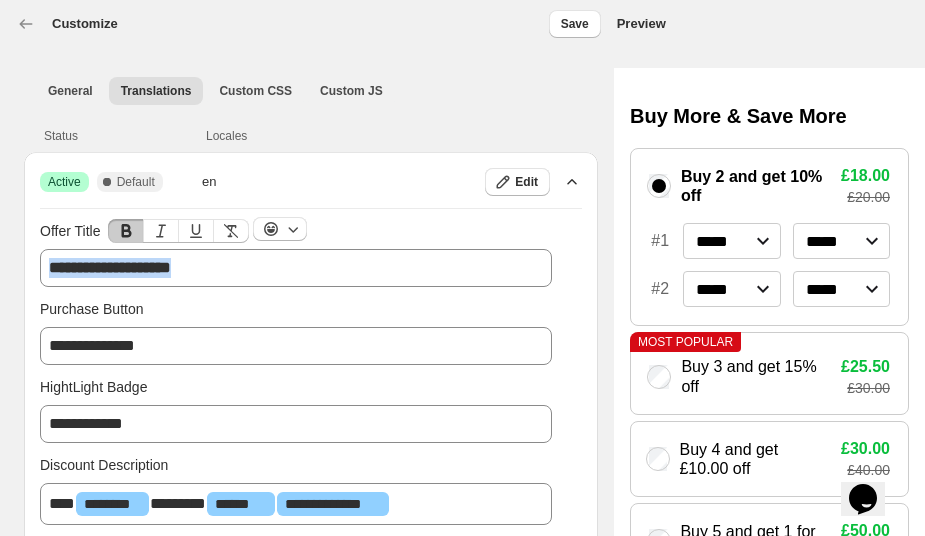 drag, startPoint x: 226, startPoint y: 269, endPoint x: 43, endPoint y: 273, distance: 183.04372 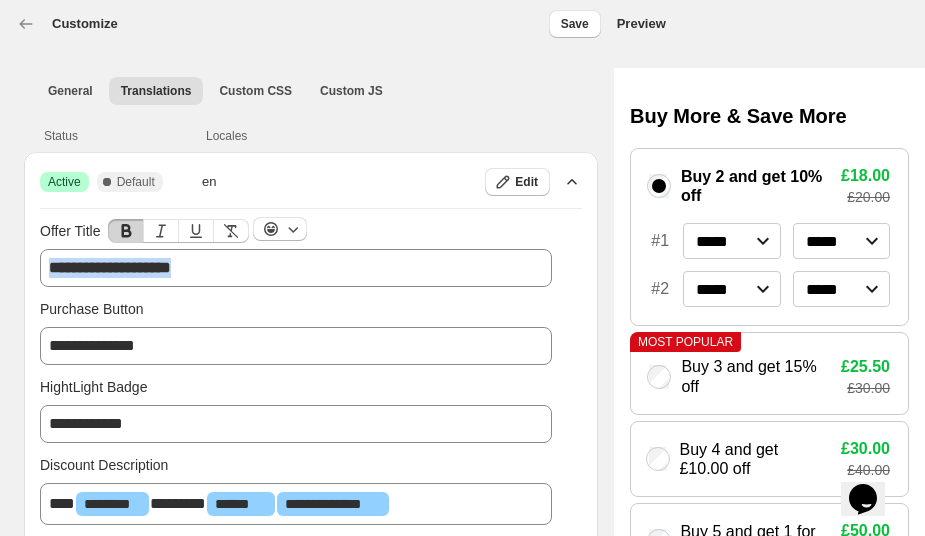 click 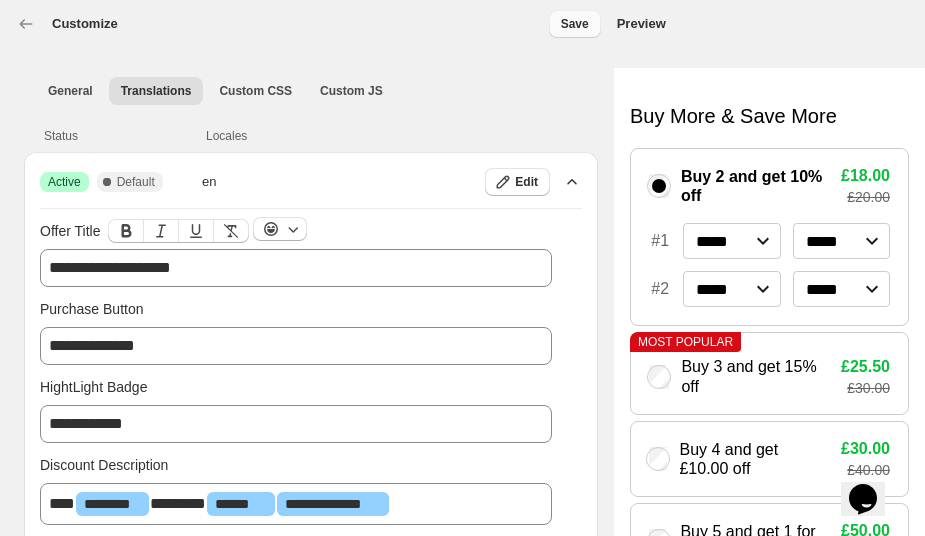 click on "Save" at bounding box center (575, 24) 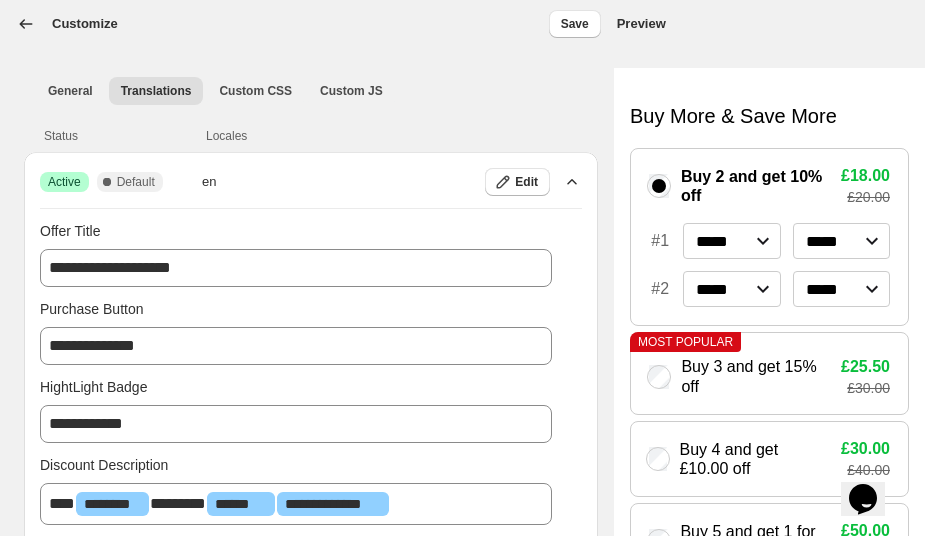 click 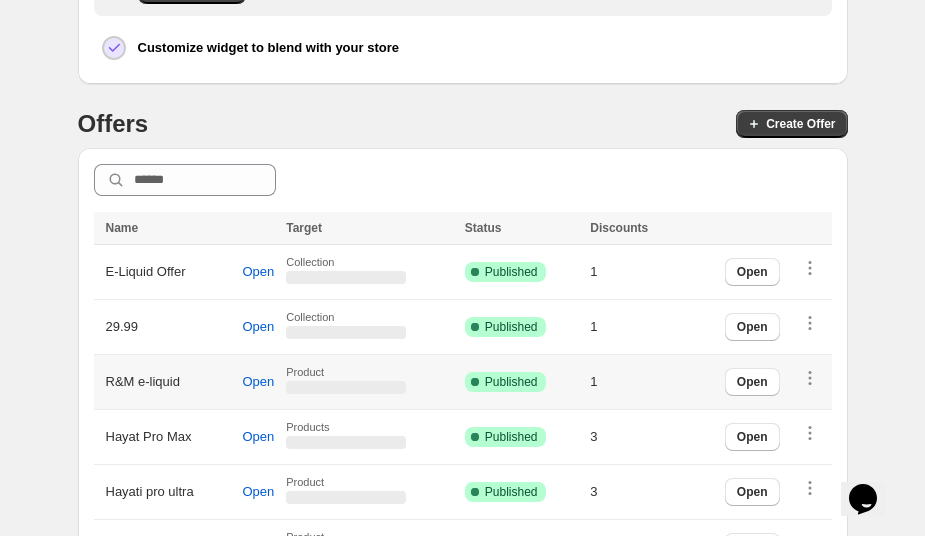 scroll, scrollTop: 732, scrollLeft: 0, axis: vertical 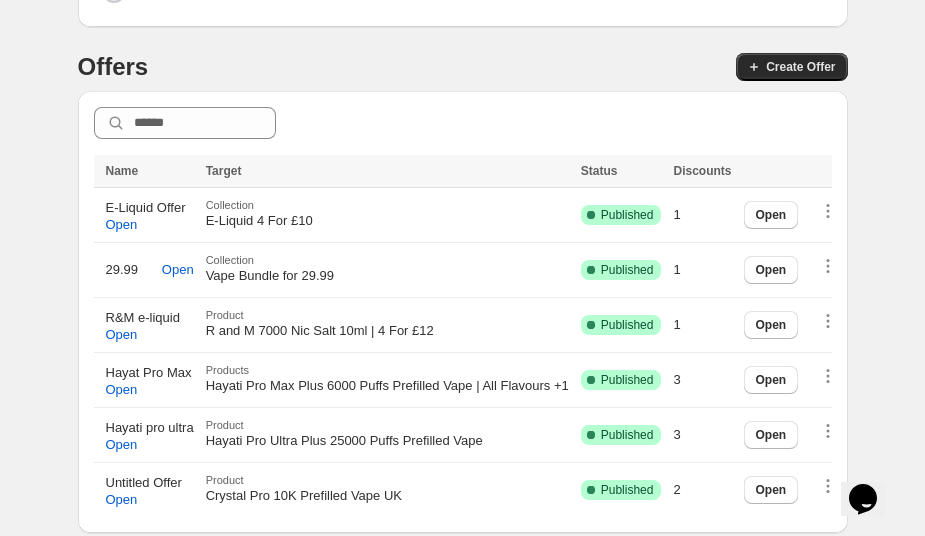 click 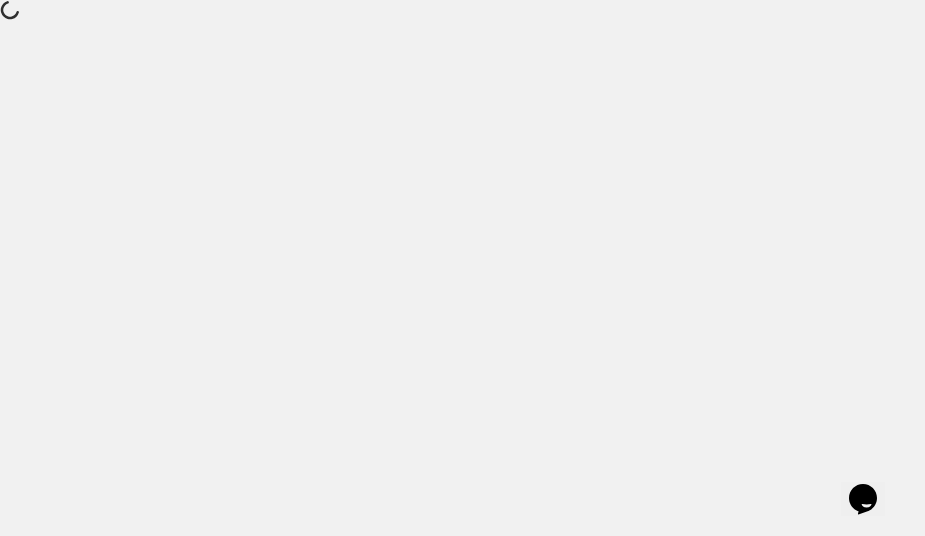 scroll, scrollTop: 0, scrollLeft: 0, axis: both 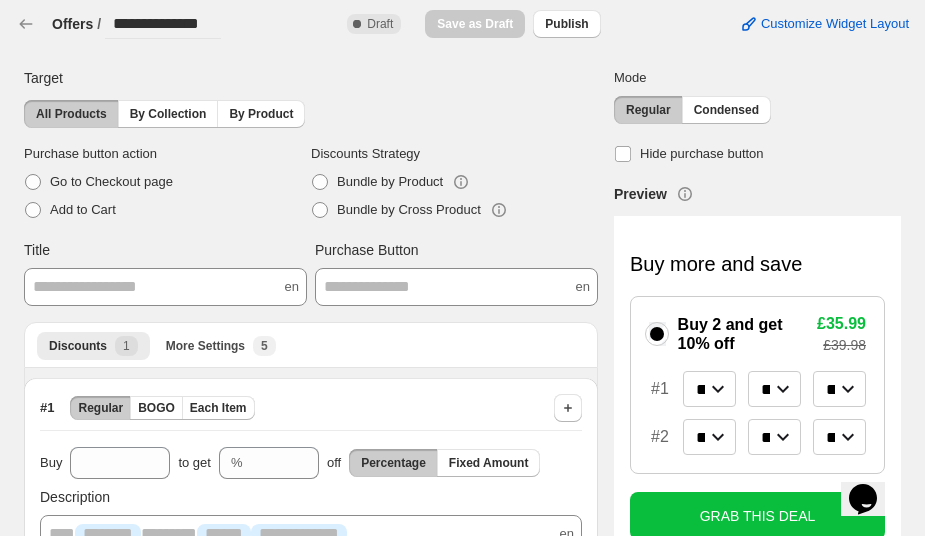 click on "**********" at bounding box center [165, 287] 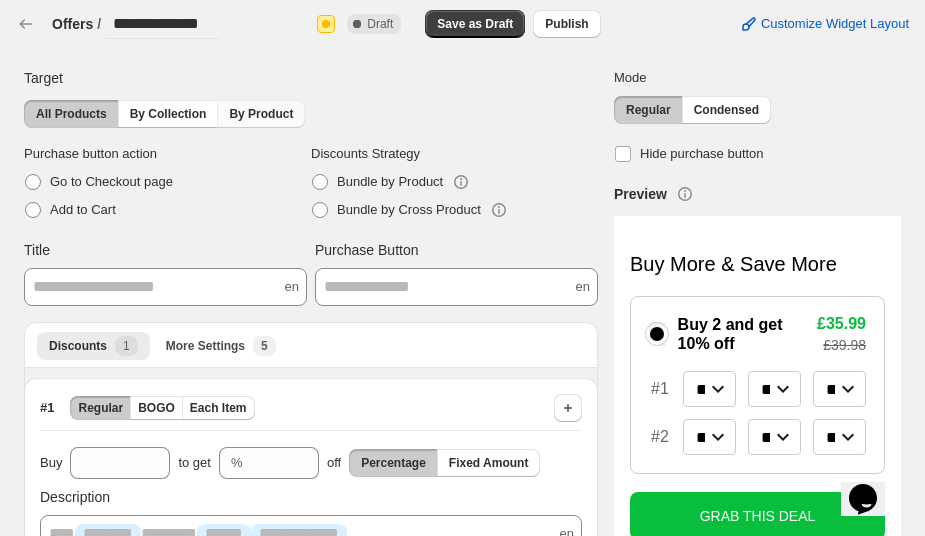 click on "By Product" at bounding box center [261, 114] 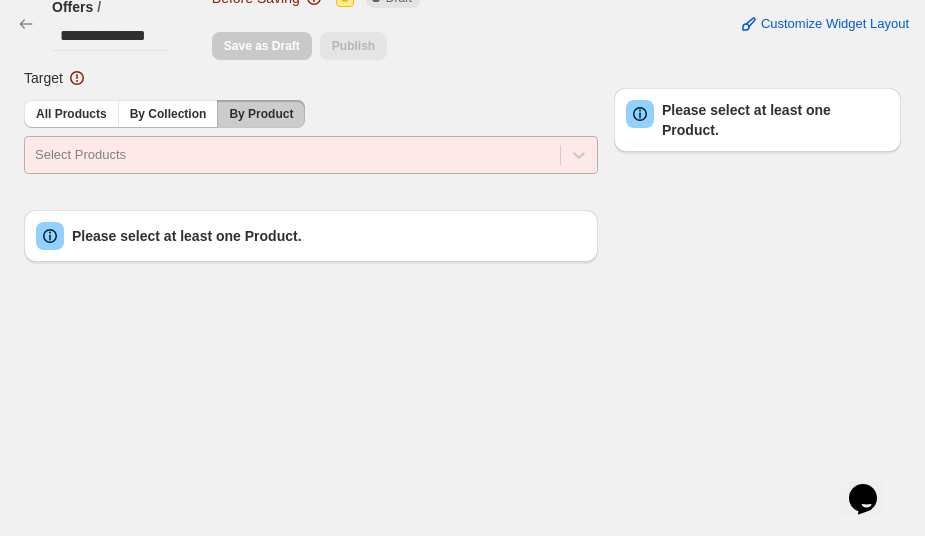 click at bounding box center (292, 155) 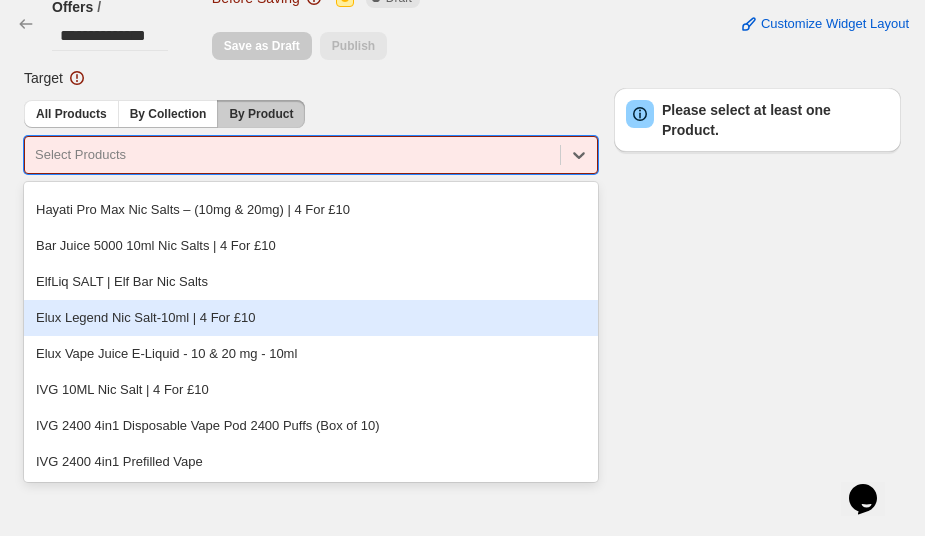 scroll, scrollTop: 32, scrollLeft: 0, axis: vertical 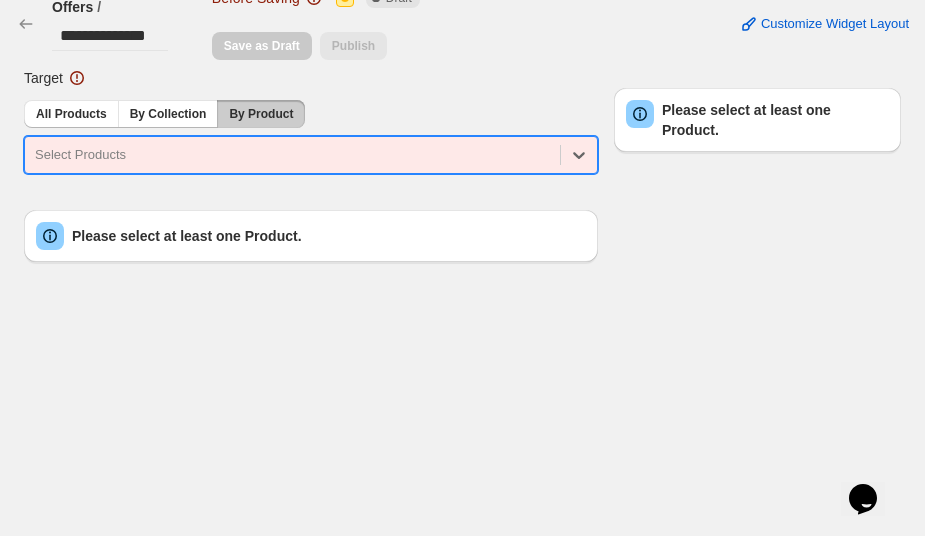 click at bounding box center [292, 155] 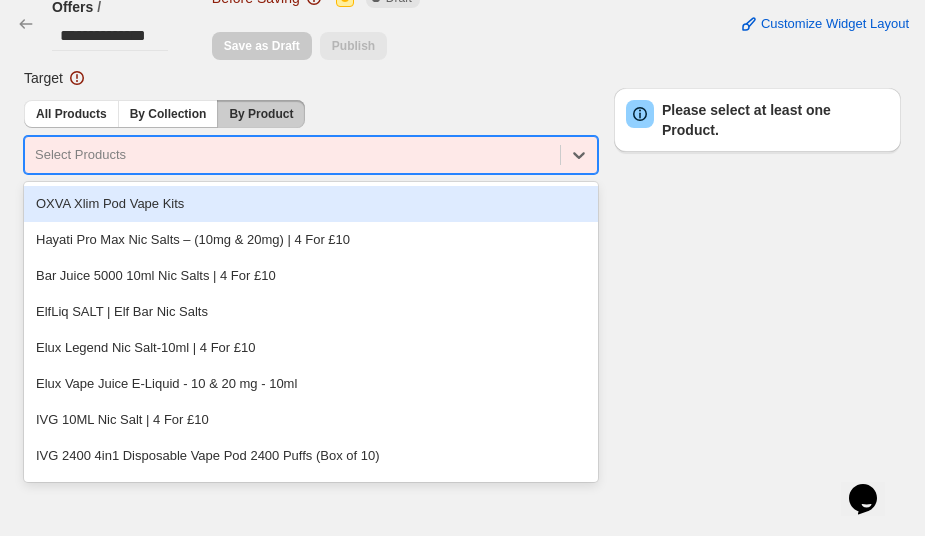 click at bounding box center [292, 155] 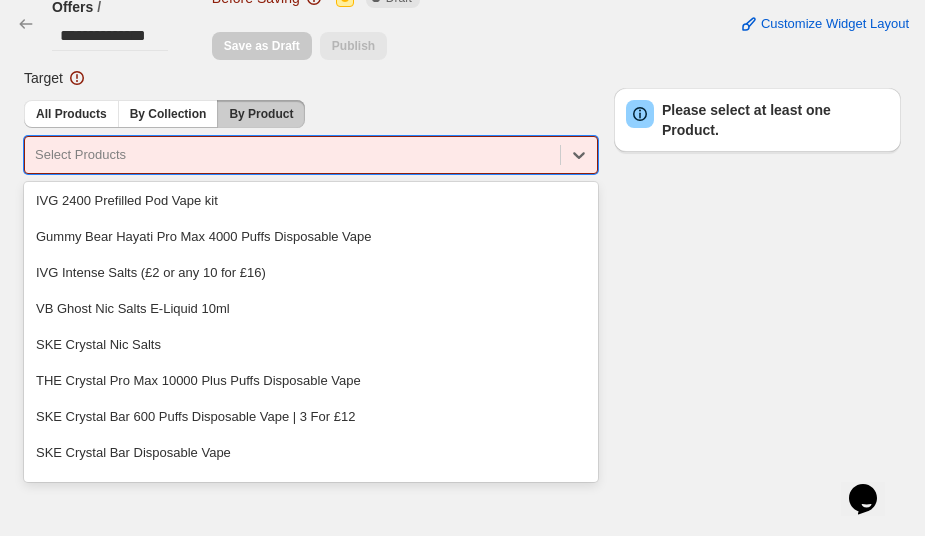 scroll, scrollTop: 401, scrollLeft: 0, axis: vertical 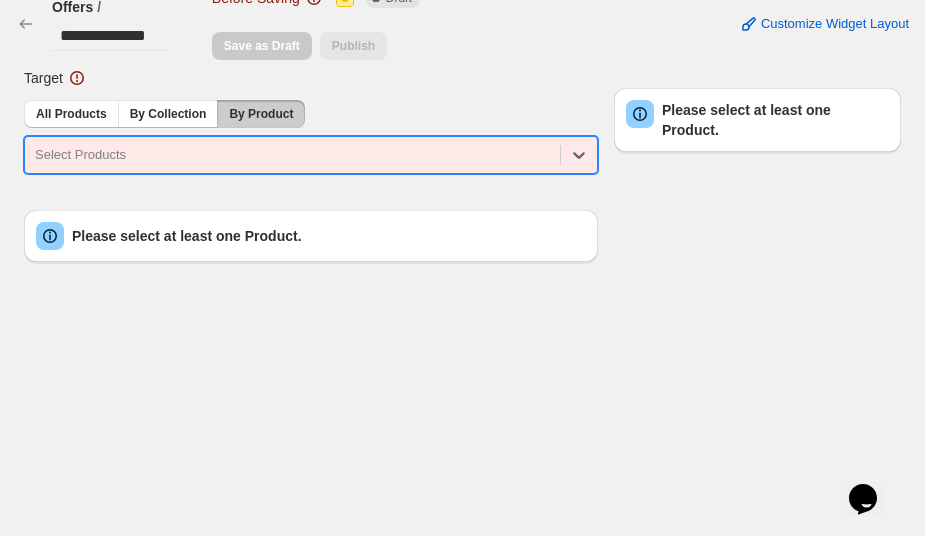 click at bounding box center [292, 155] 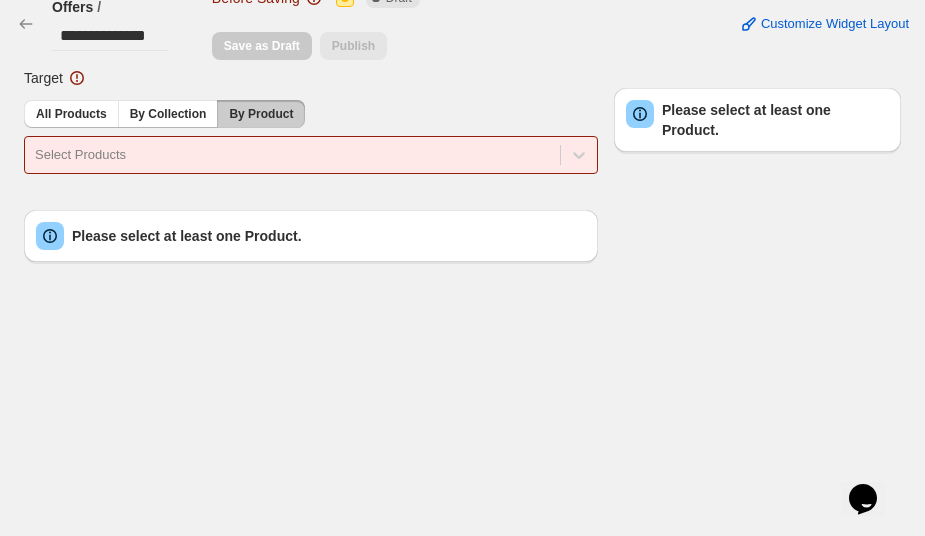 click on "Target All Products By Collection By Product Select Products Please select at least one Product. Customize Widget Layout Please select at least one Product." at bounding box center [454, 157] 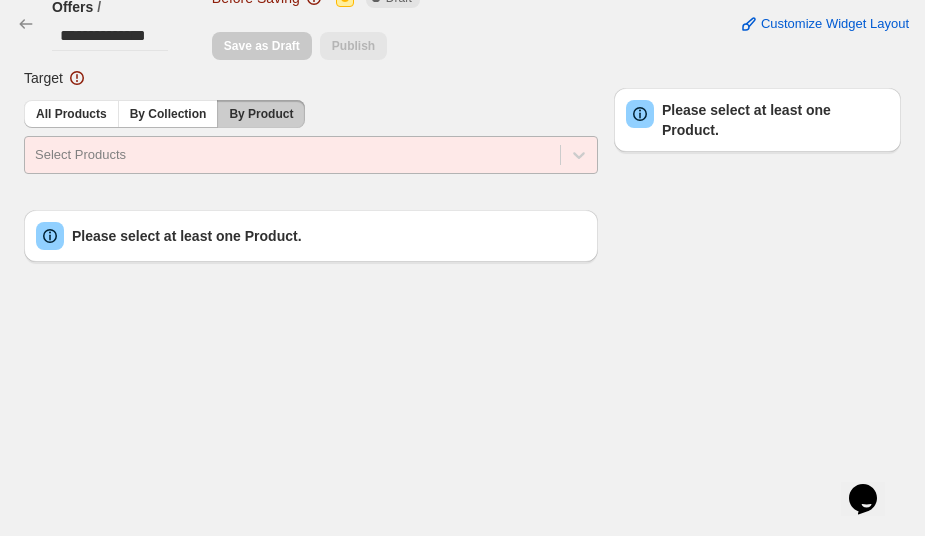 click at bounding box center [292, 155] 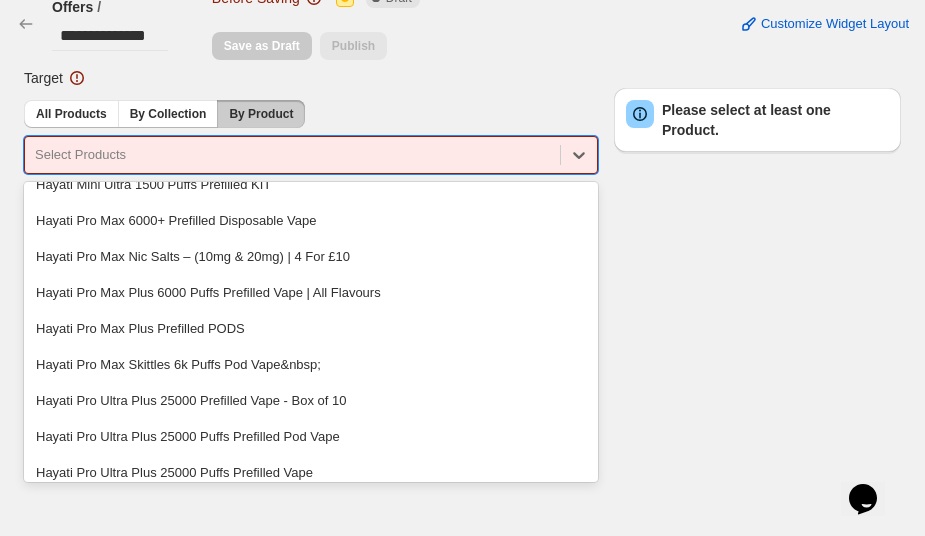 scroll, scrollTop: 1267, scrollLeft: 0, axis: vertical 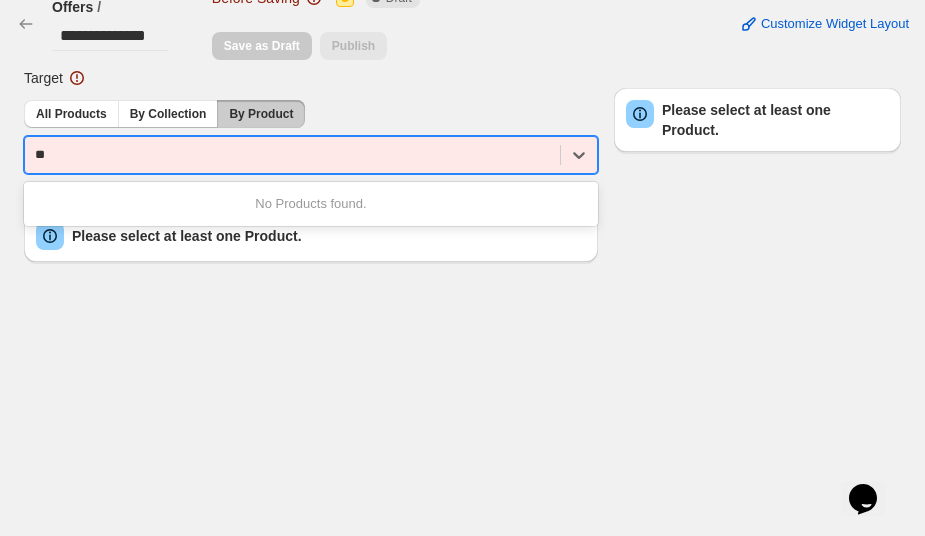 type on "*" 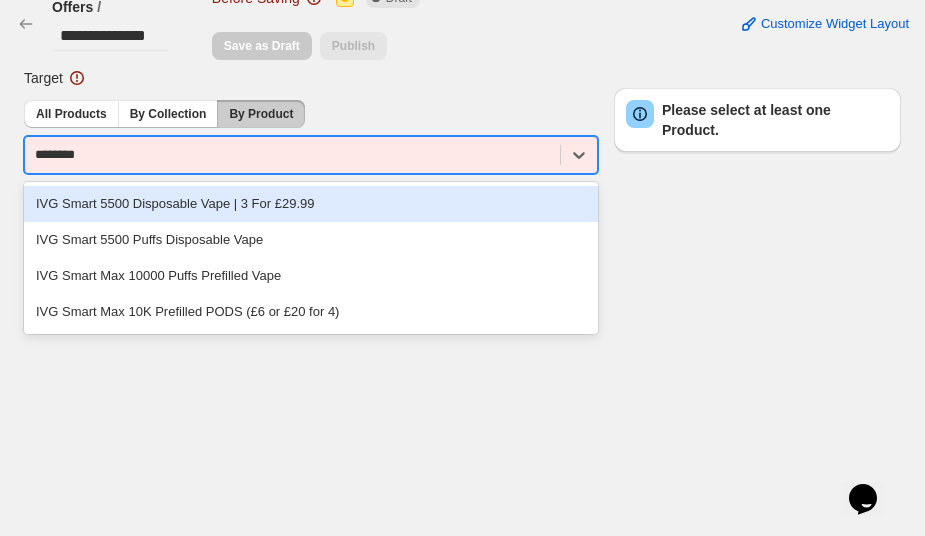 type on "*********" 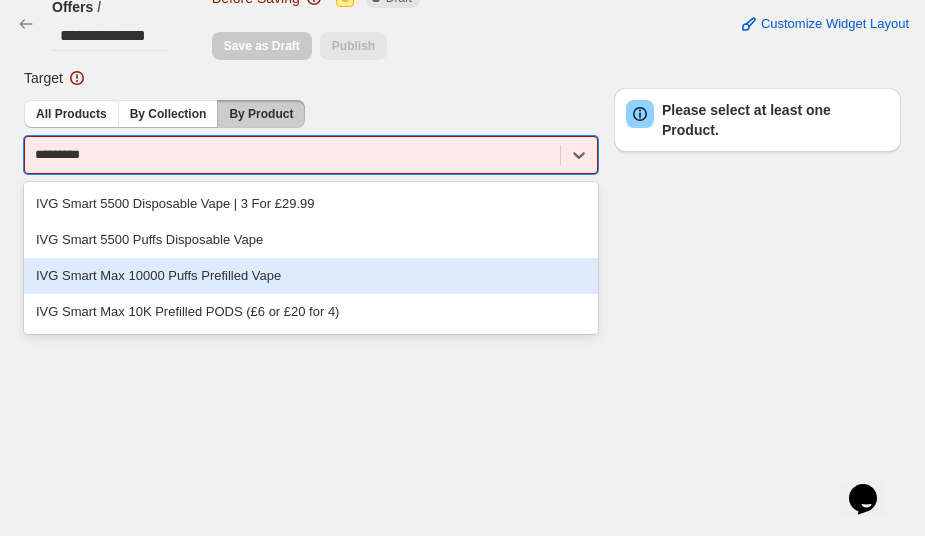 click on "IVG Smart Max 10000 Puffs Prefilled Vape" at bounding box center [311, 276] 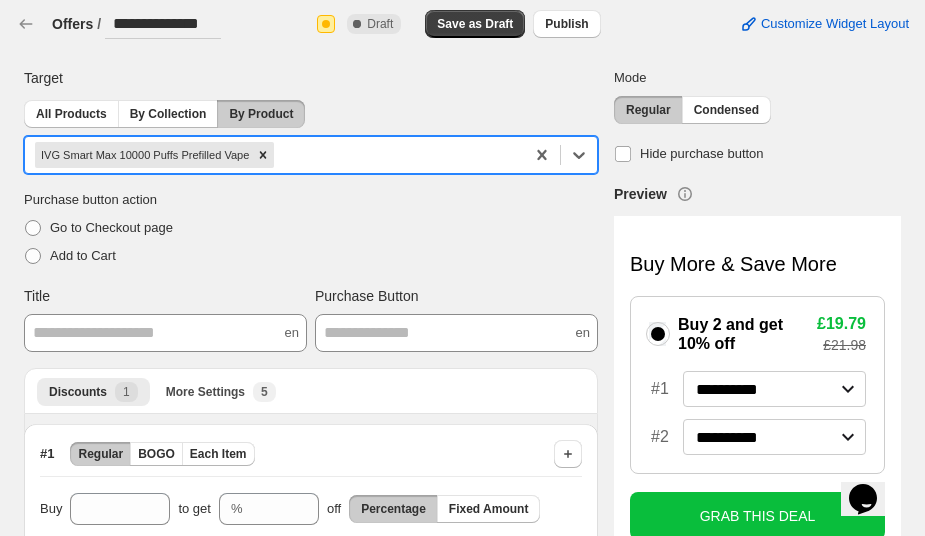 click on "**********" at bounding box center [163, 24] 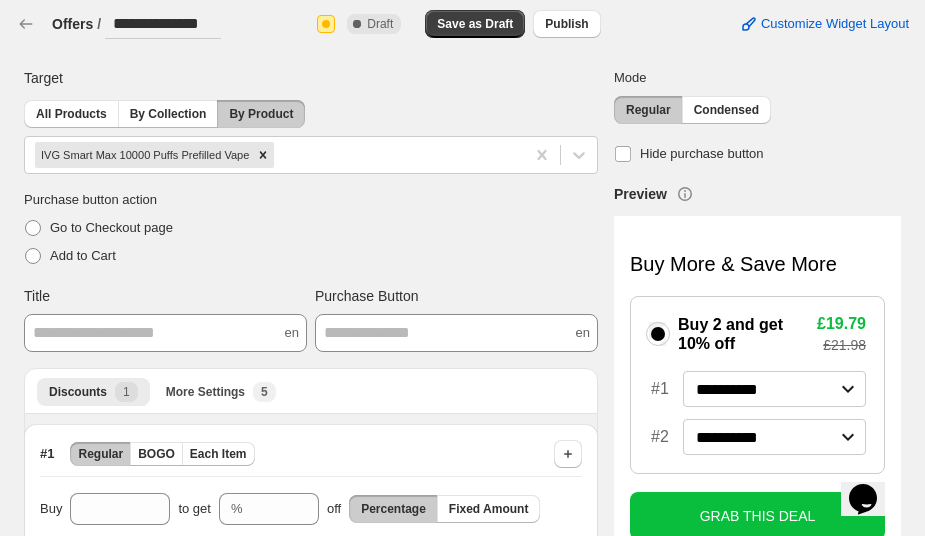 click on "**********" at bounding box center (163, 24) 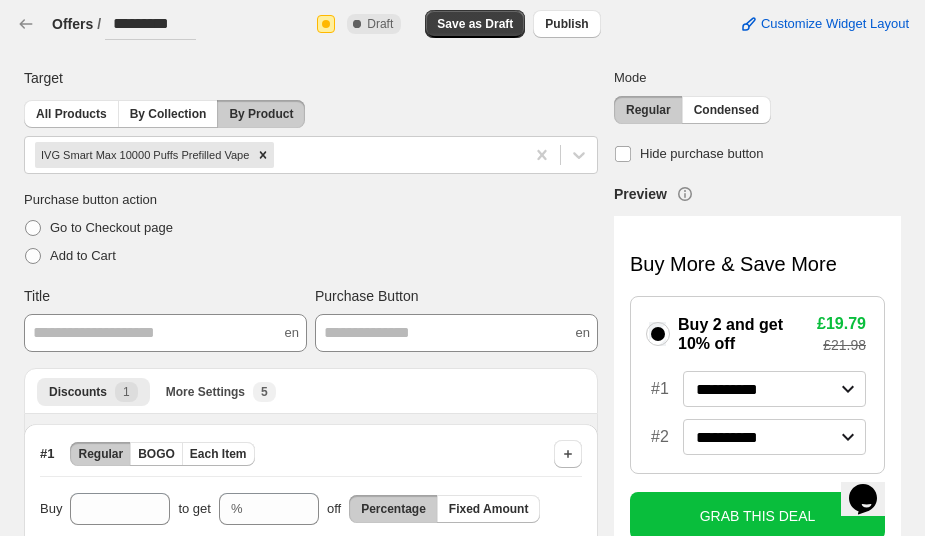 scroll, scrollTop: 0, scrollLeft: 2, axis: horizontal 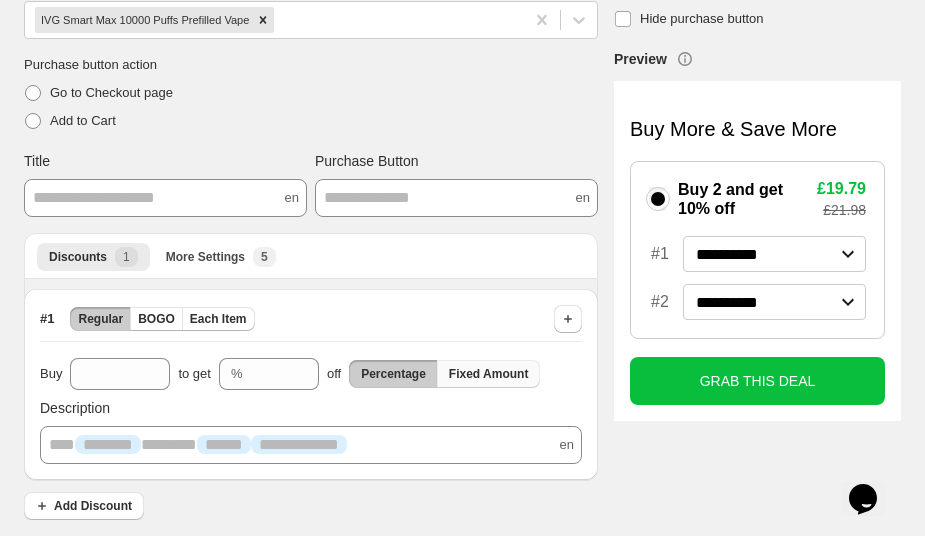 type on "*********" 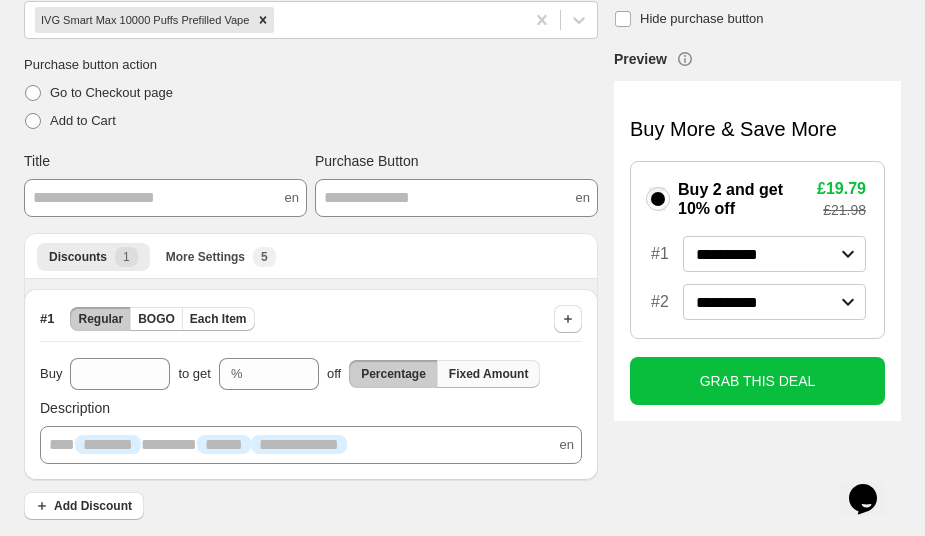 scroll, scrollTop: 0, scrollLeft: 0, axis: both 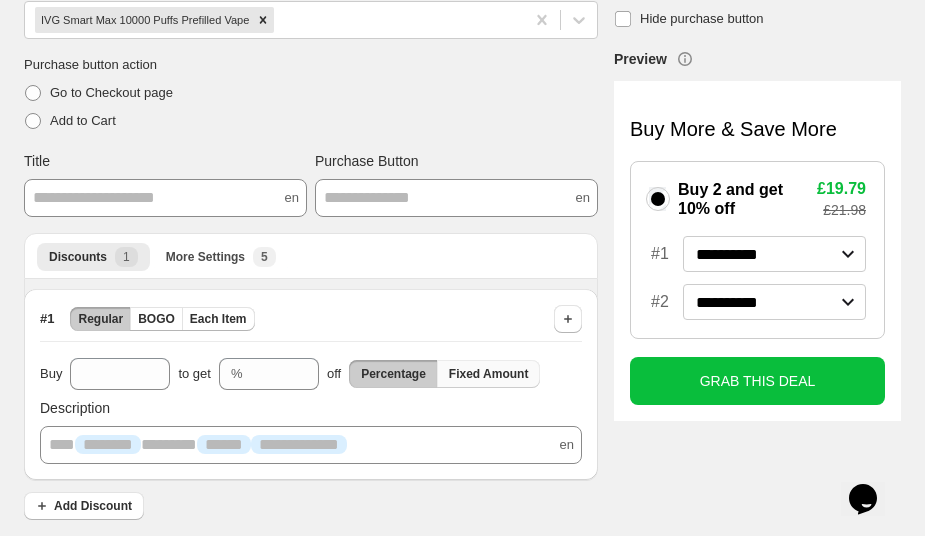 click on "Fixed Amount" at bounding box center [489, 374] 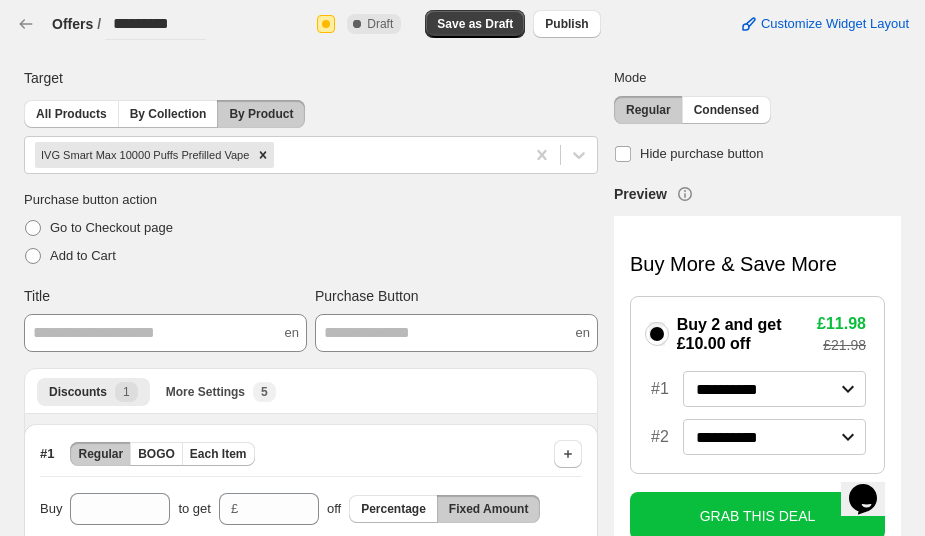 scroll, scrollTop: 135, scrollLeft: 0, axis: vertical 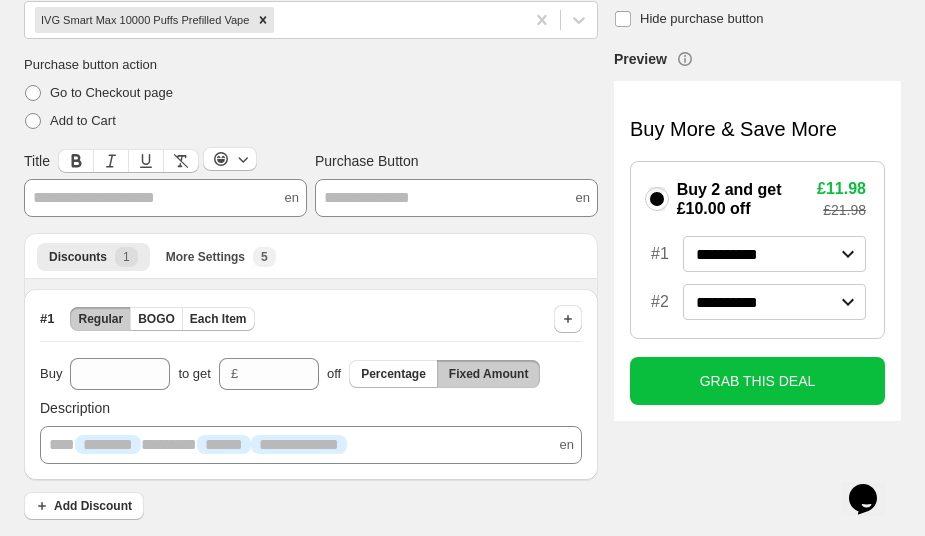 click on "**********" at bounding box center [165, 198] 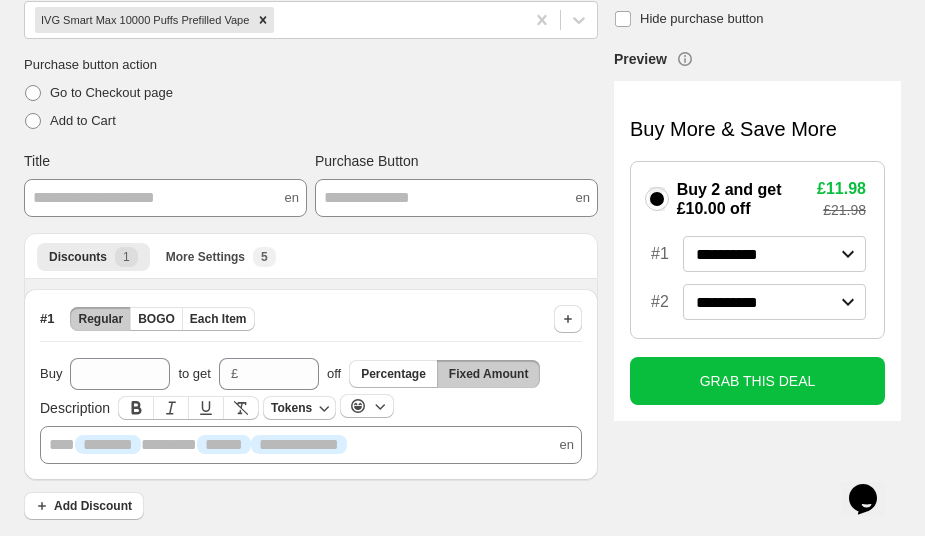 click on "**********" at bounding box center (165, 198) 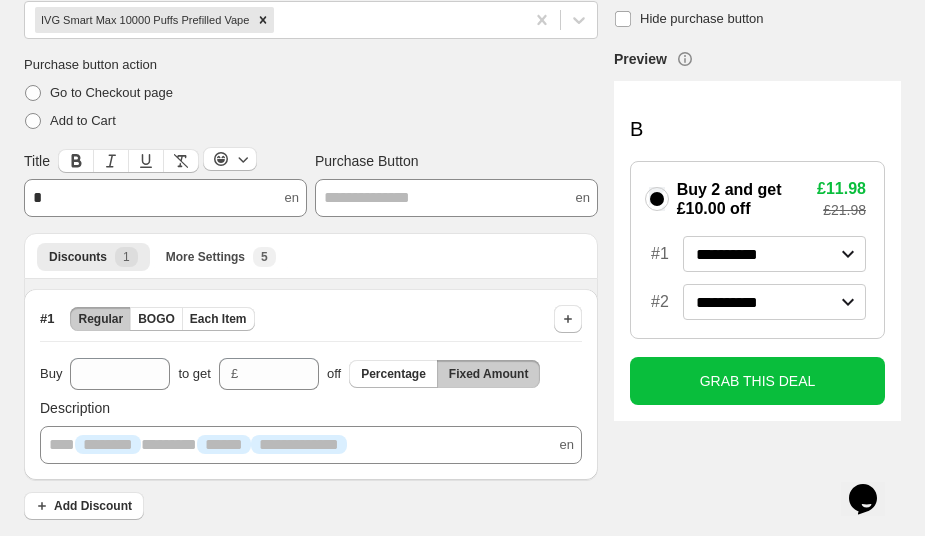 type 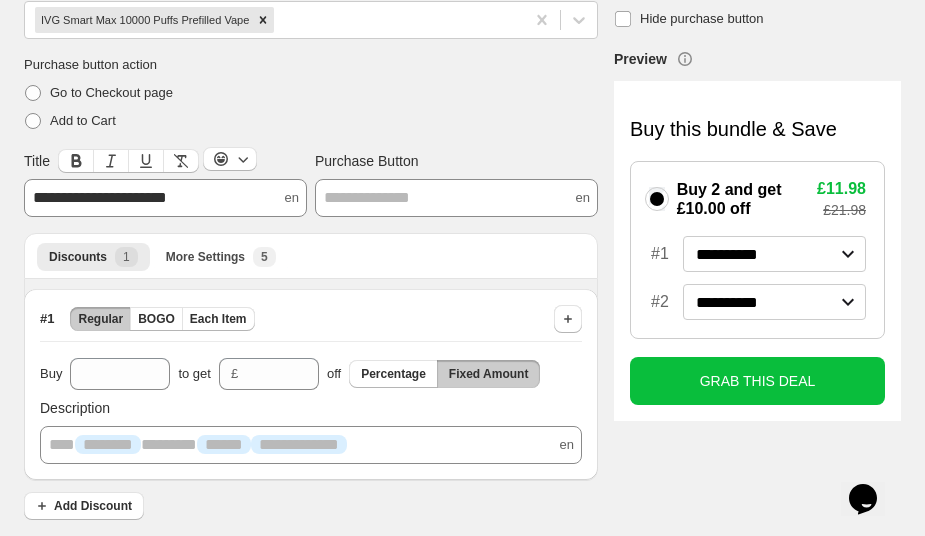 click on "**********" at bounding box center (100, 197) 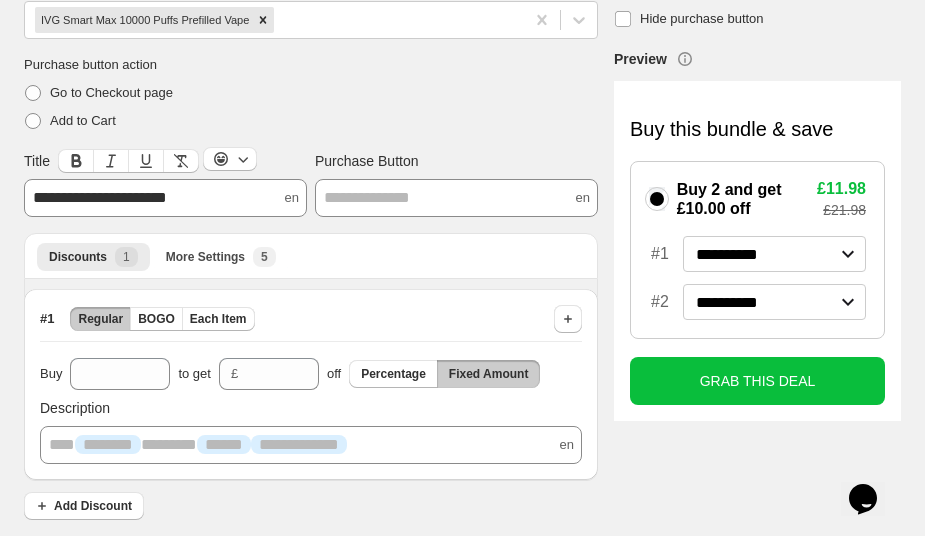 click on "**********" at bounding box center [165, 198] 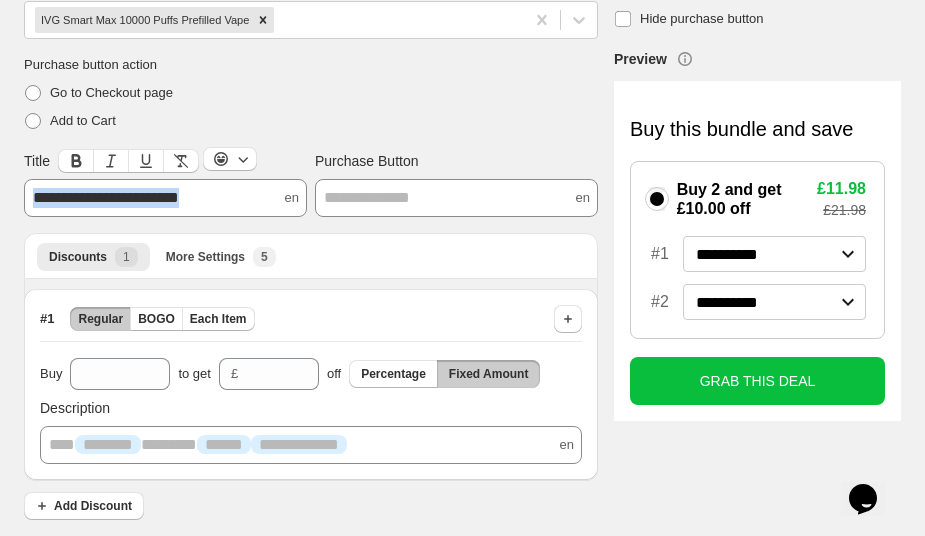 drag, startPoint x: 232, startPoint y: 204, endPoint x: 38, endPoint y: 201, distance: 194.0232 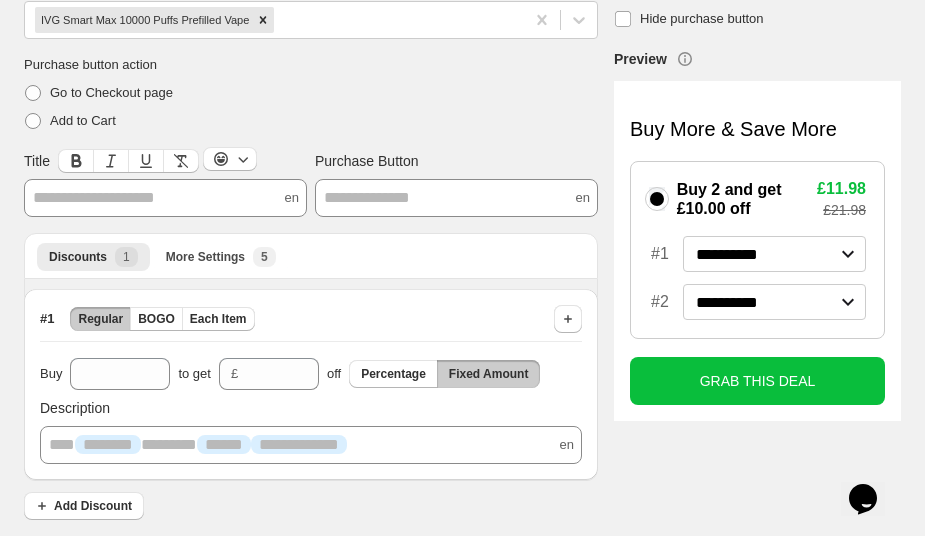 click on "**********" at bounding box center (311, 404) 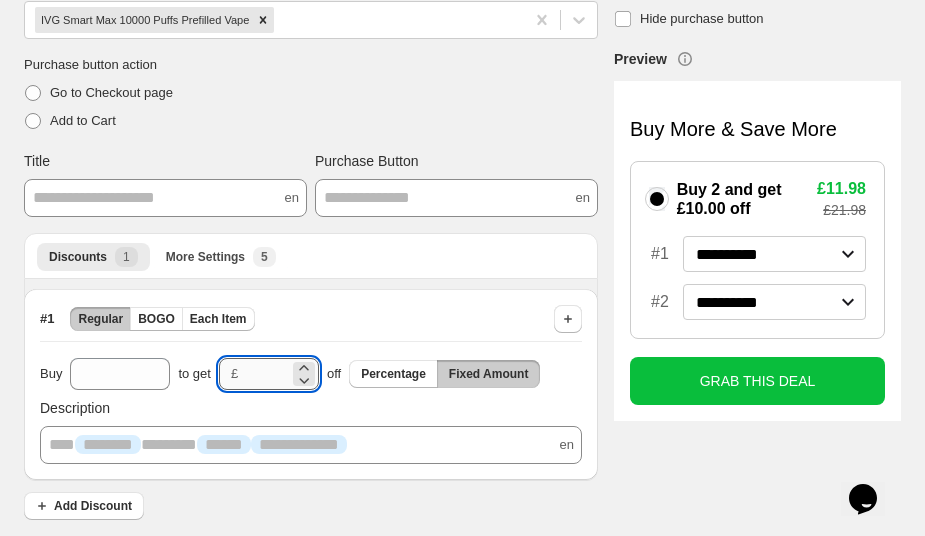 click on "**" at bounding box center (267, 374) 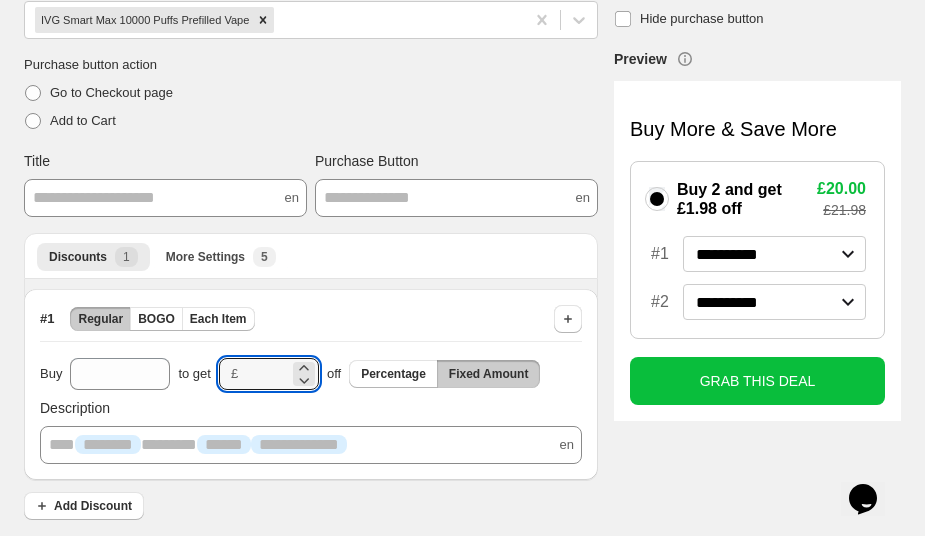 type on "****" 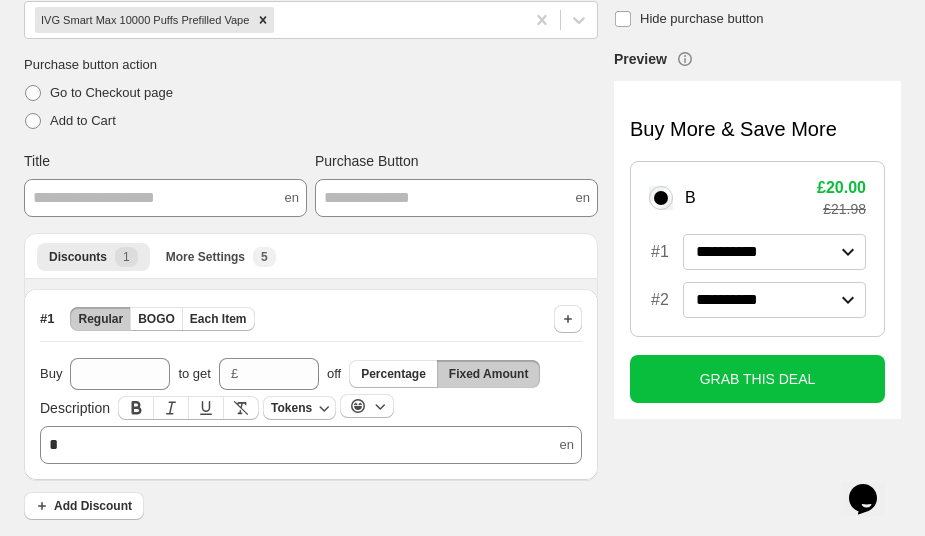 type 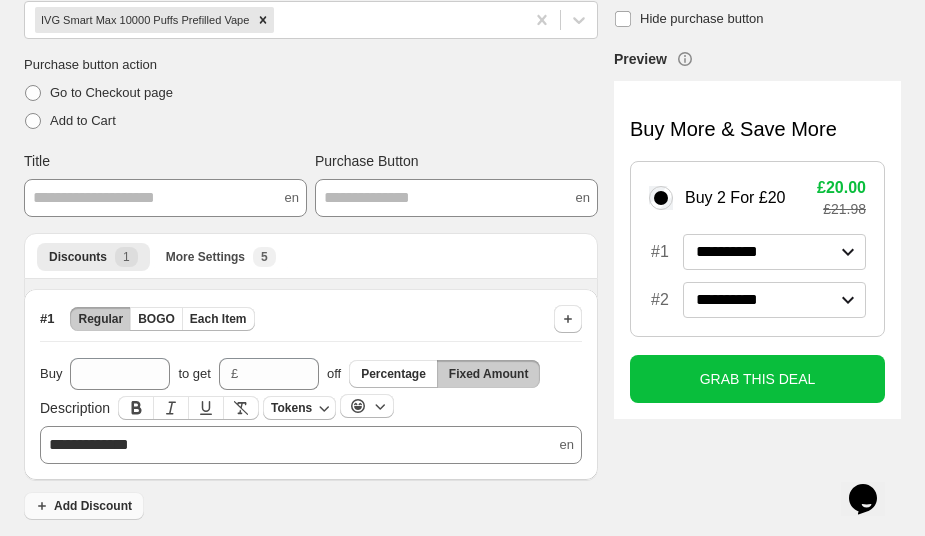 click 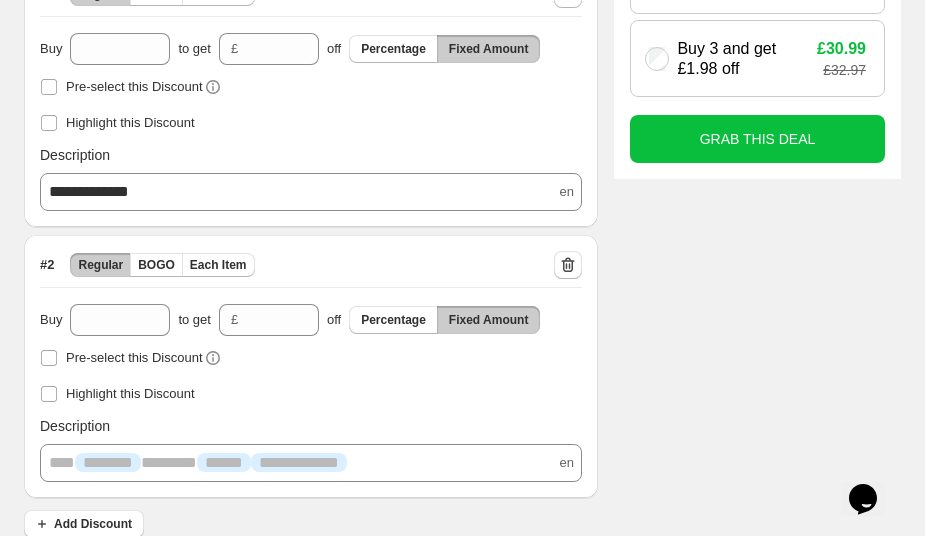 scroll, scrollTop: 477, scrollLeft: 0, axis: vertical 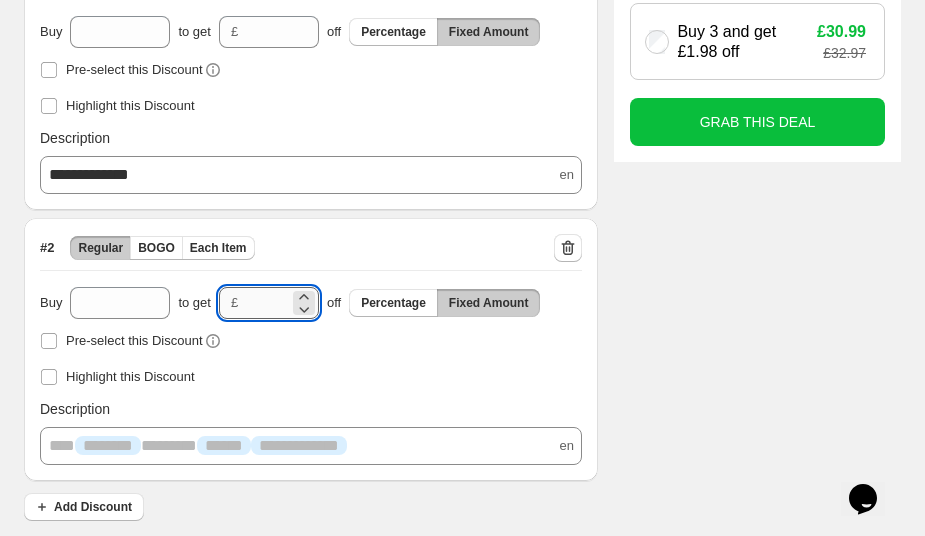 click on "****" at bounding box center [267, 303] 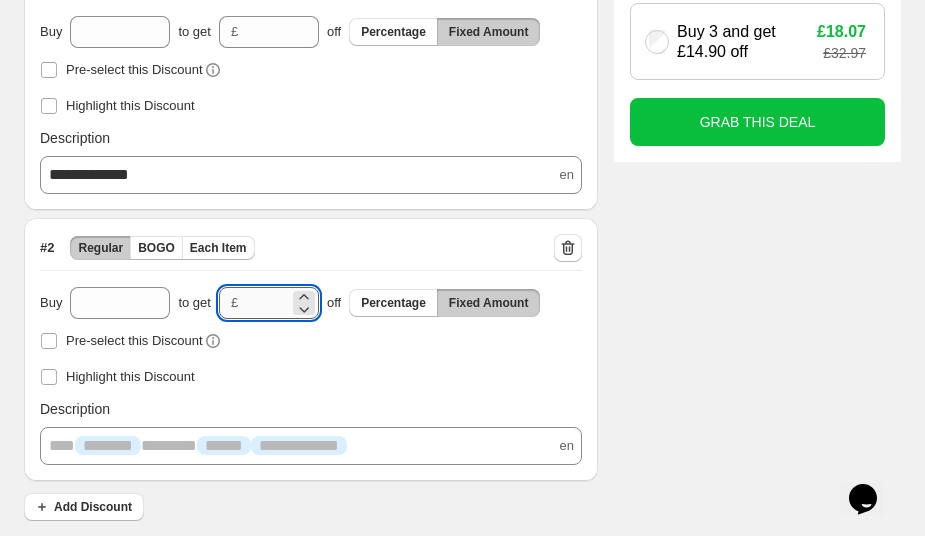 scroll, scrollTop: 0, scrollLeft: 4, axis: horizontal 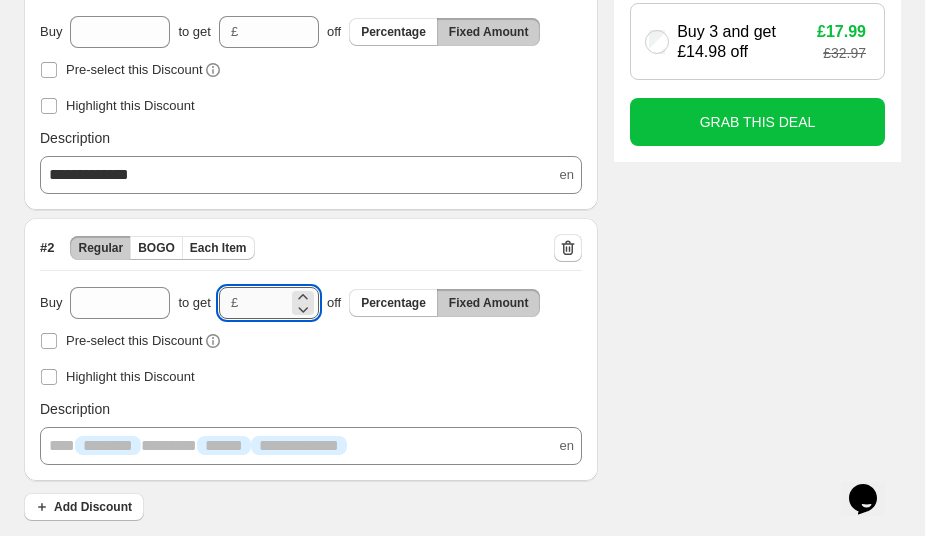 click on "*****" at bounding box center [267, 303] 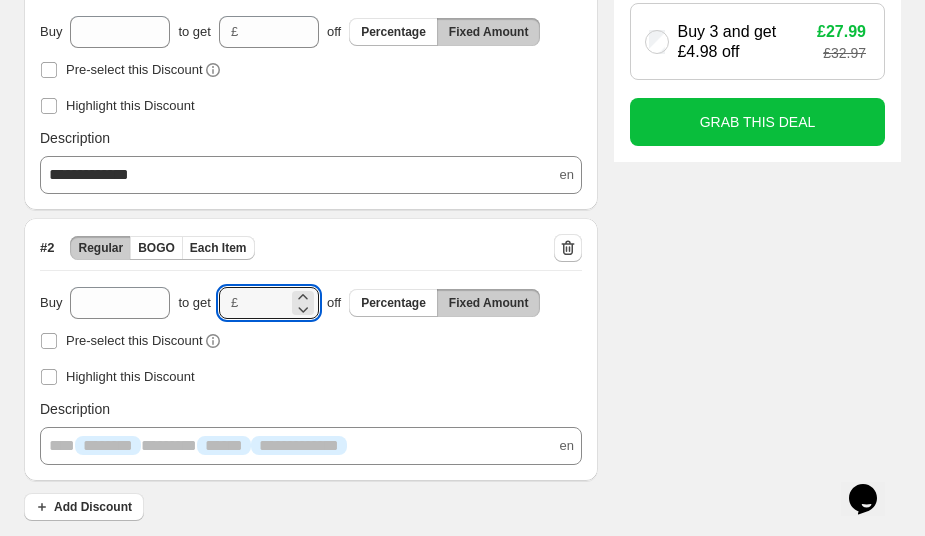 scroll, scrollTop: 0, scrollLeft: 0, axis: both 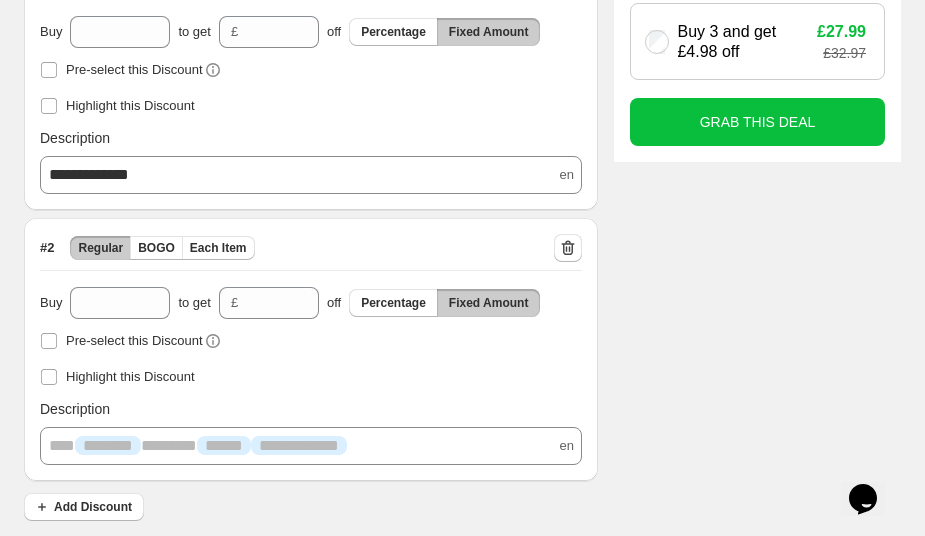 click on "**********" at bounding box center (311, 446) 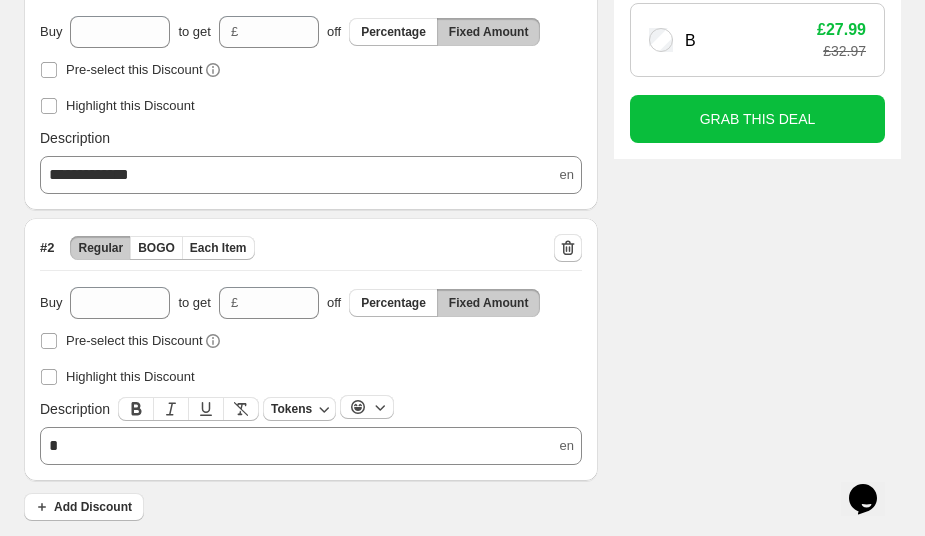 type 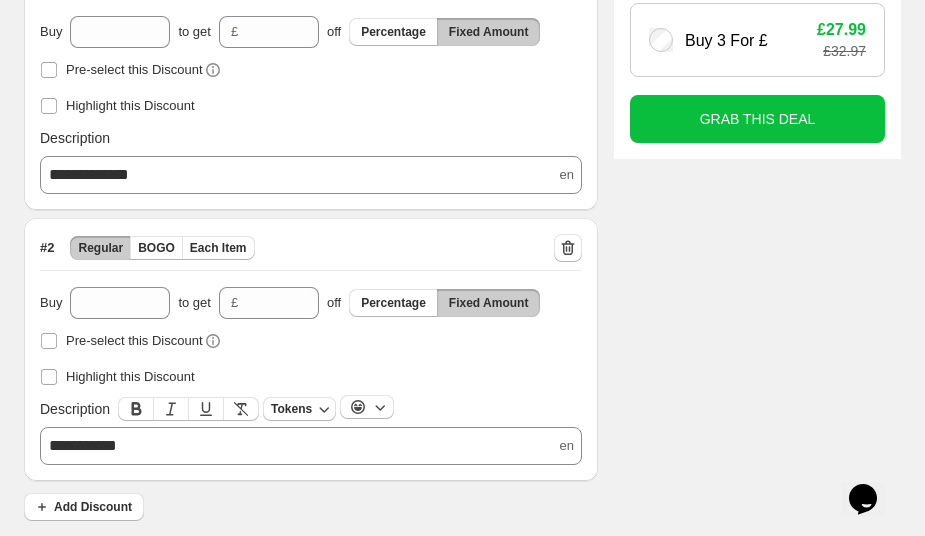 click on "**********" at bounding box center [83, 445] 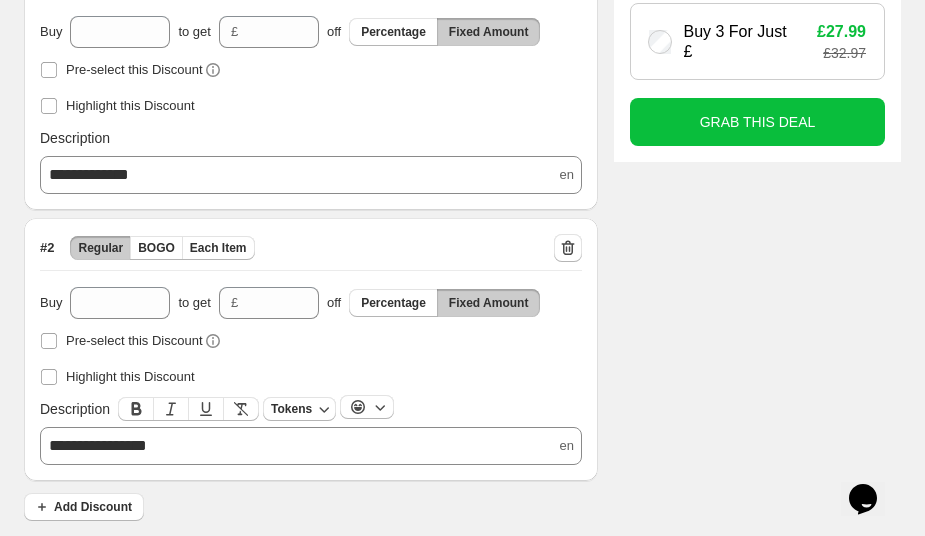 click on "**********" at bounding box center (311, 446) 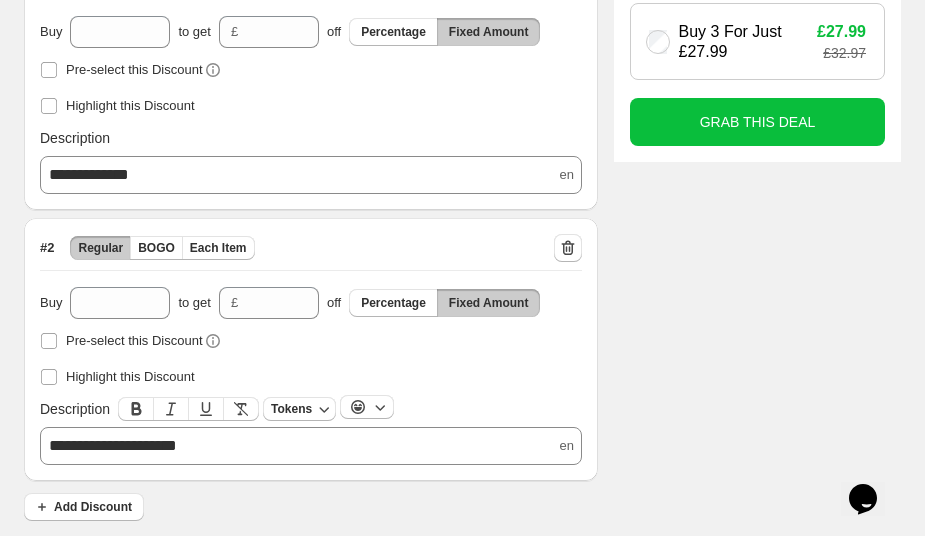 click on "**********" at bounding box center (113, 445) 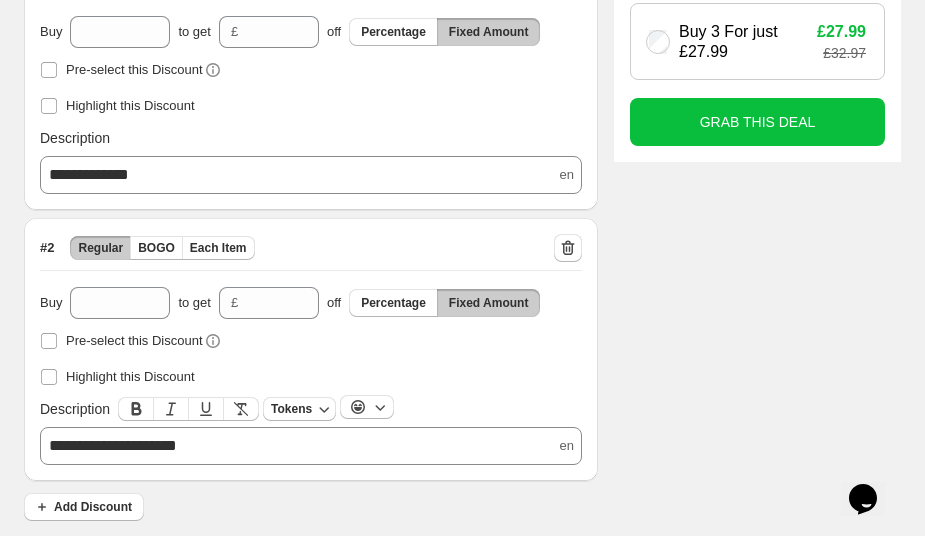 click on "**********" at bounding box center [113, 445] 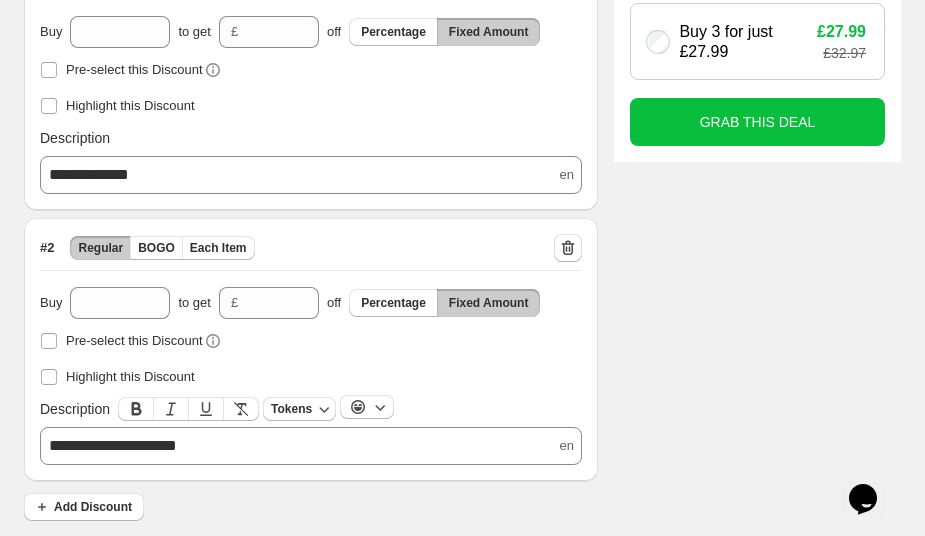 click on "**********" at bounding box center (311, 446) 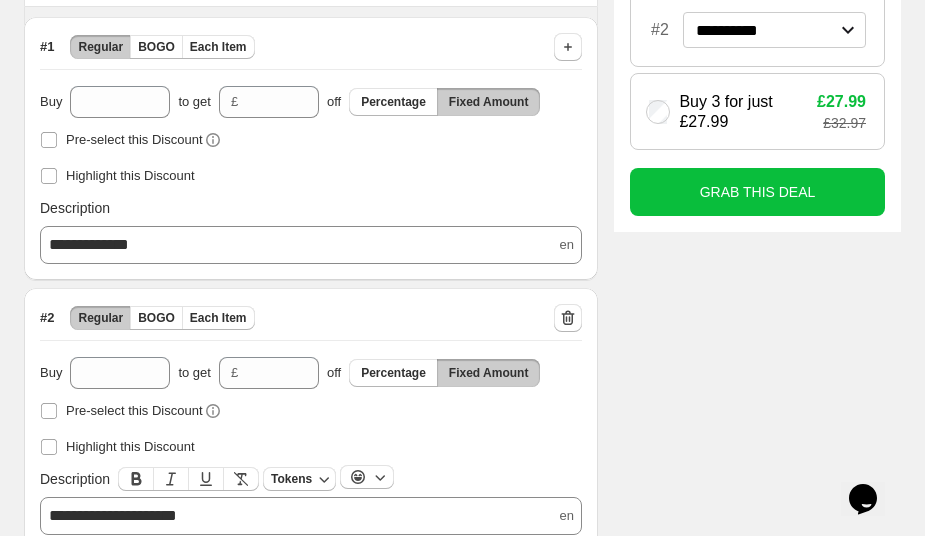scroll, scrollTop: 408, scrollLeft: 0, axis: vertical 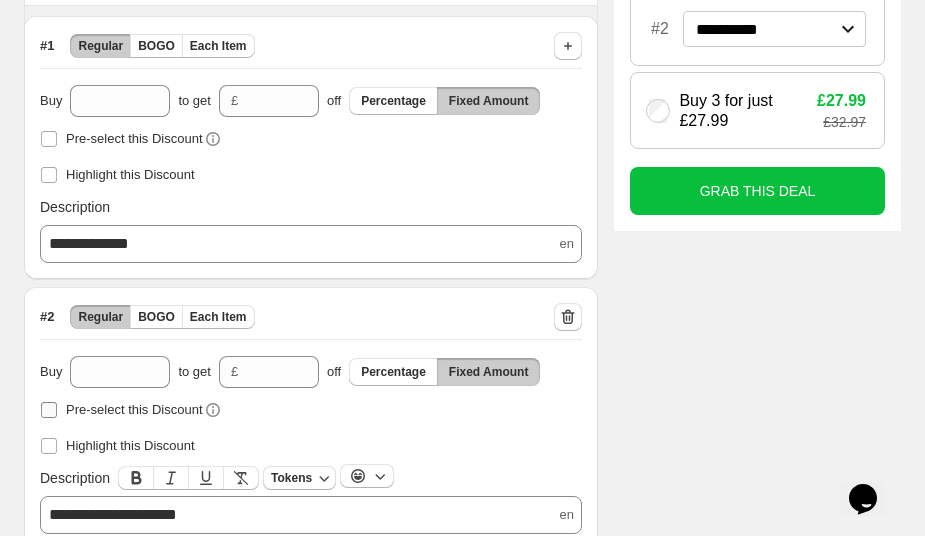 click at bounding box center [49, 410] 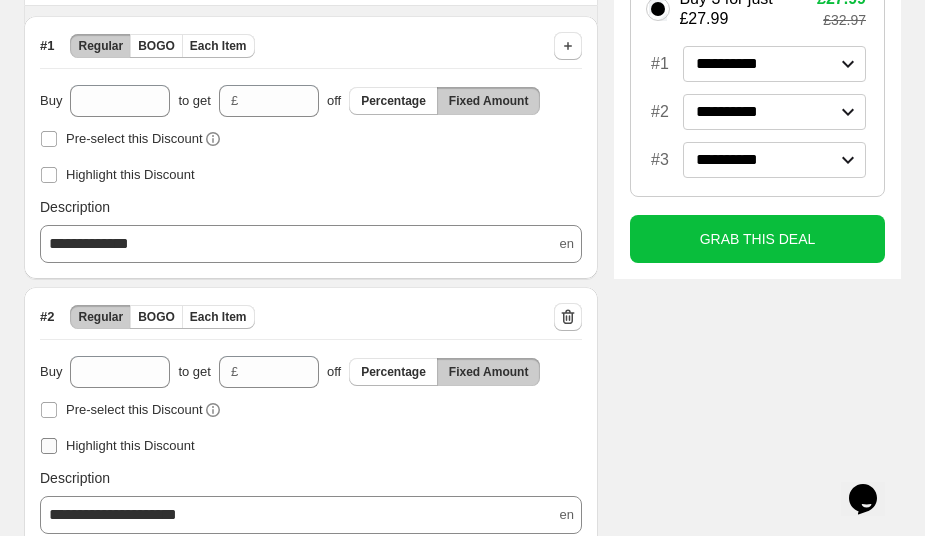 click at bounding box center [49, 446] 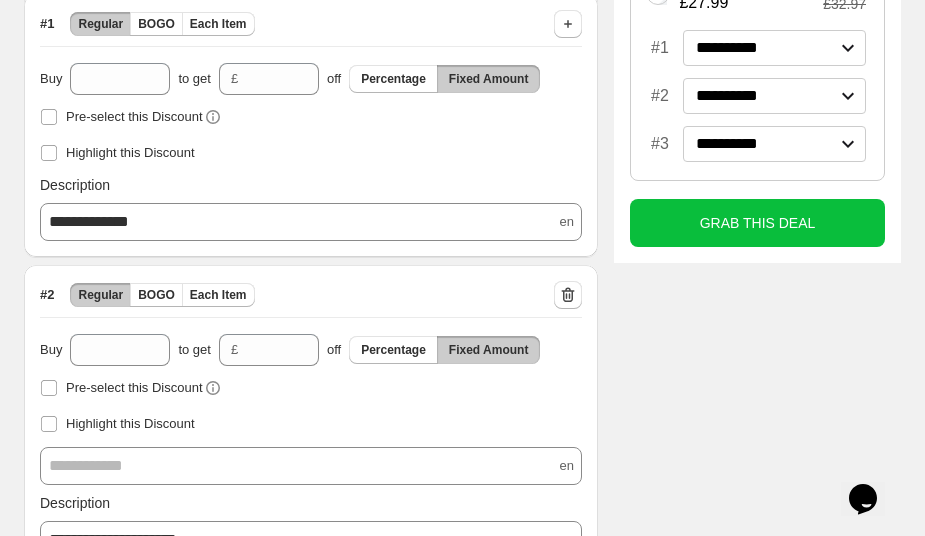 scroll, scrollTop: 462, scrollLeft: 0, axis: vertical 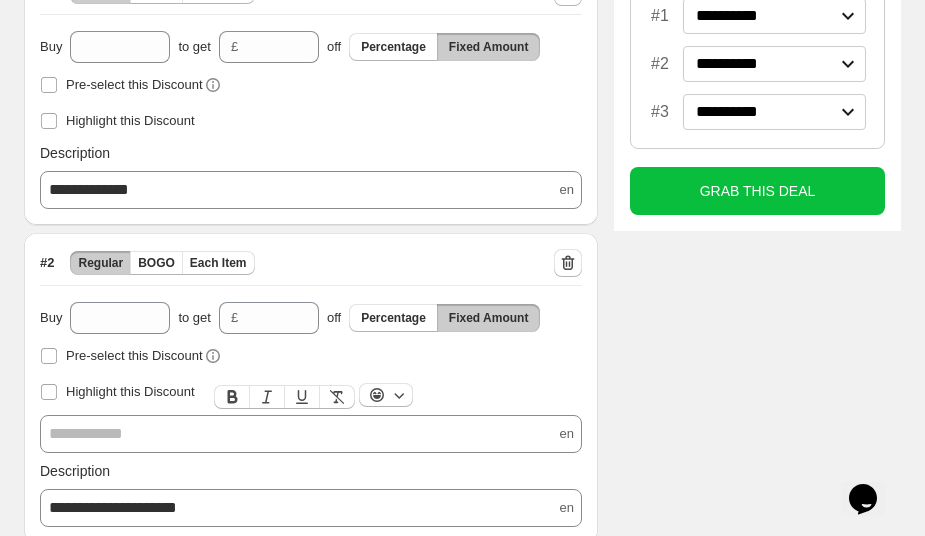 click on "**********" at bounding box center [311, 434] 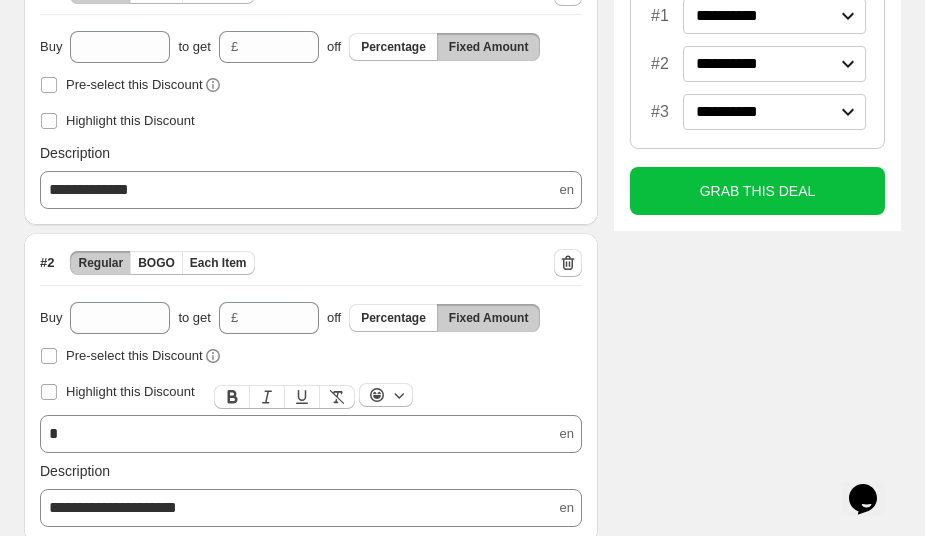 scroll, scrollTop: 523, scrollLeft: 0, axis: vertical 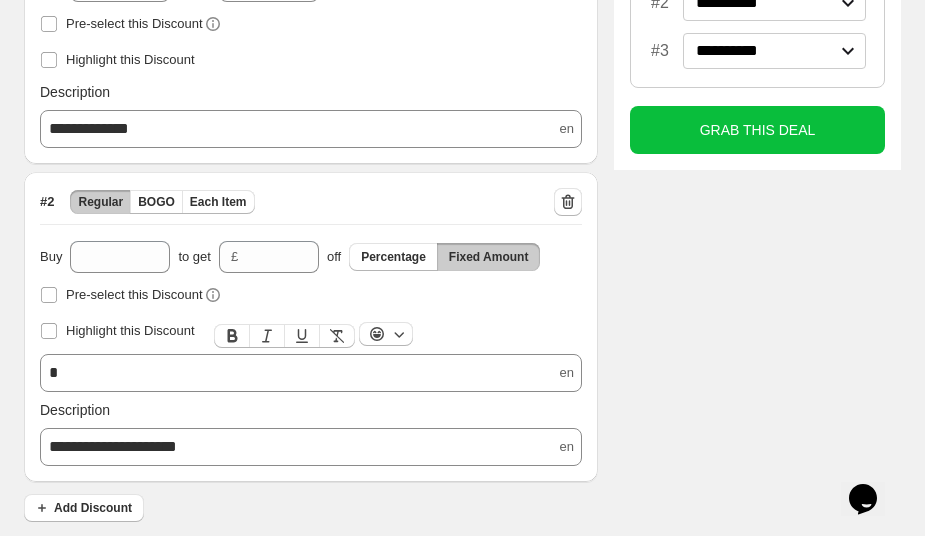 type 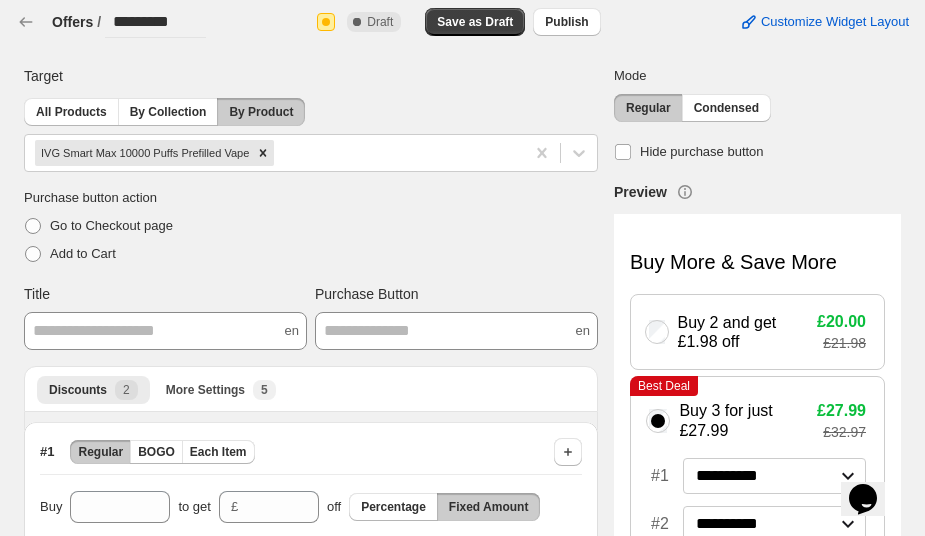 scroll, scrollTop: 0, scrollLeft: 0, axis: both 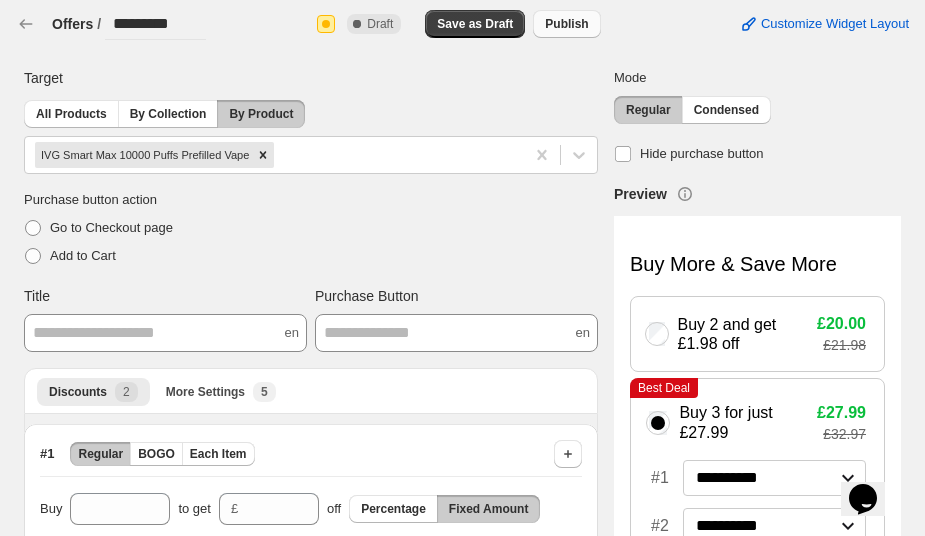 click on "Publish" at bounding box center (566, 24) 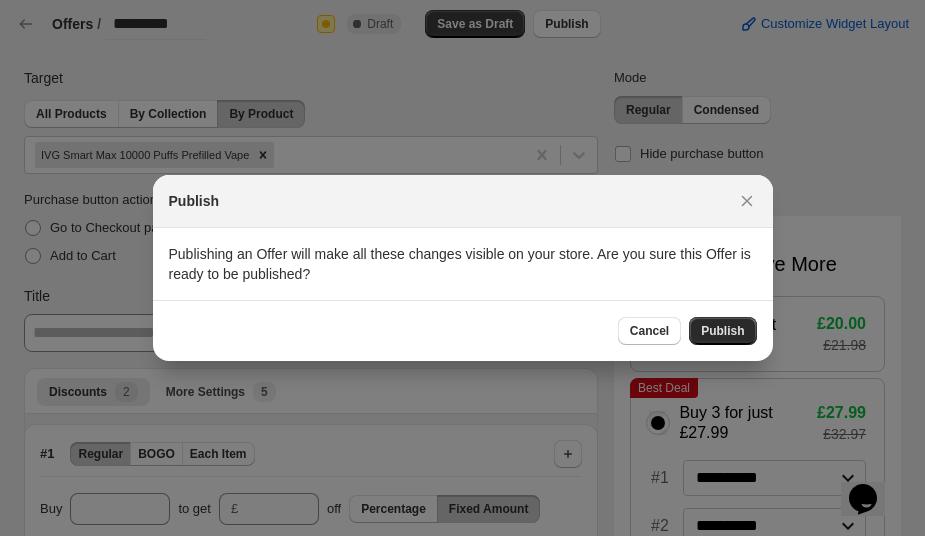 click on "Publish" at bounding box center [722, 331] 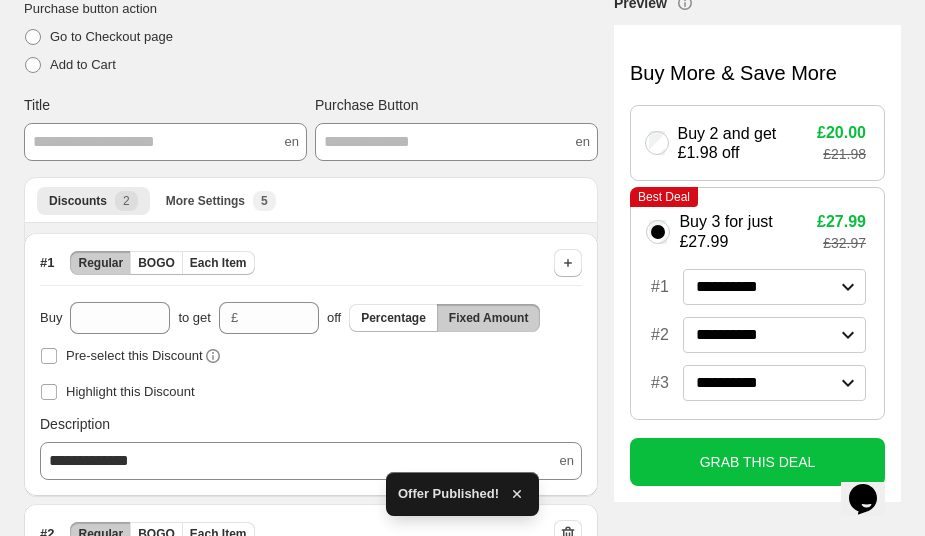 scroll, scrollTop: 0, scrollLeft: 0, axis: both 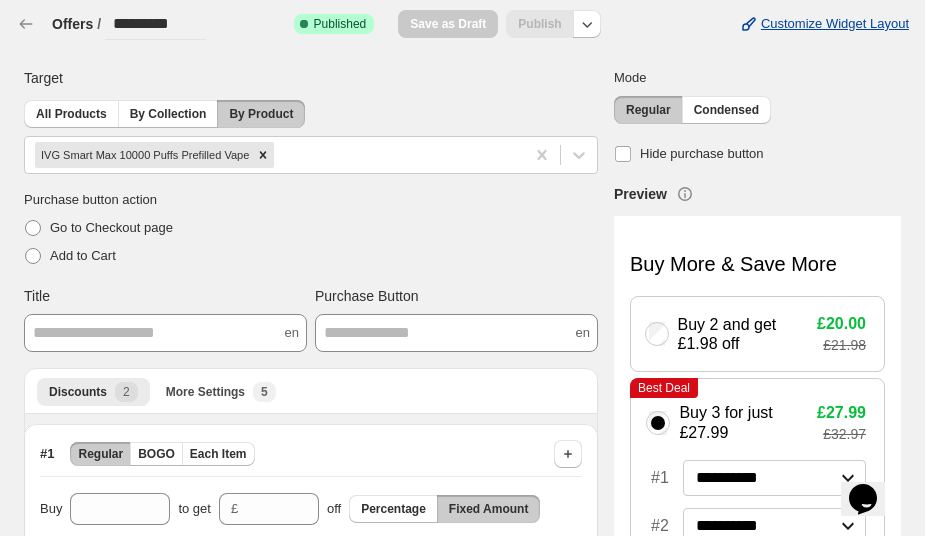 click on "Customize Widget Layout" at bounding box center (835, 24) 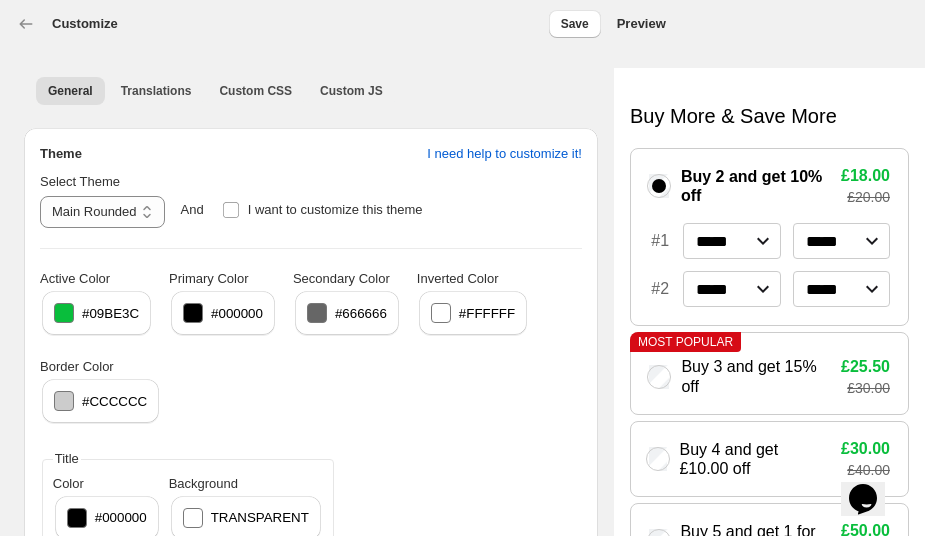 scroll, scrollTop: 160, scrollLeft: 0, axis: vertical 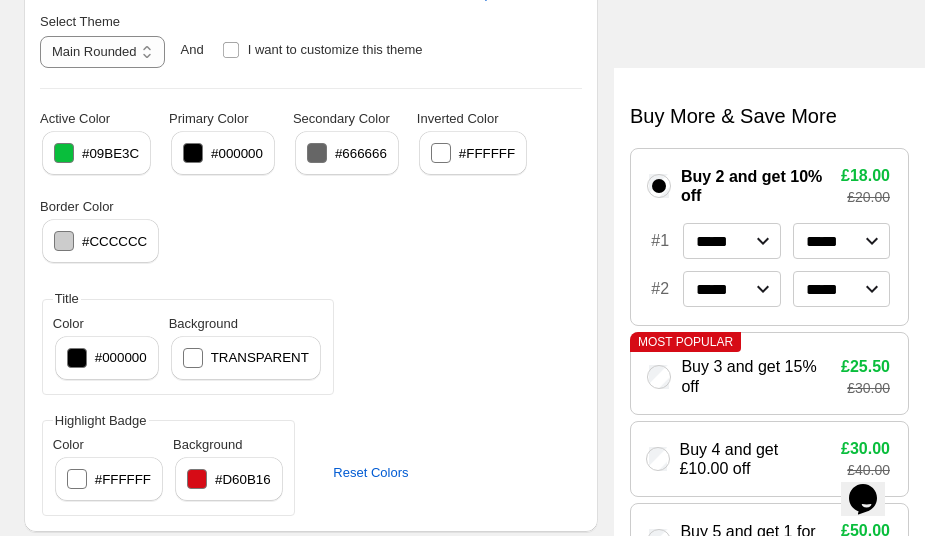 click at bounding box center [64, 153] 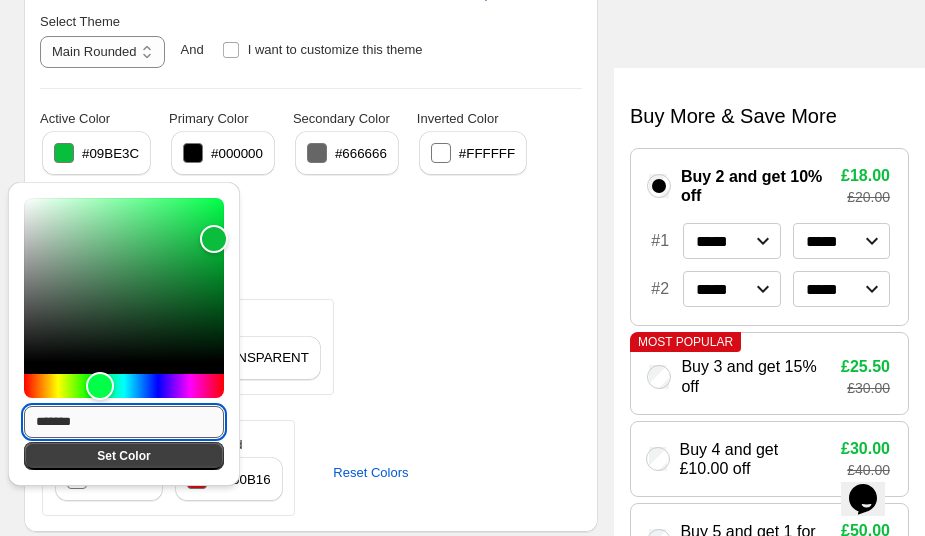 click on "*******" at bounding box center (124, 422) 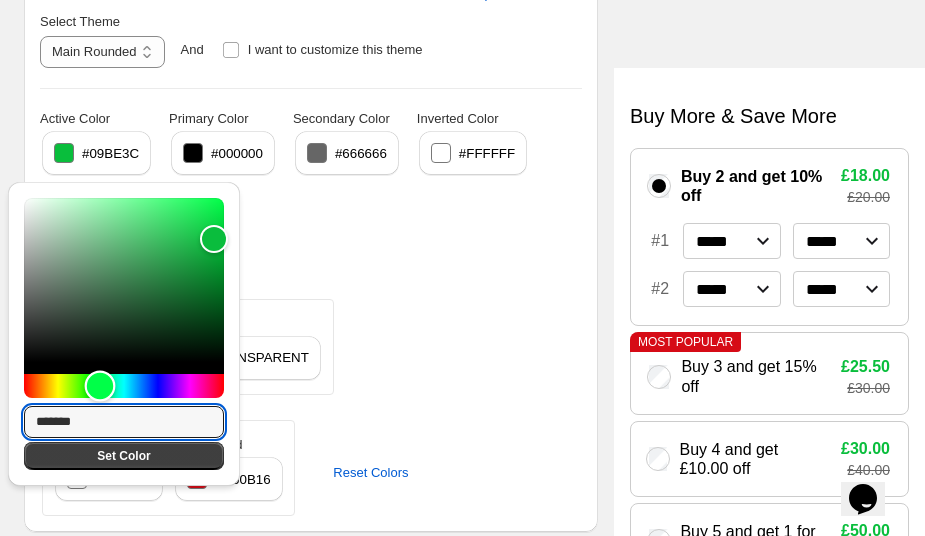 type on "*******" 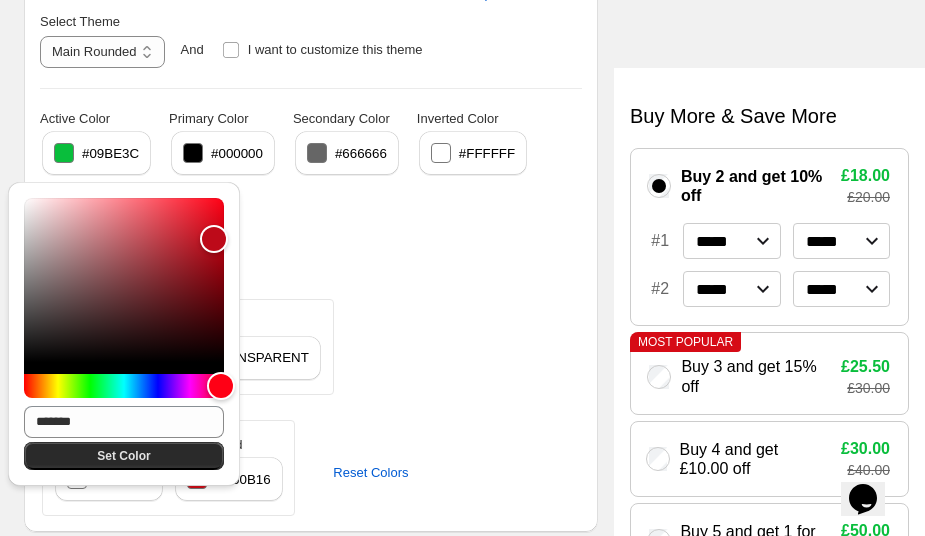click on "Set Color" at bounding box center [123, 456] 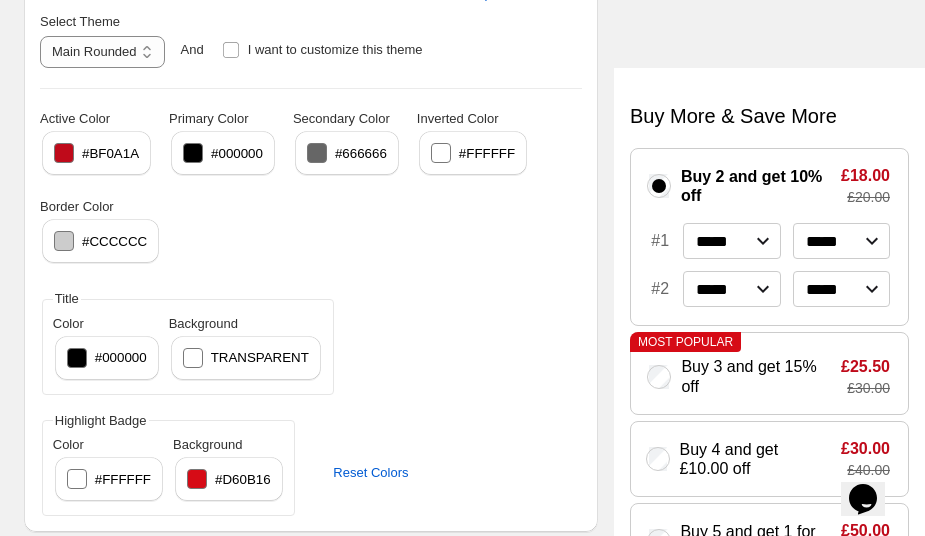 click on "**********" at bounding box center (454, 212) 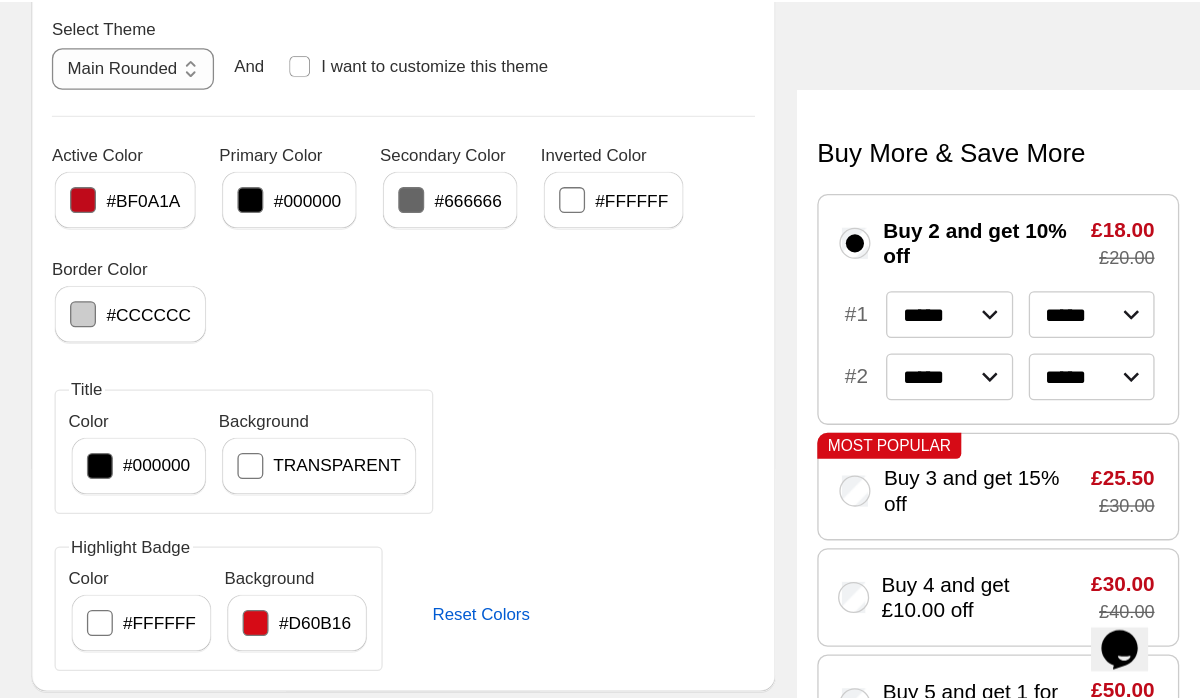 scroll, scrollTop: 0, scrollLeft: 0, axis: both 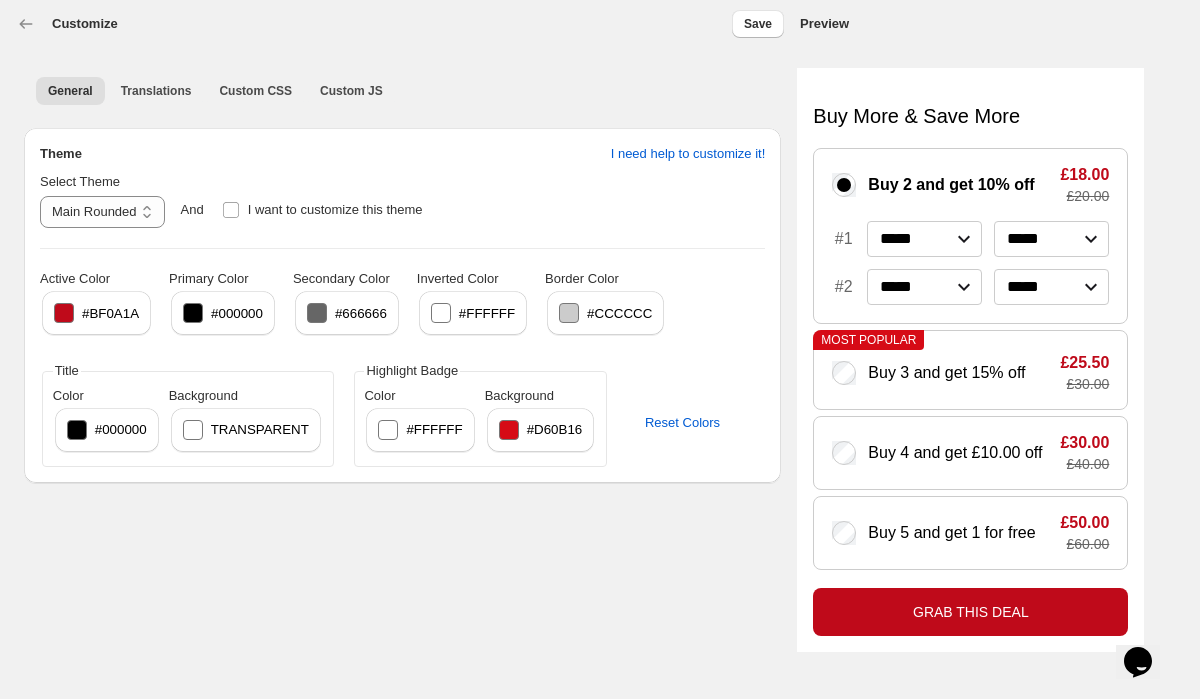 click at bounding box center [64, 313] 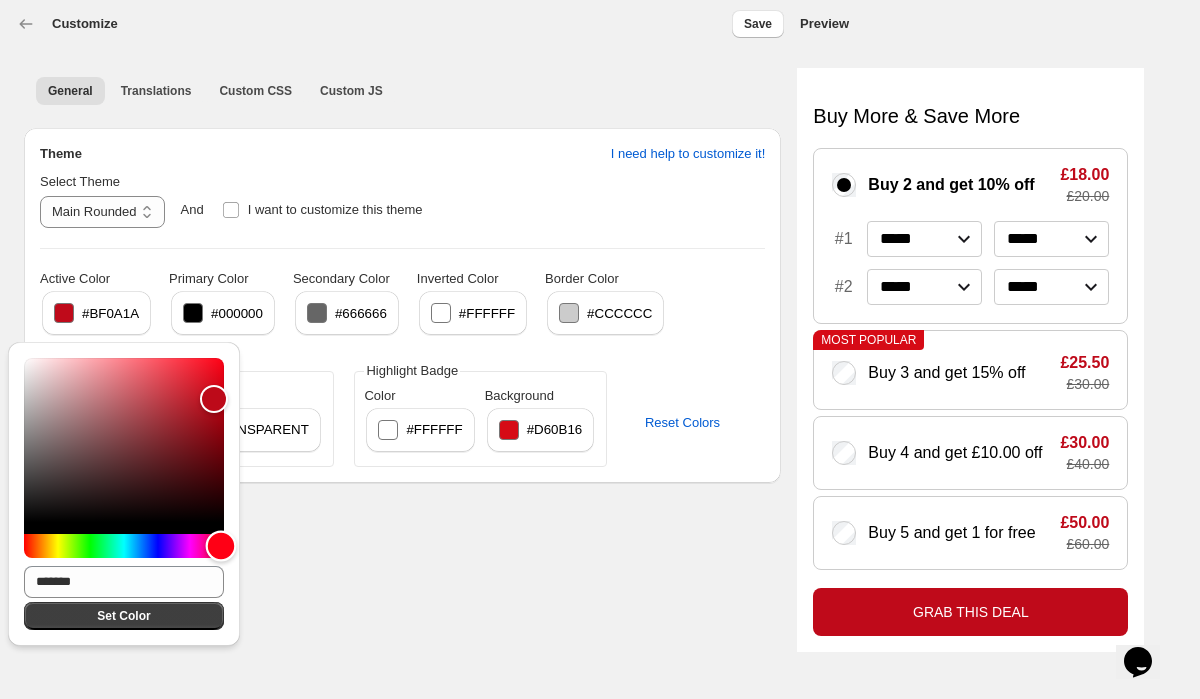 type on "*******" 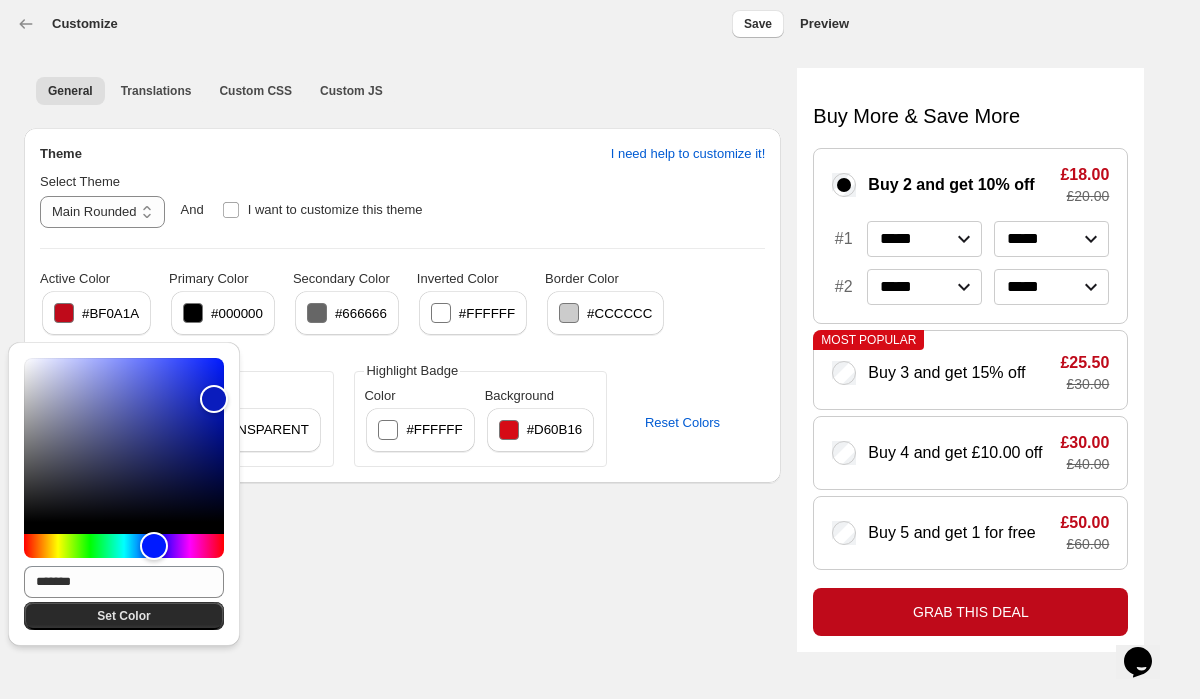 click on "Set Color" at bounding box center [123, 616] 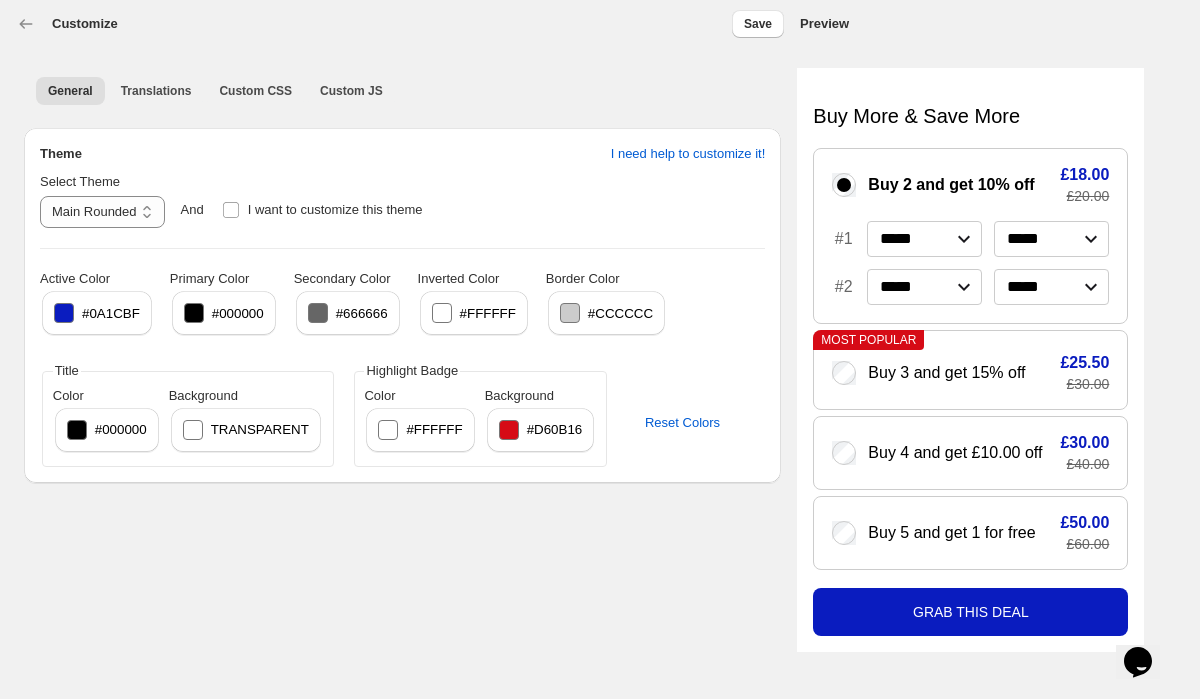 click at bounding box center [64, 313] 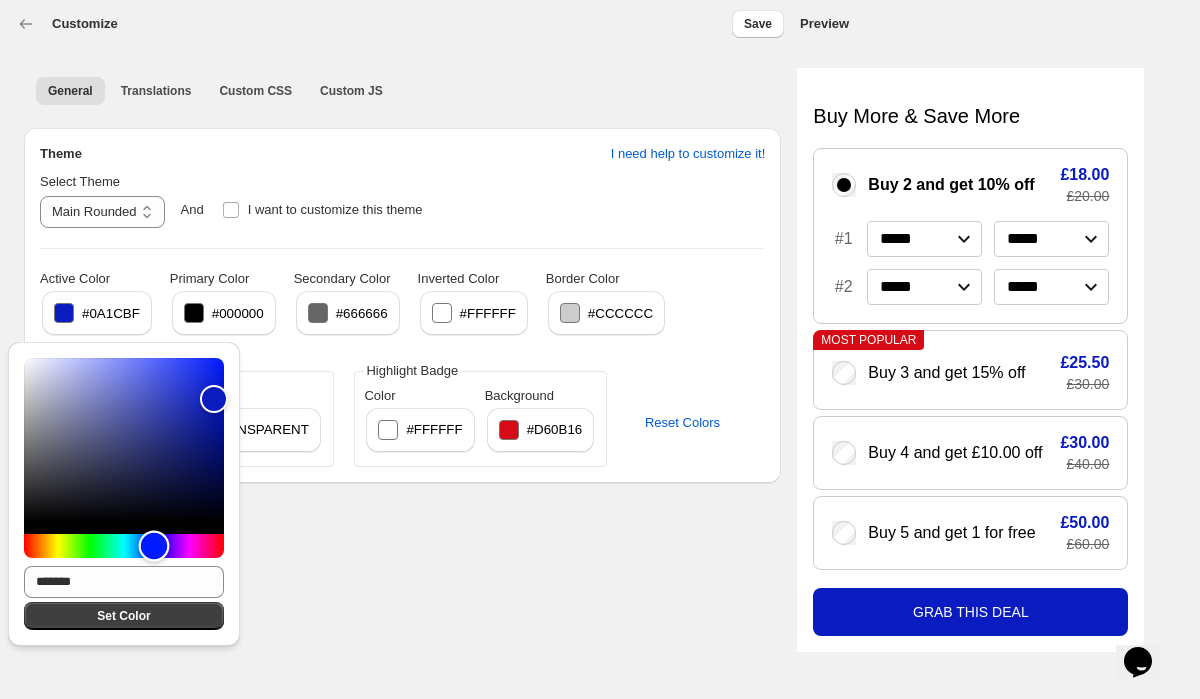 type on "*******" 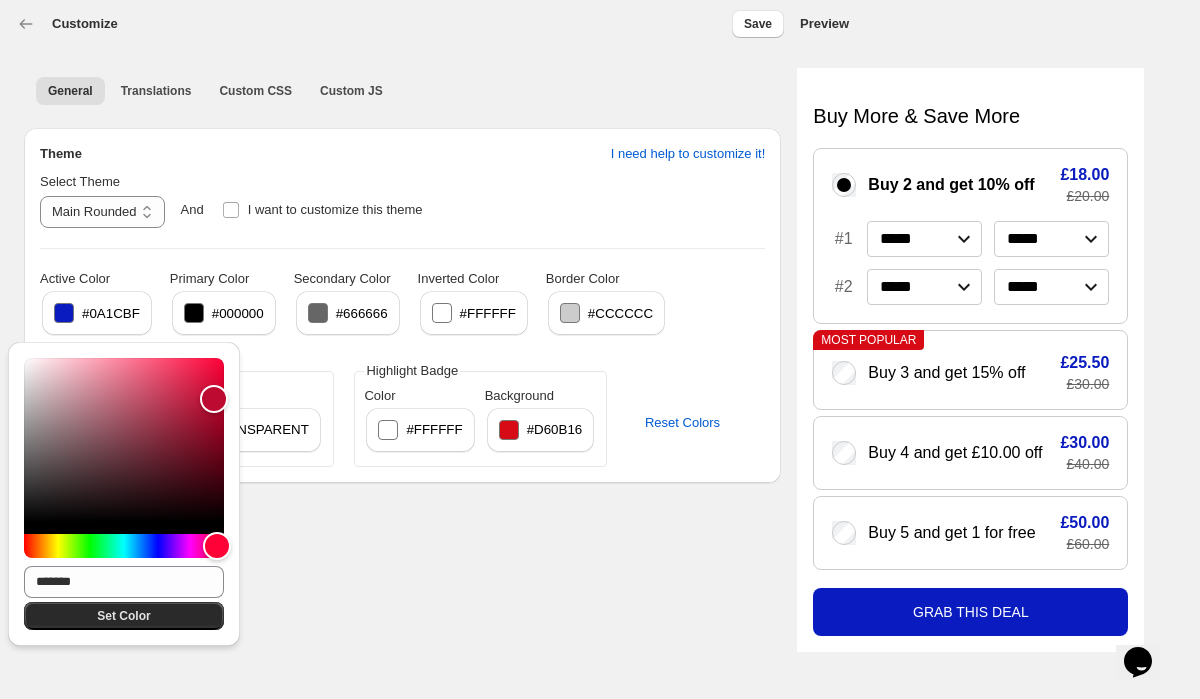 click on "Set Color" at bounding box center (123, 616) 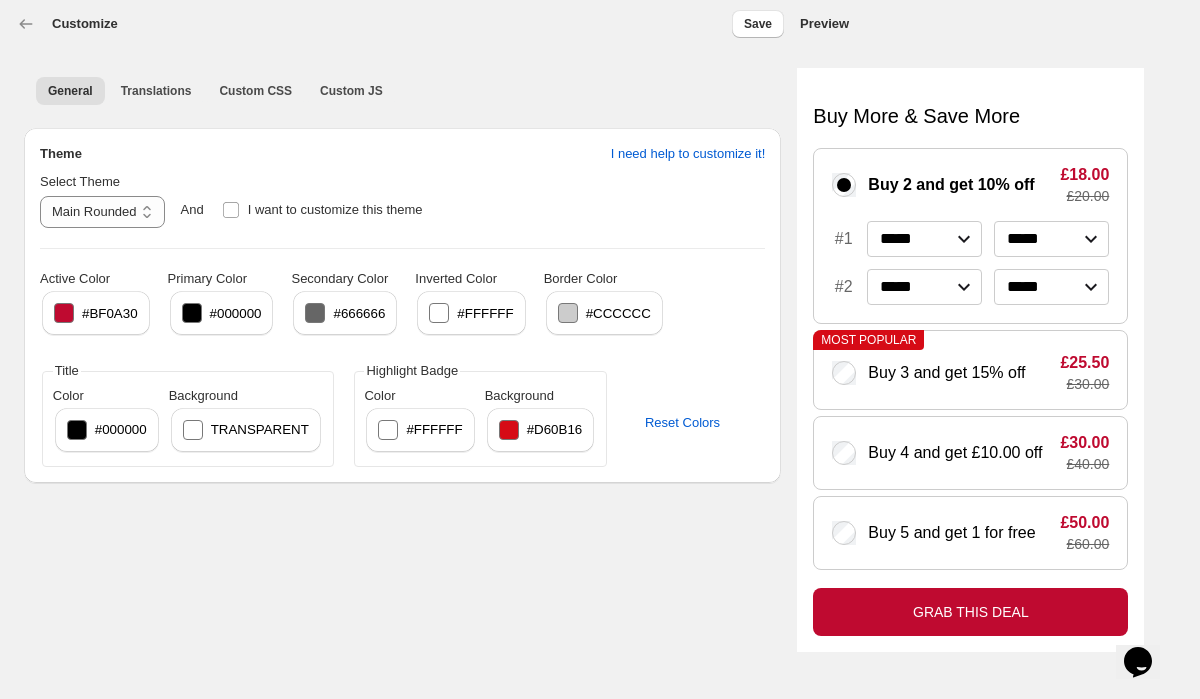 click on "Preview" at bounding box center [824, 24] 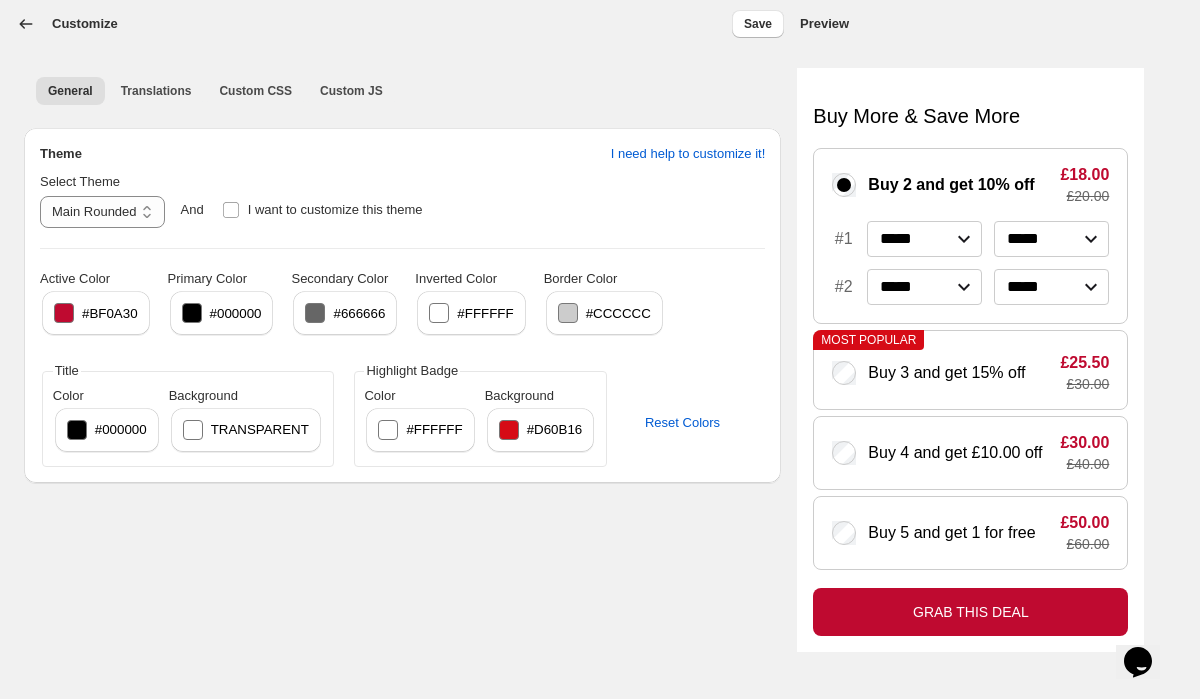 click 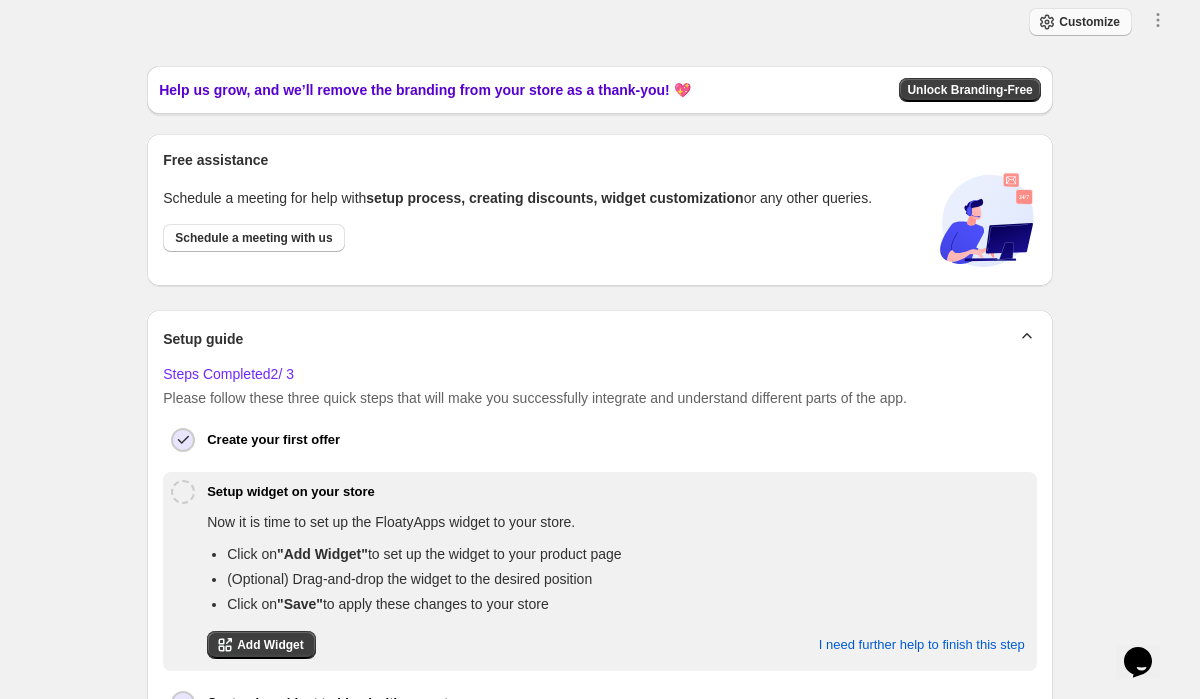 click on "Customize" at bounding box center (1080, 22) 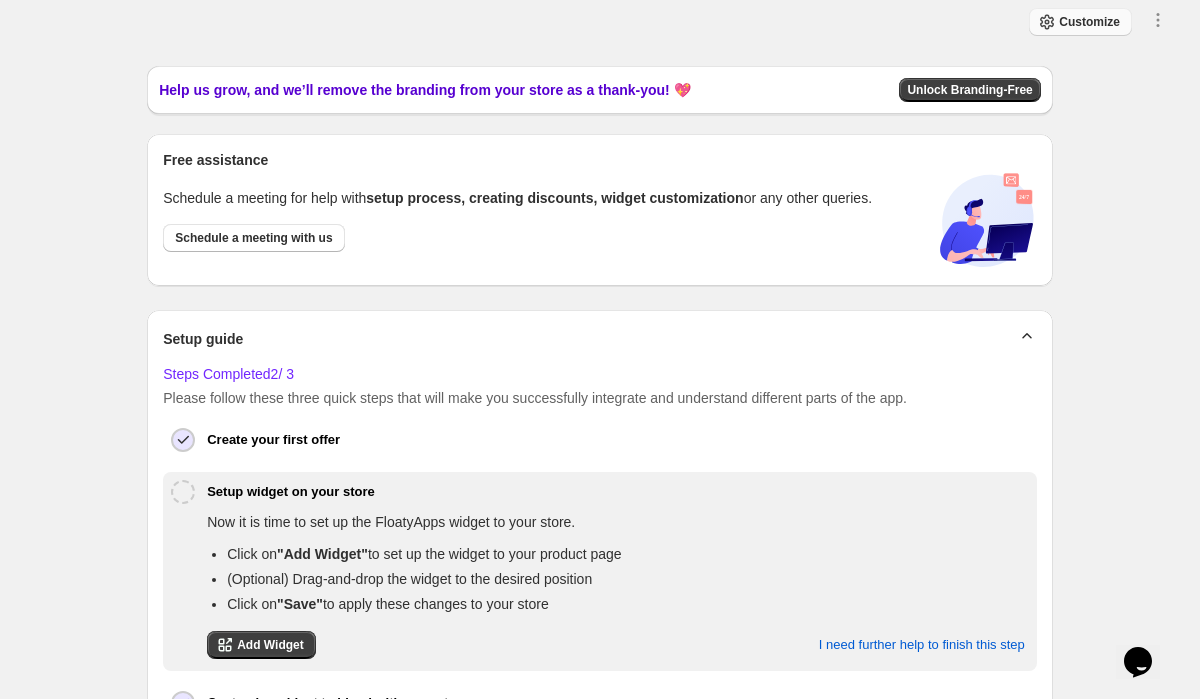 select on "**********" 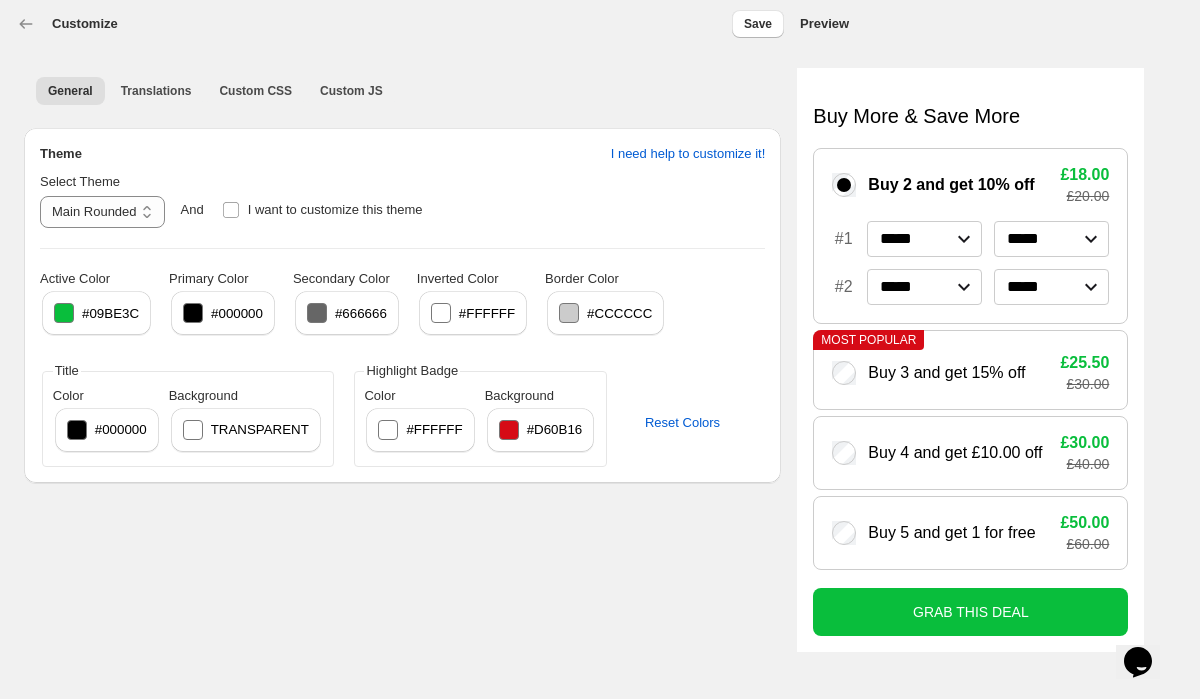 click at bounding box center (64, 313) 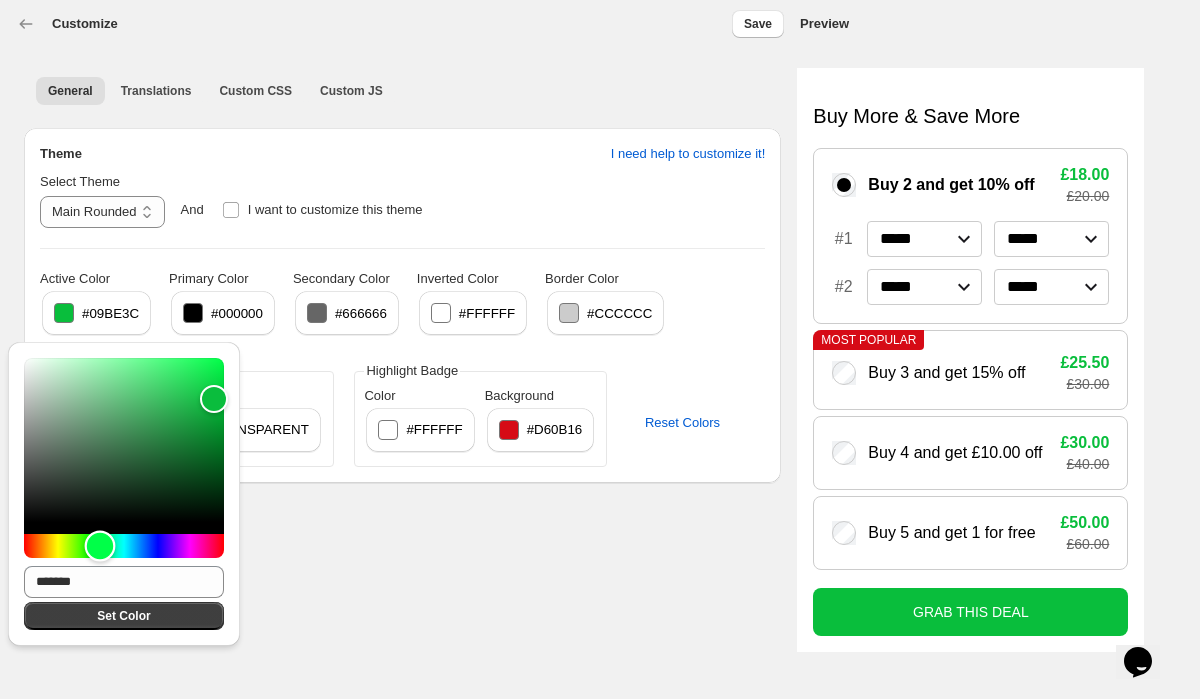type on "*******" 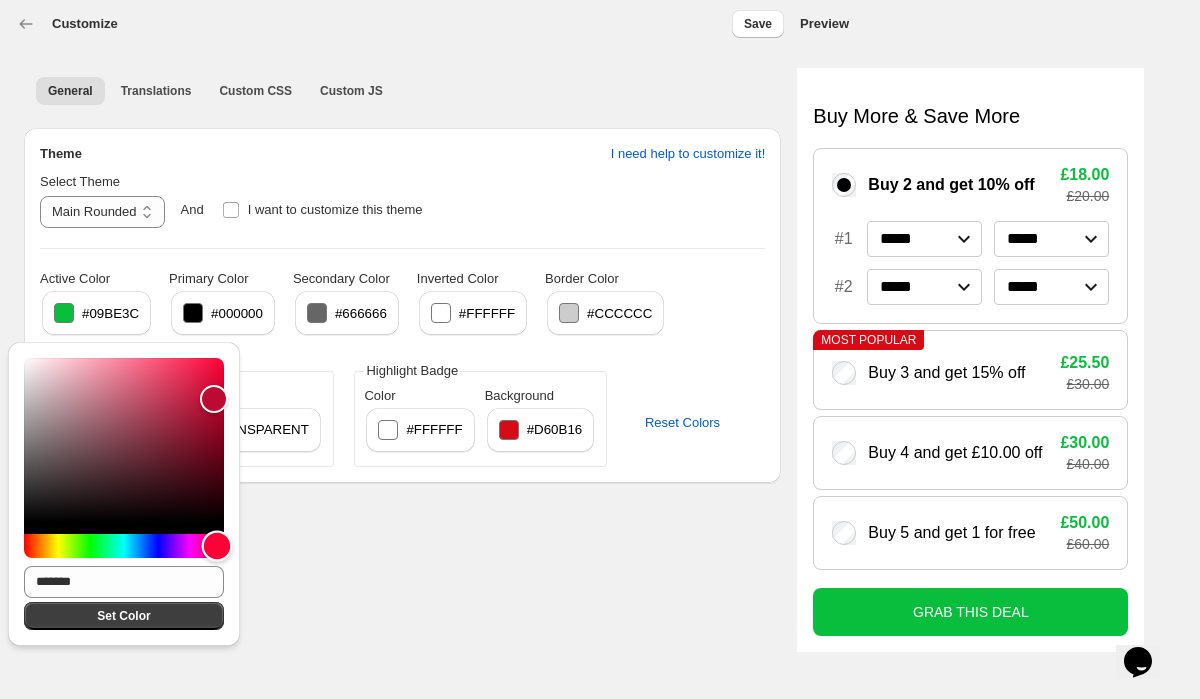 click at bounding box center (124, 546) 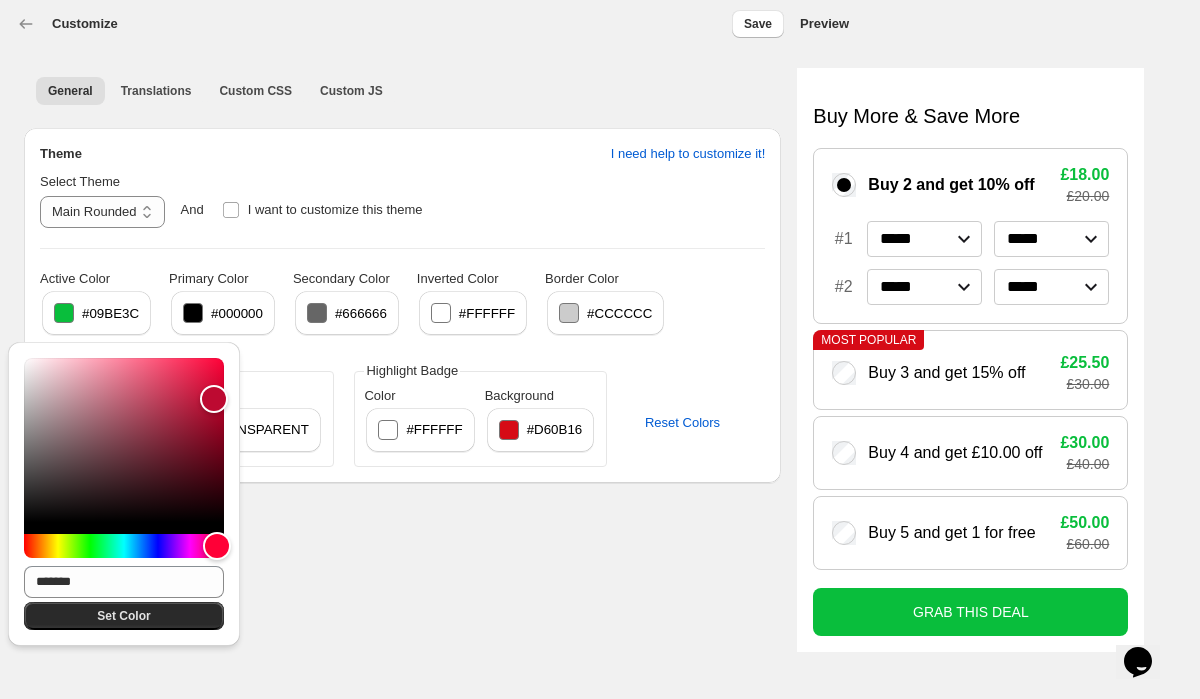 click on "Set Color" at bounding box center [123, 616] 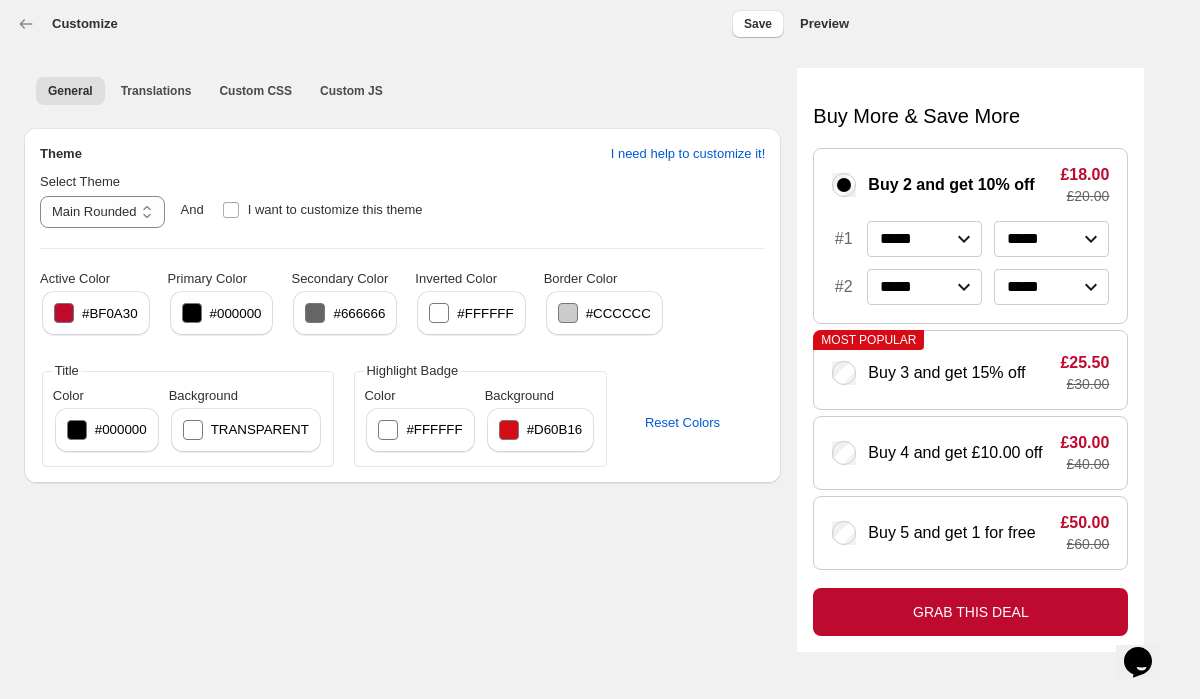 click at bounding box center (64, 313) 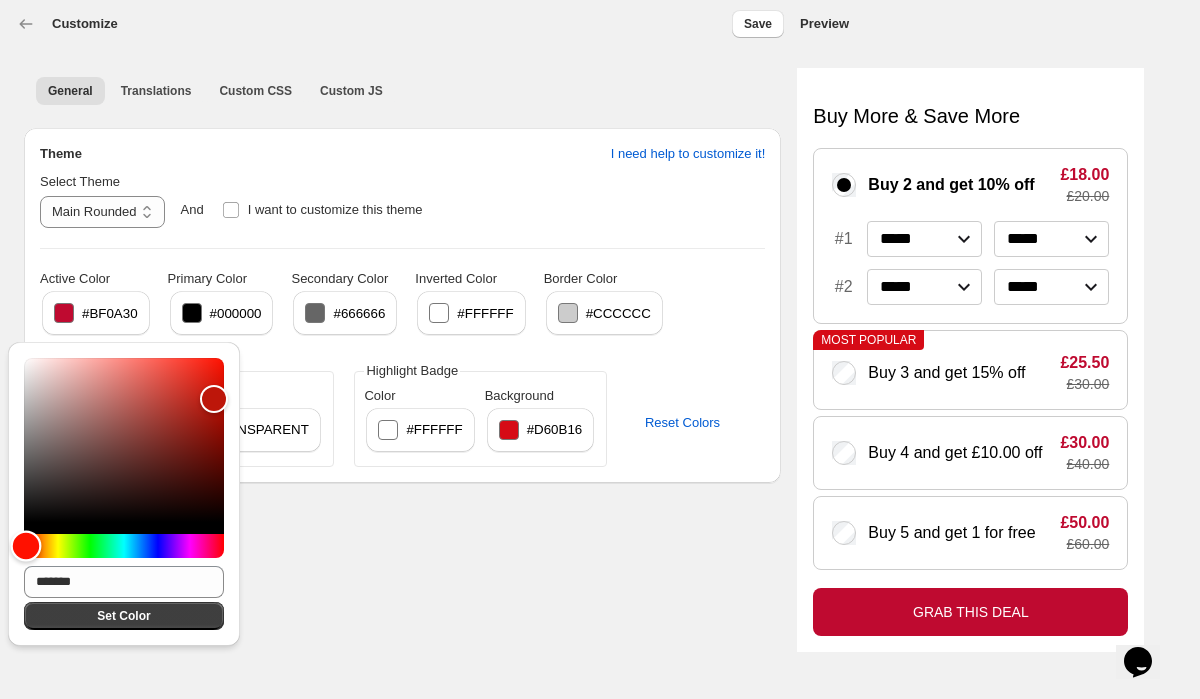 click at bounding box center [124, 546] 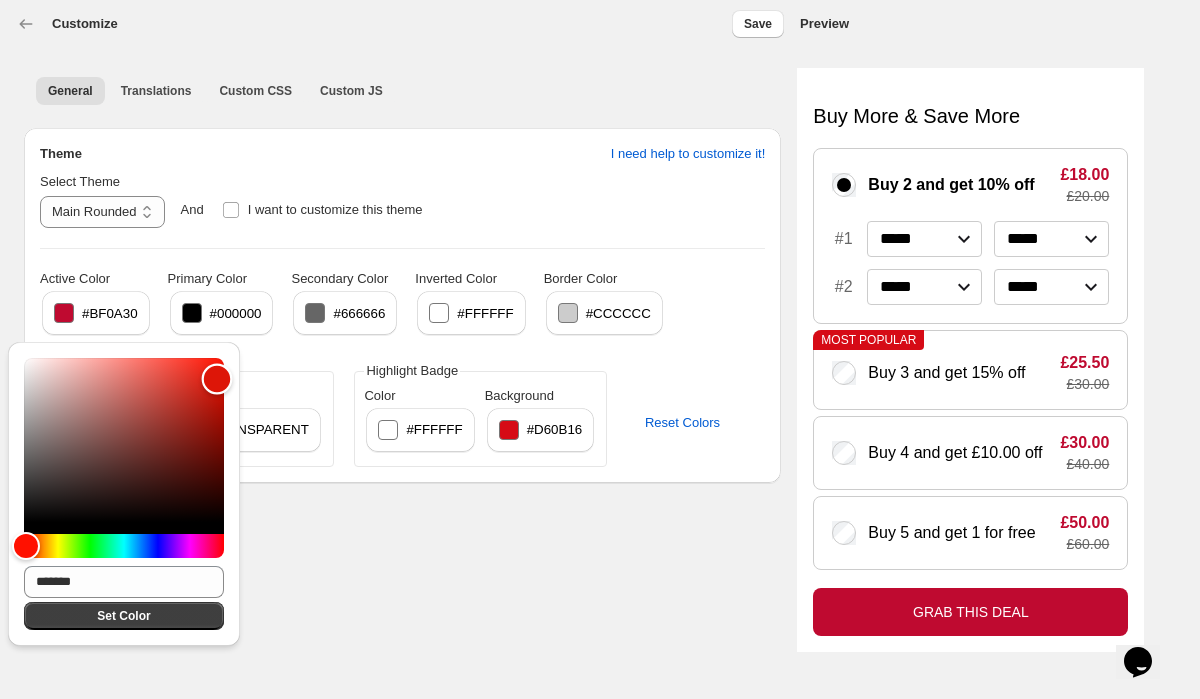 type on "*******" 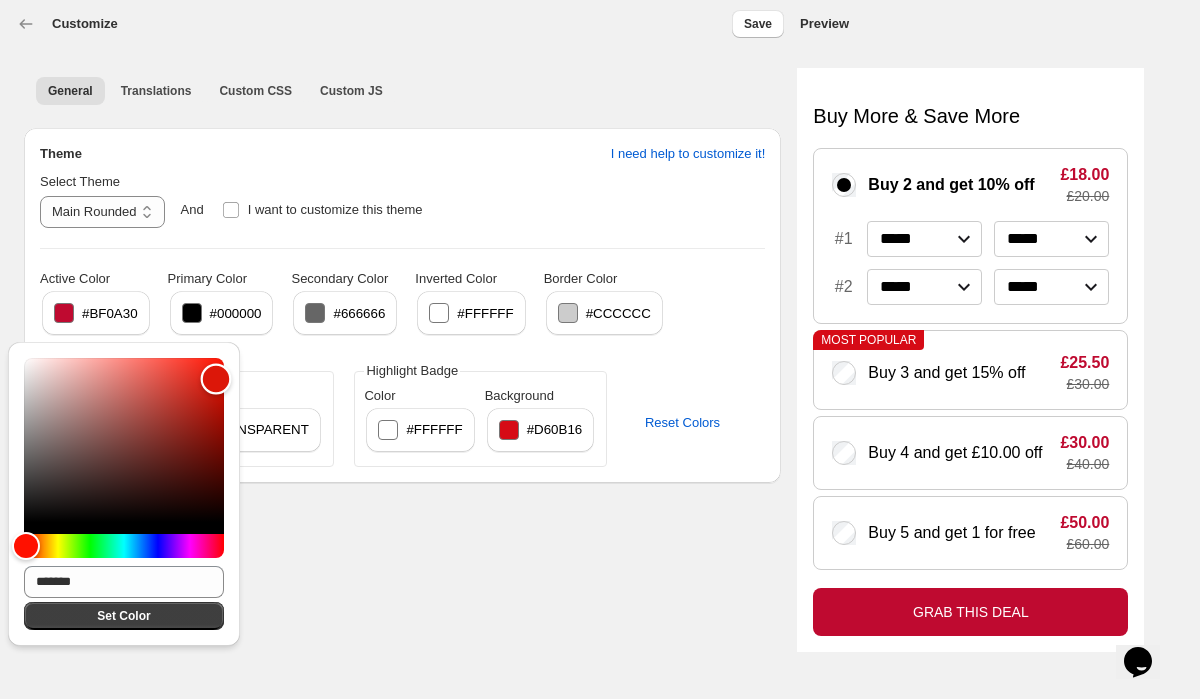 drag, startPoint x: 213, startPoint y: 399, endPoint x: 216, endPoint y: 379, distance: 20.22375 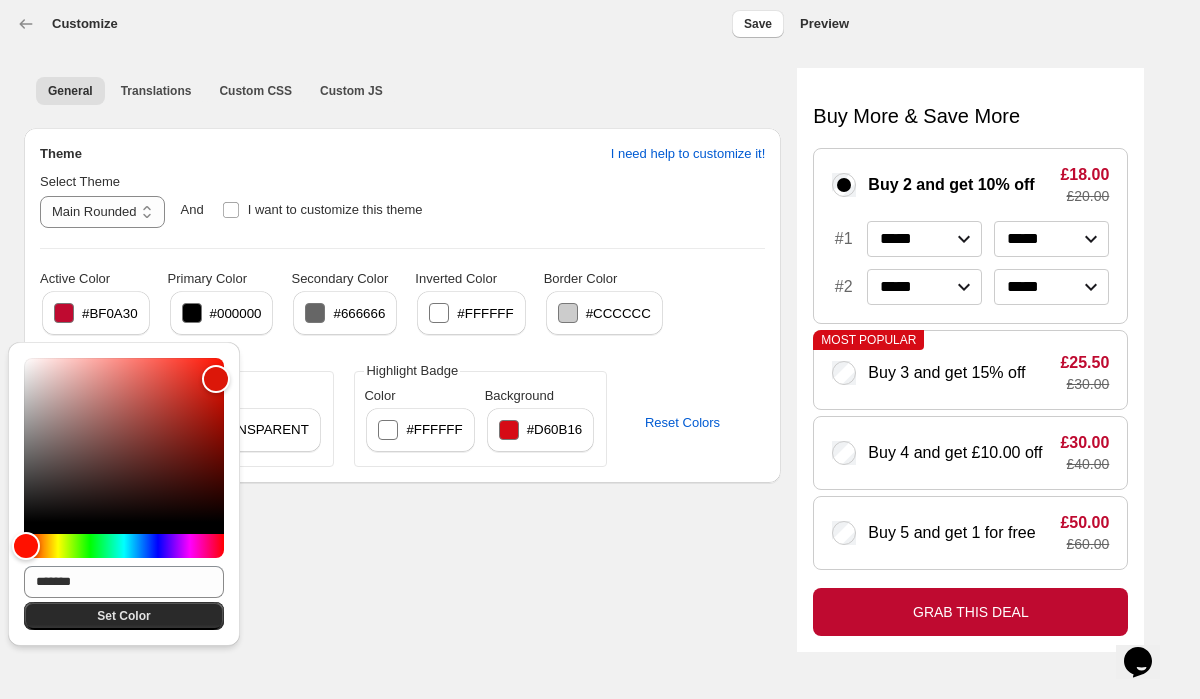 click on "Set Color" at bounding box center [123, 616] 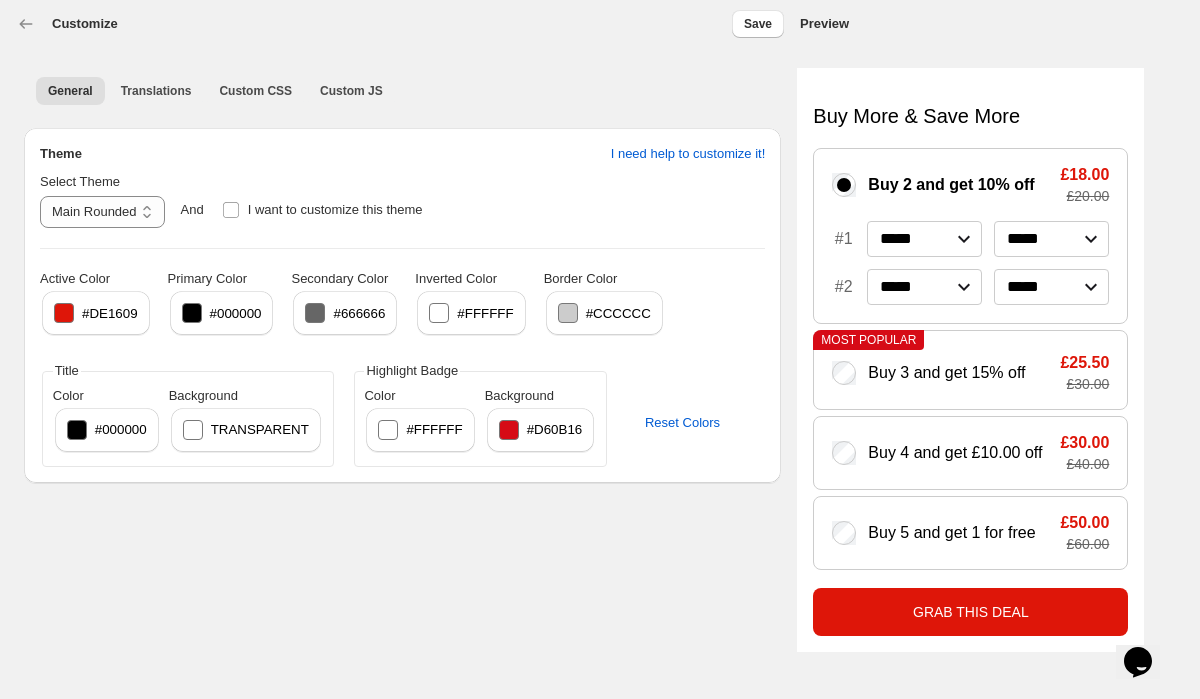 click at bounding box center [64, 313] 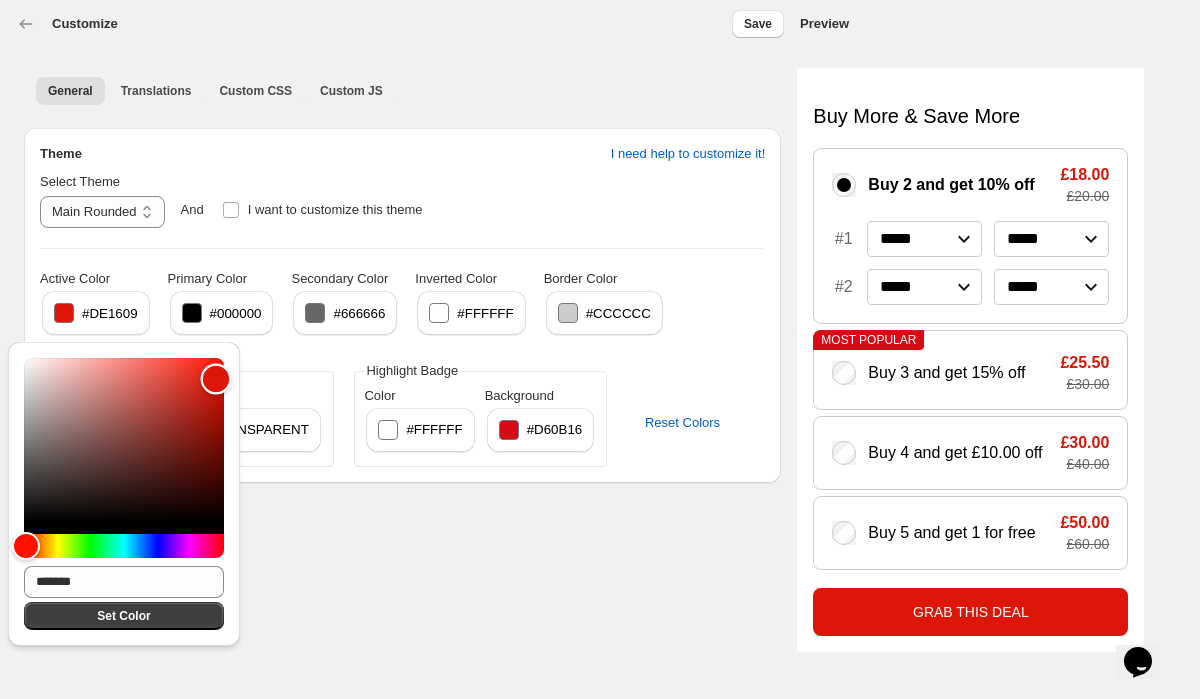 type on "*******" 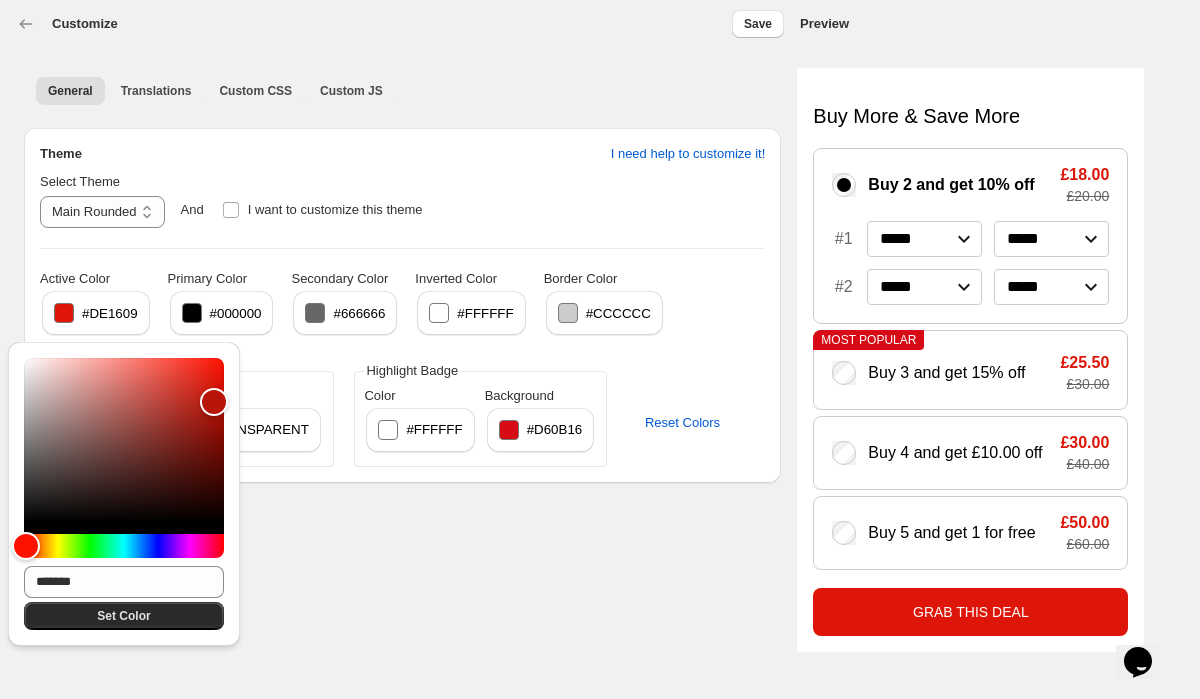 click on "Set Color" at bounding box center (123, 616) 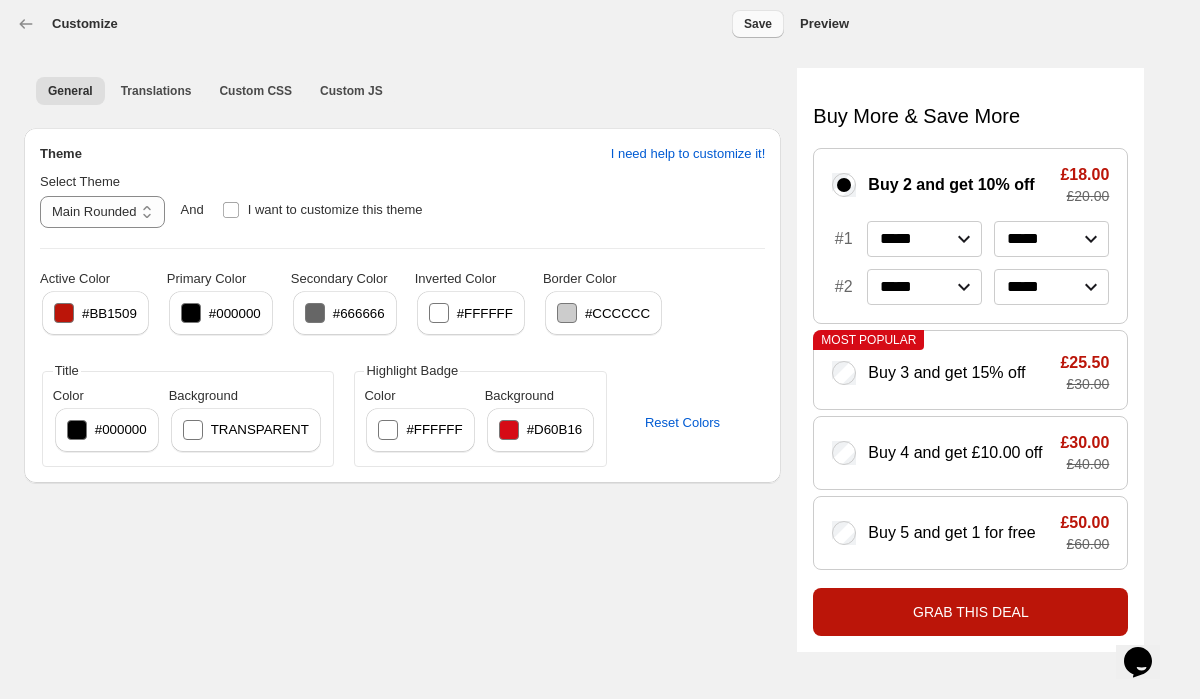 click on "Save" at bounding box center [758, 24] 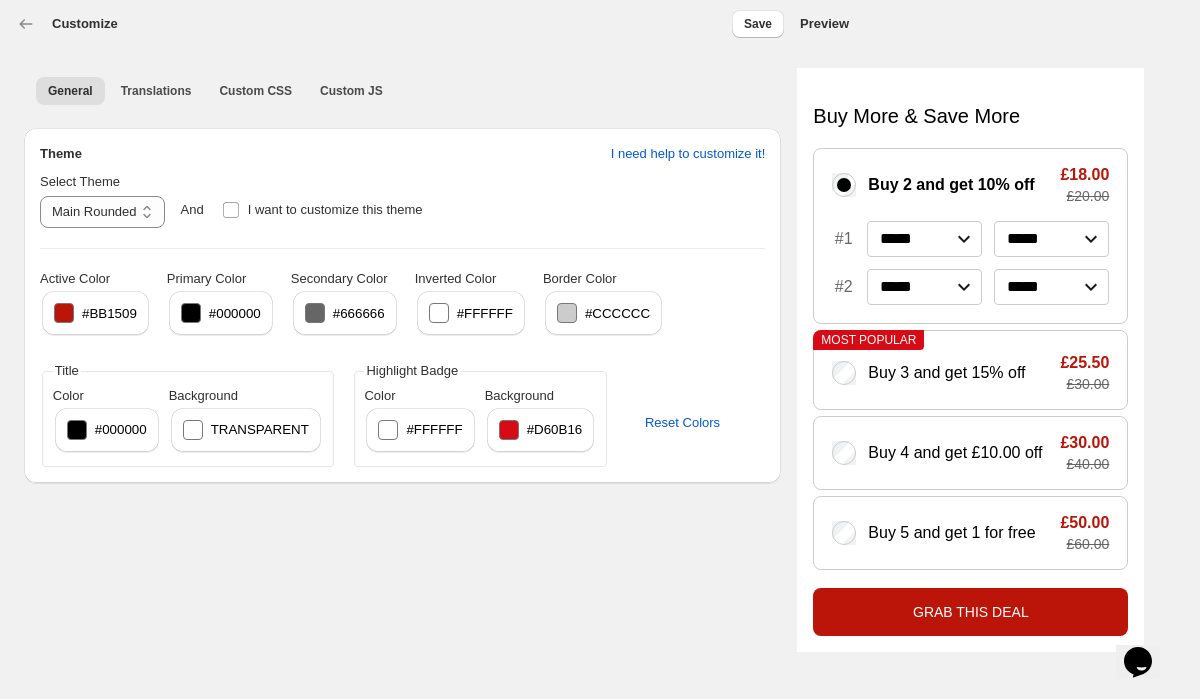 click at bounding box center (64, 313) 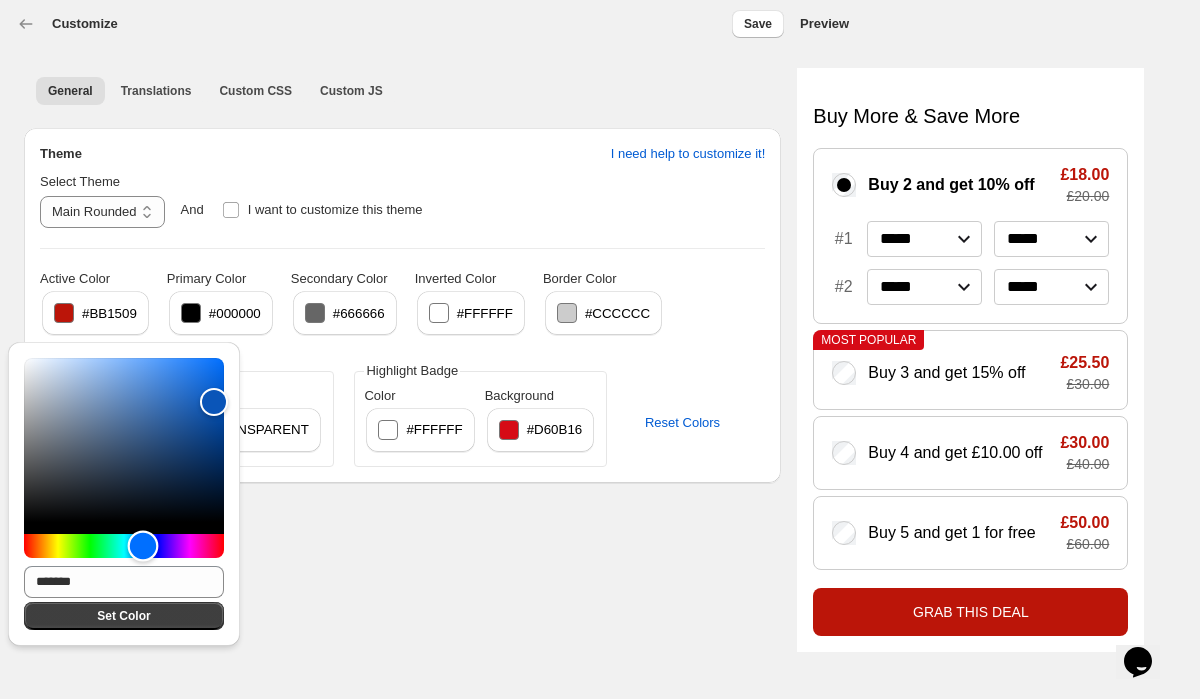 click at bounding box center (124, 546) 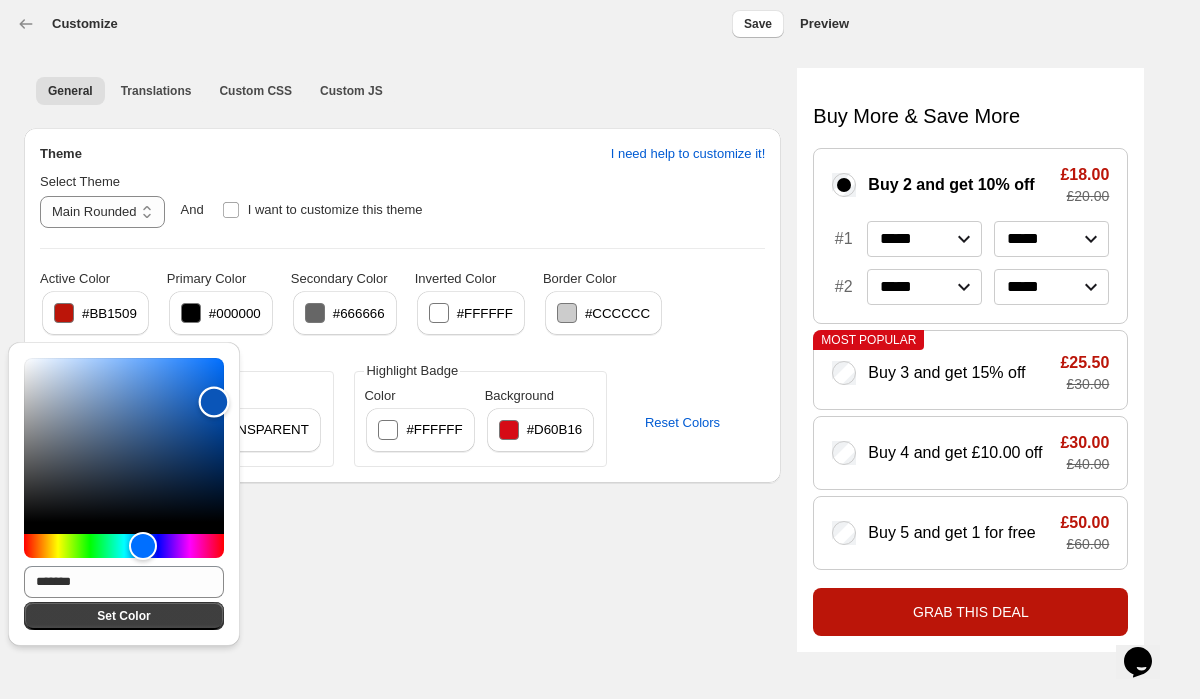 type on "*******" 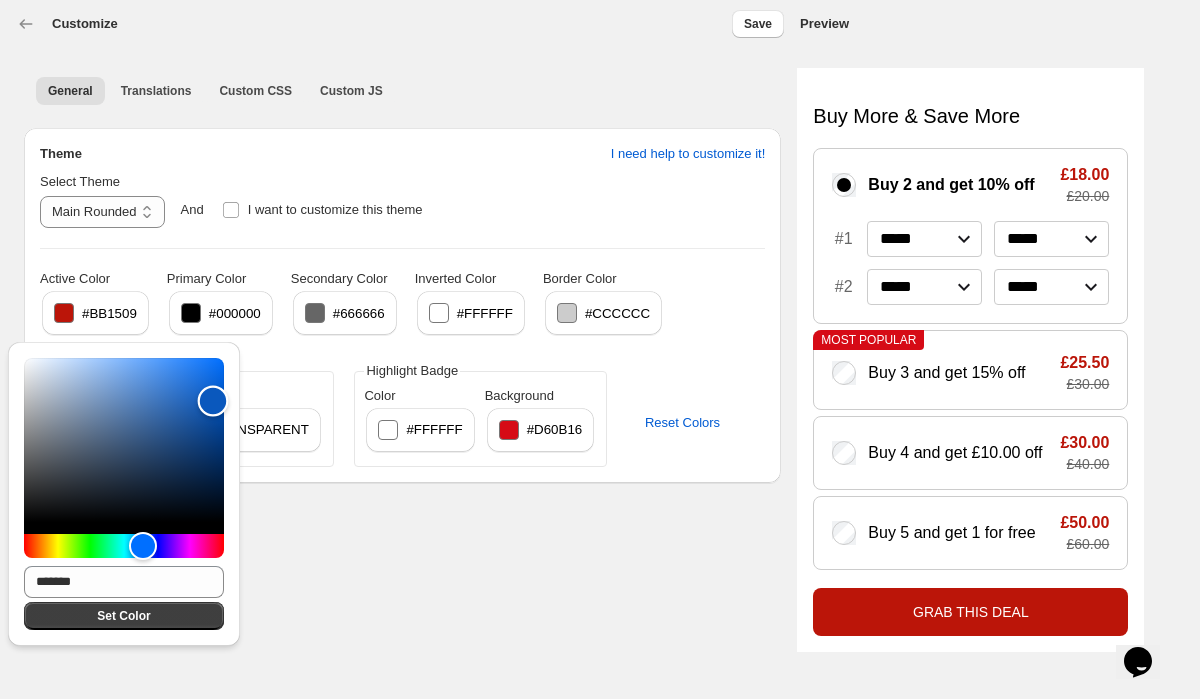click at bounding box center (213, 401) 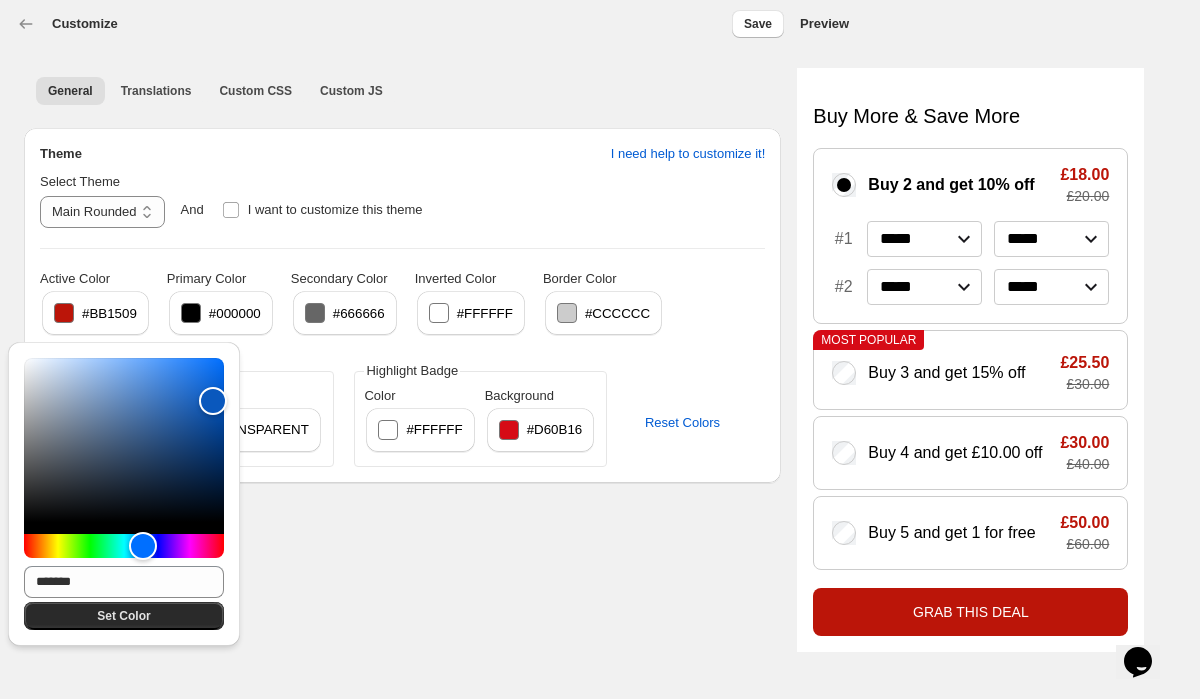 click on "Set Color" at bounding box center [123, 616] 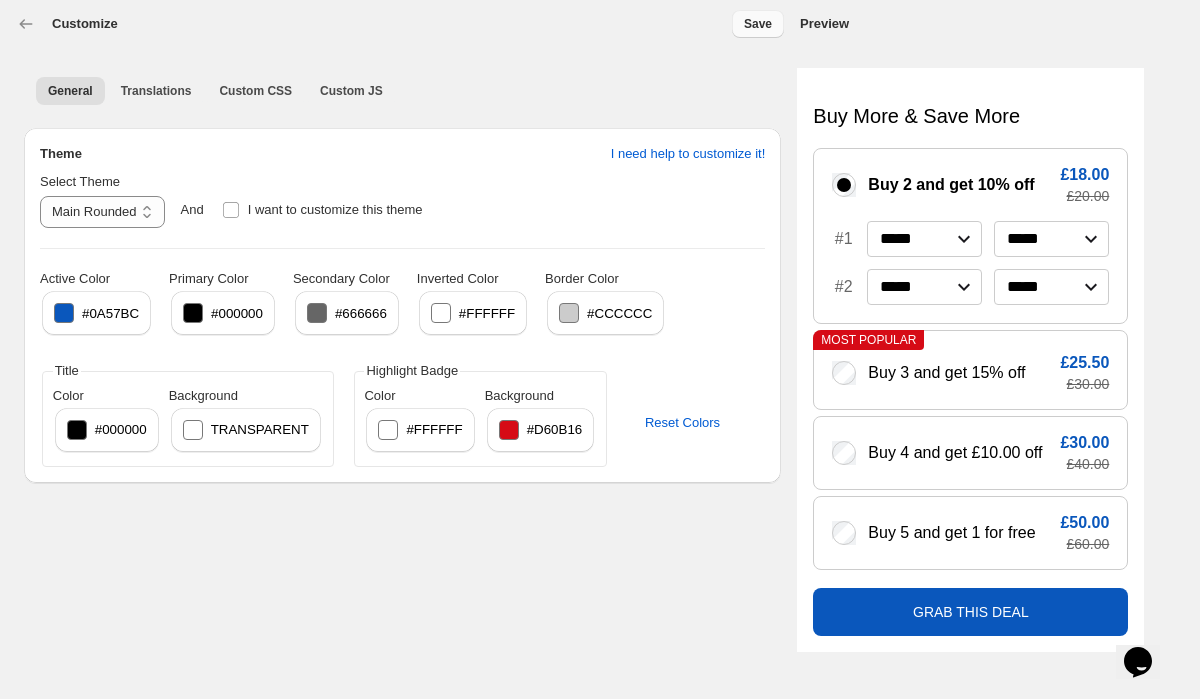 click on "Save" at bounding box center (758, 24) 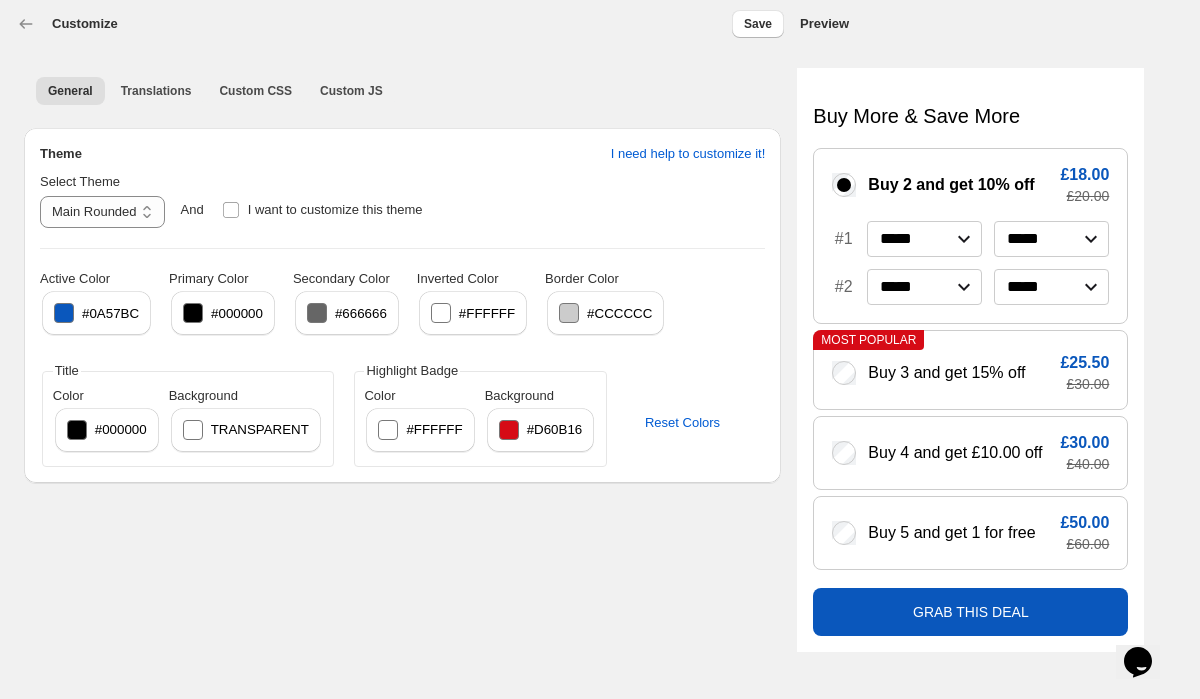 click at bounding box center [64, 313] 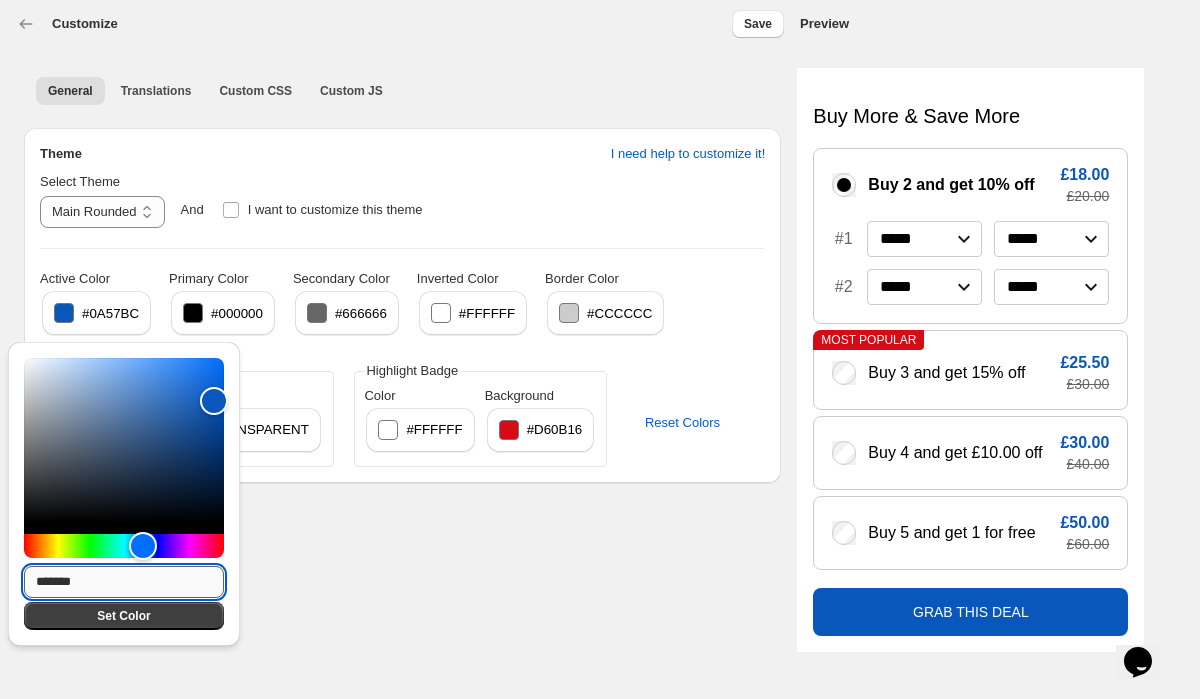 click on "*******" at bounding box center [124, 582] 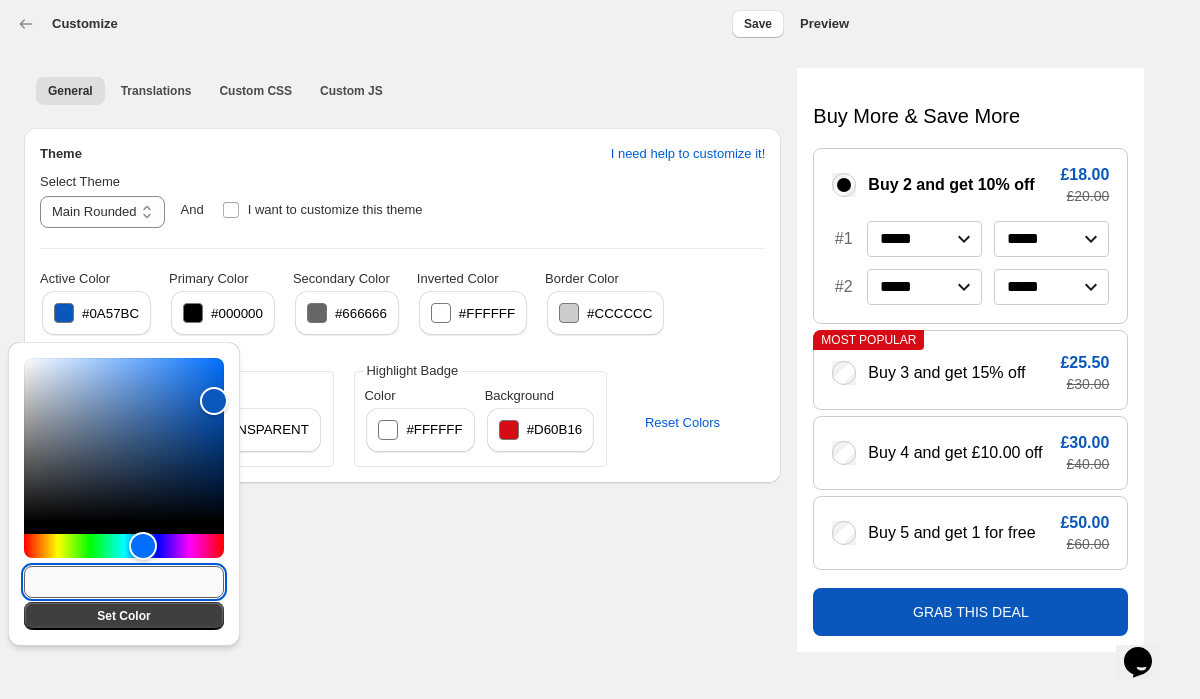 paste on "*******" 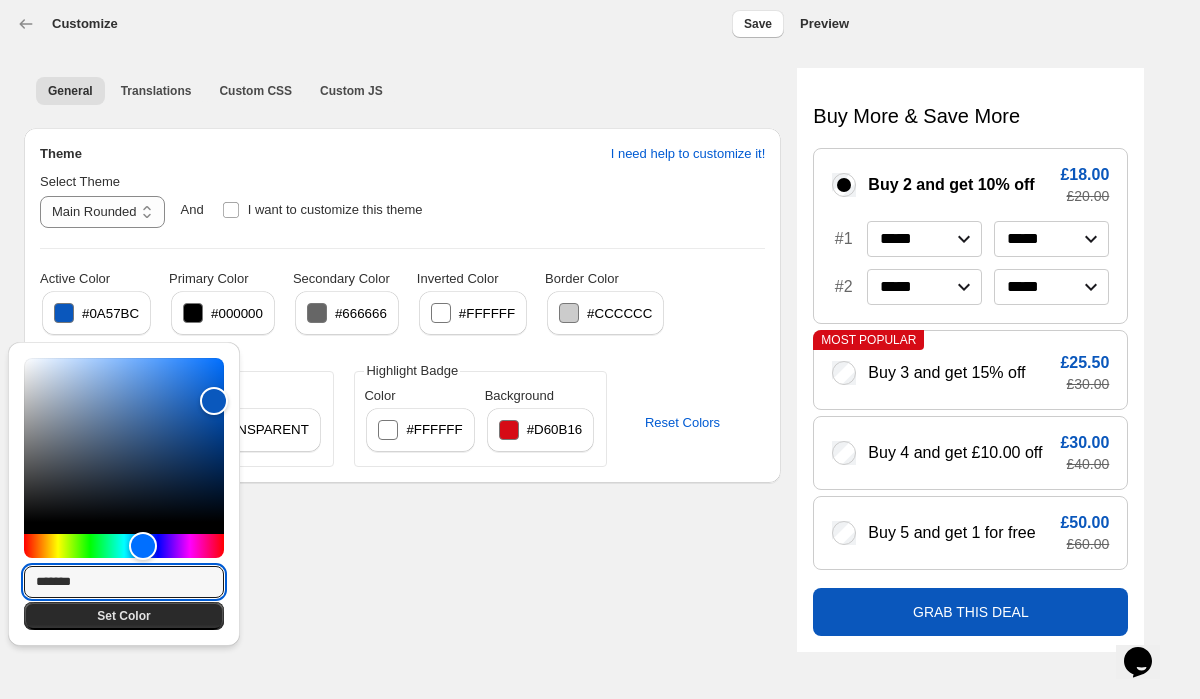 type on "*******" 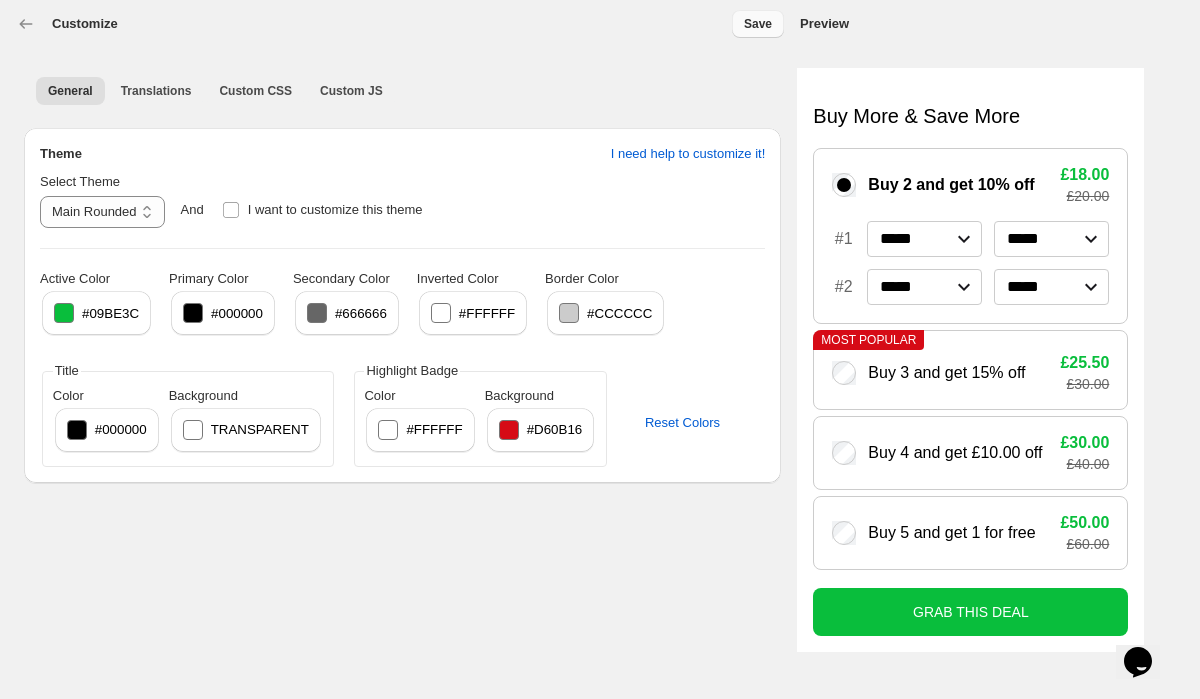 click on "Save" at bounding box center [758, 24] 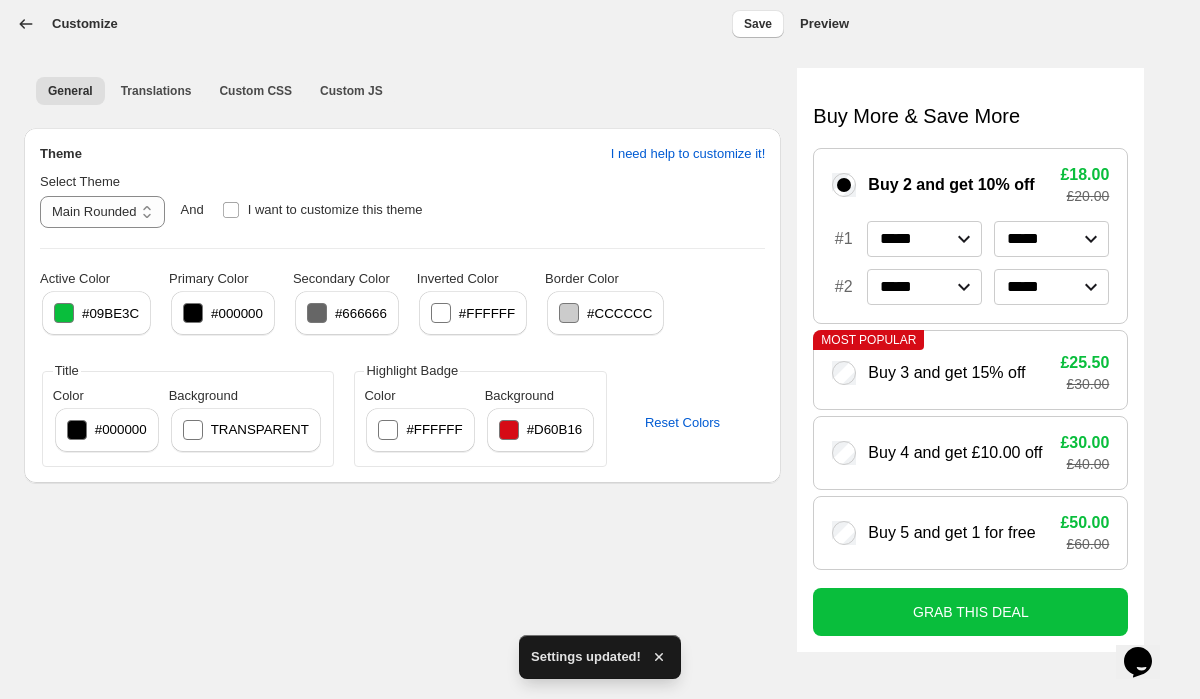 click 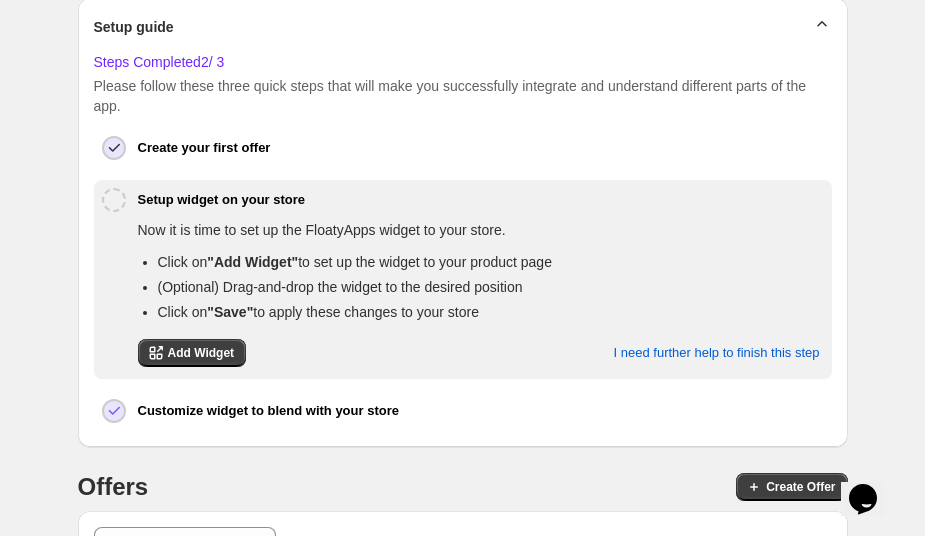 scroll, scrollTop: 0, scrollLeft: 0, axis: both 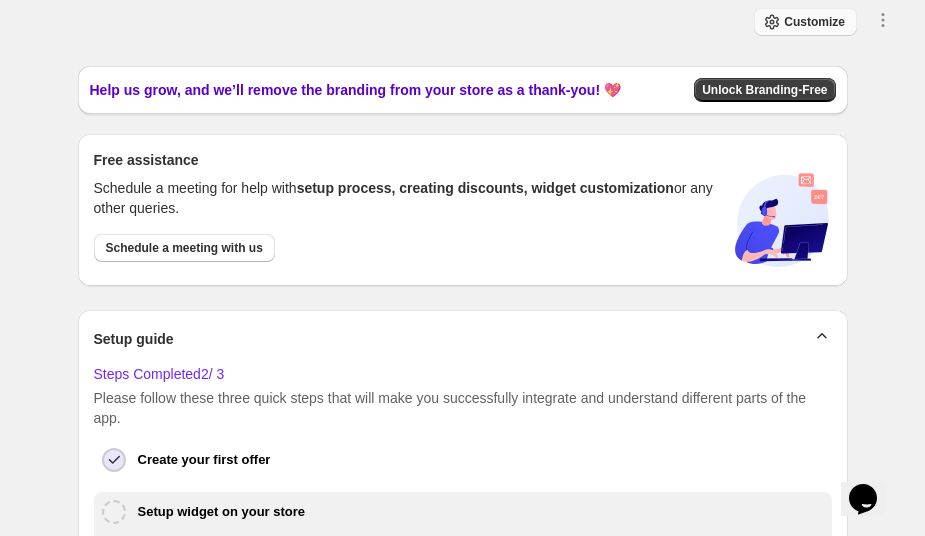 click on "Customize" at bounding box center (814, 22) 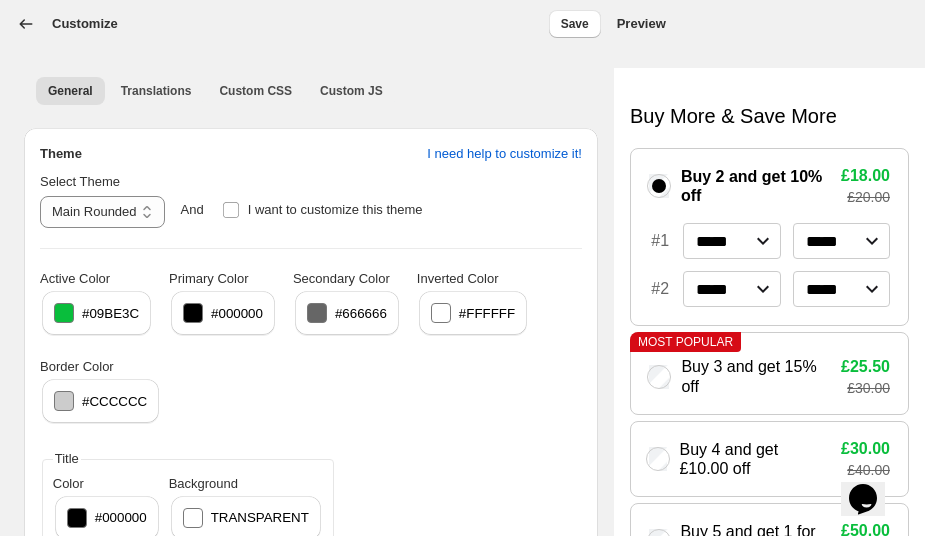 click 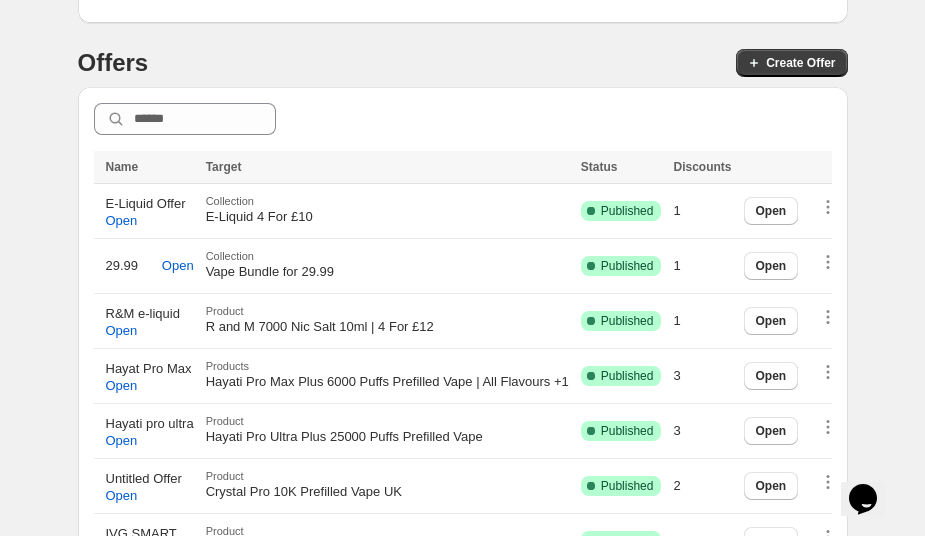 scroll, scrollTop: 800, scrollLeft: 0, axis: vertical 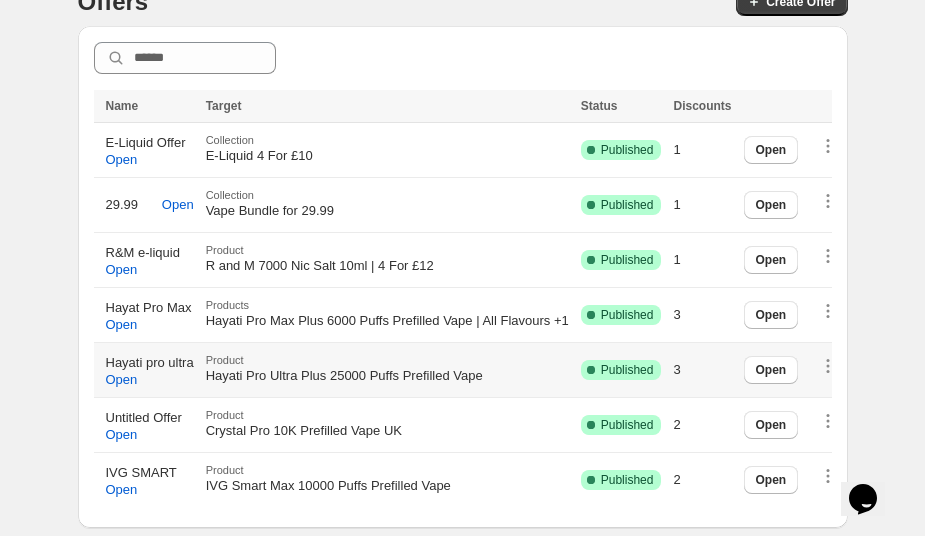 click on "Hayati Pro Ultra Plus 25000 Puffs Prefilled Vape" at bounding box center [344, 375] 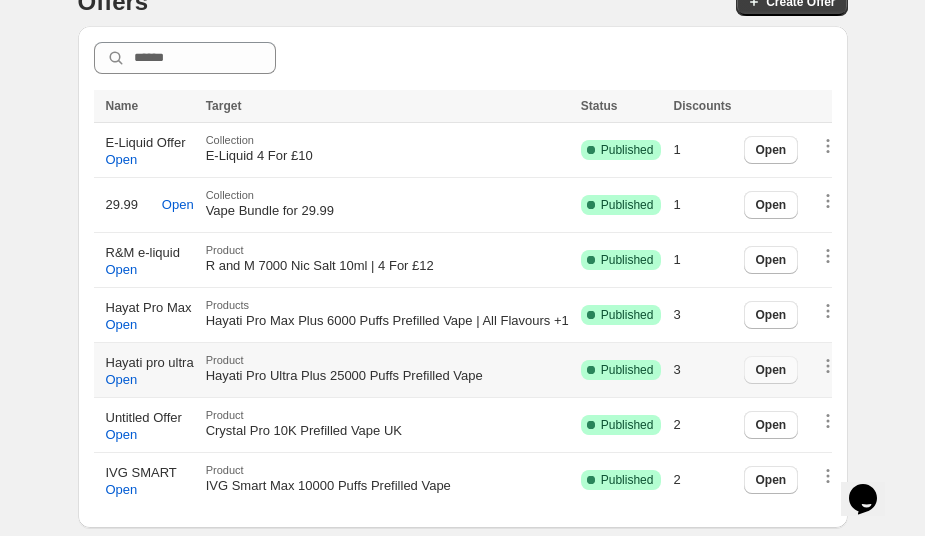 click on "Open" at bounding box center (771, 370) 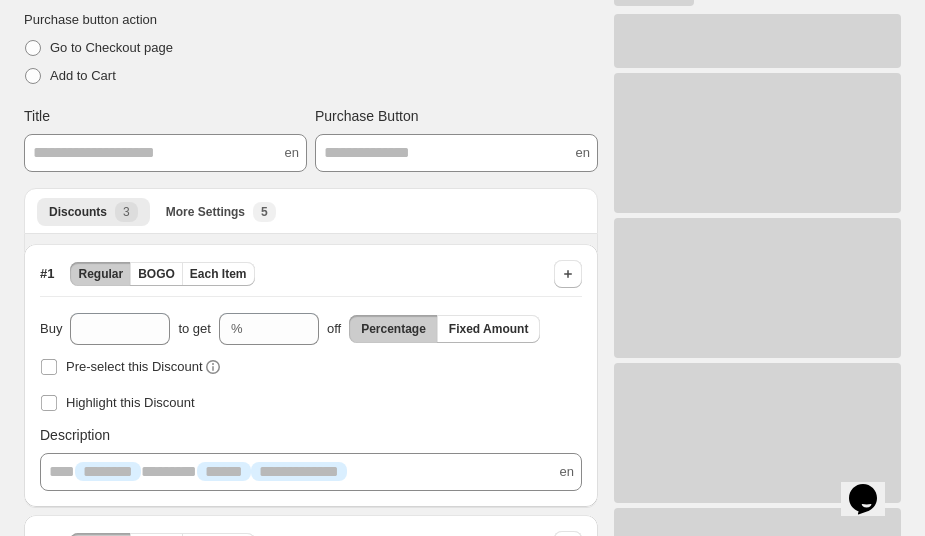 scroll, scrollTop: 0, scrollLeft: 0, axis: both 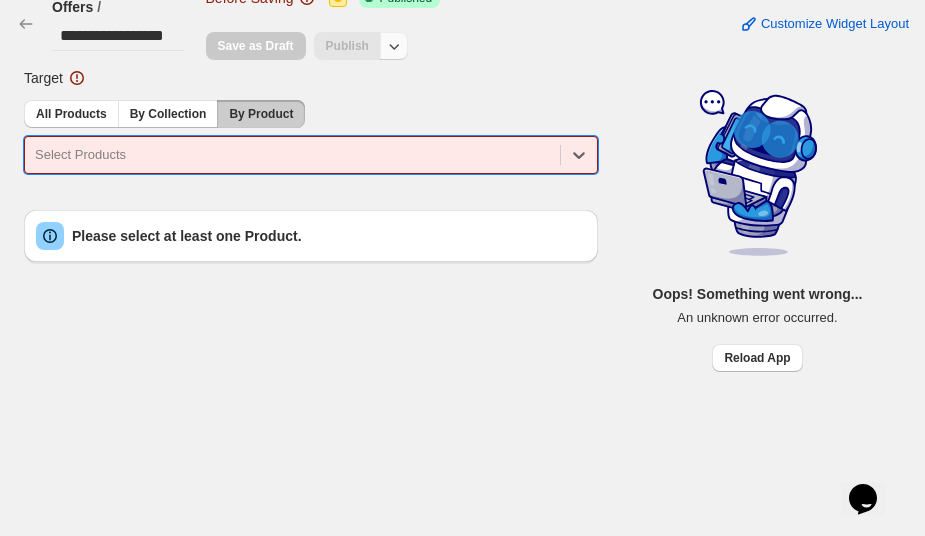 click 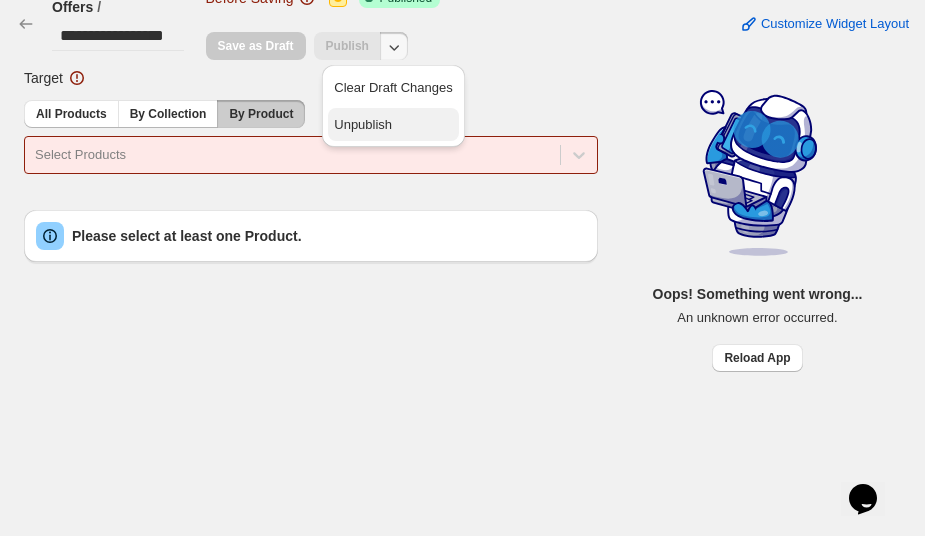click on "Unpublish" at bounding box center [393, 125] 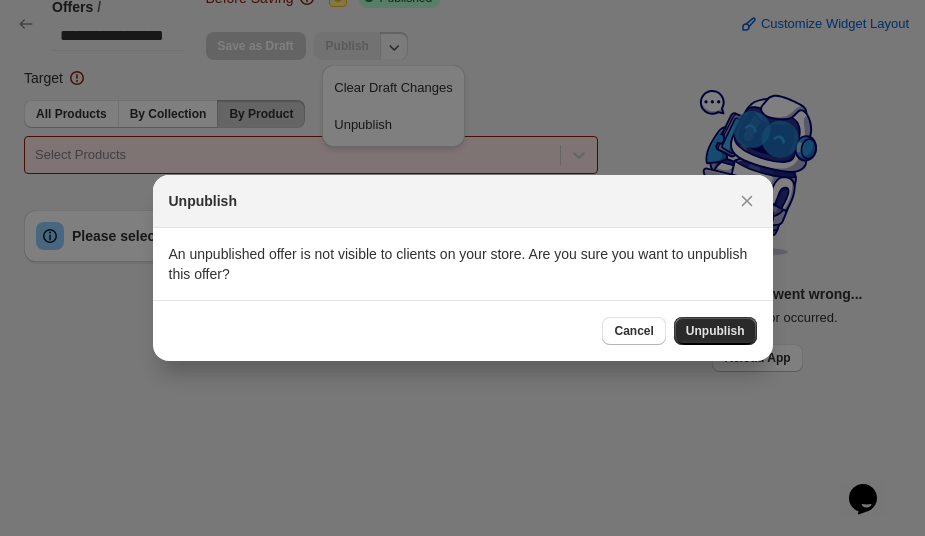 click on "Unpublish" at bounding box center [715, 331] 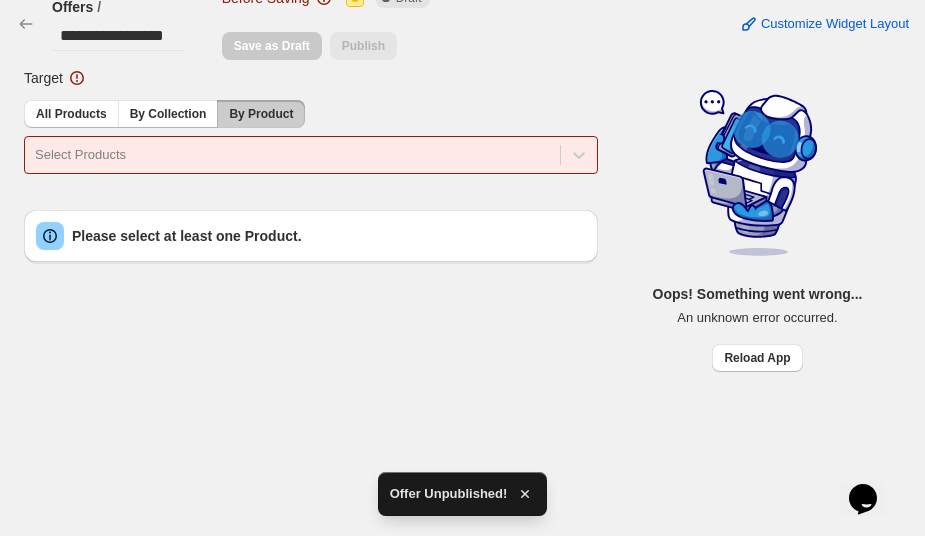 click on "Target All Products By Collection By Product Select Products Please select at least one Product." at bounding box center [311, 165] 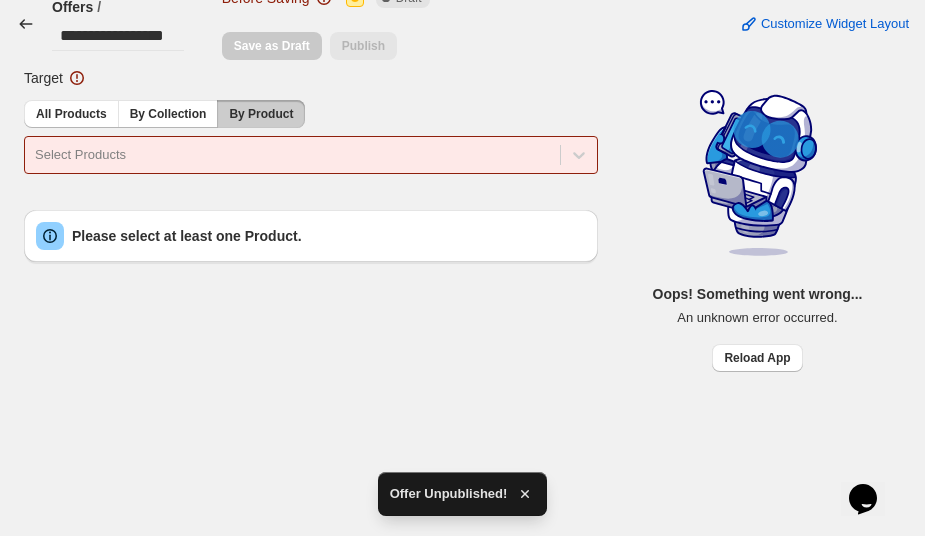 click 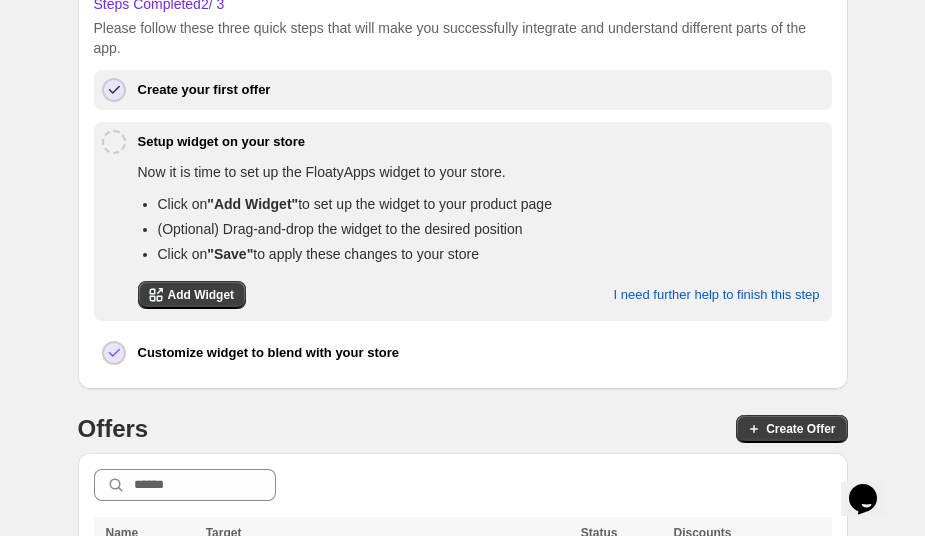 scroll, scrollTop: 315, scrollLeft: 0, axis: vertical 